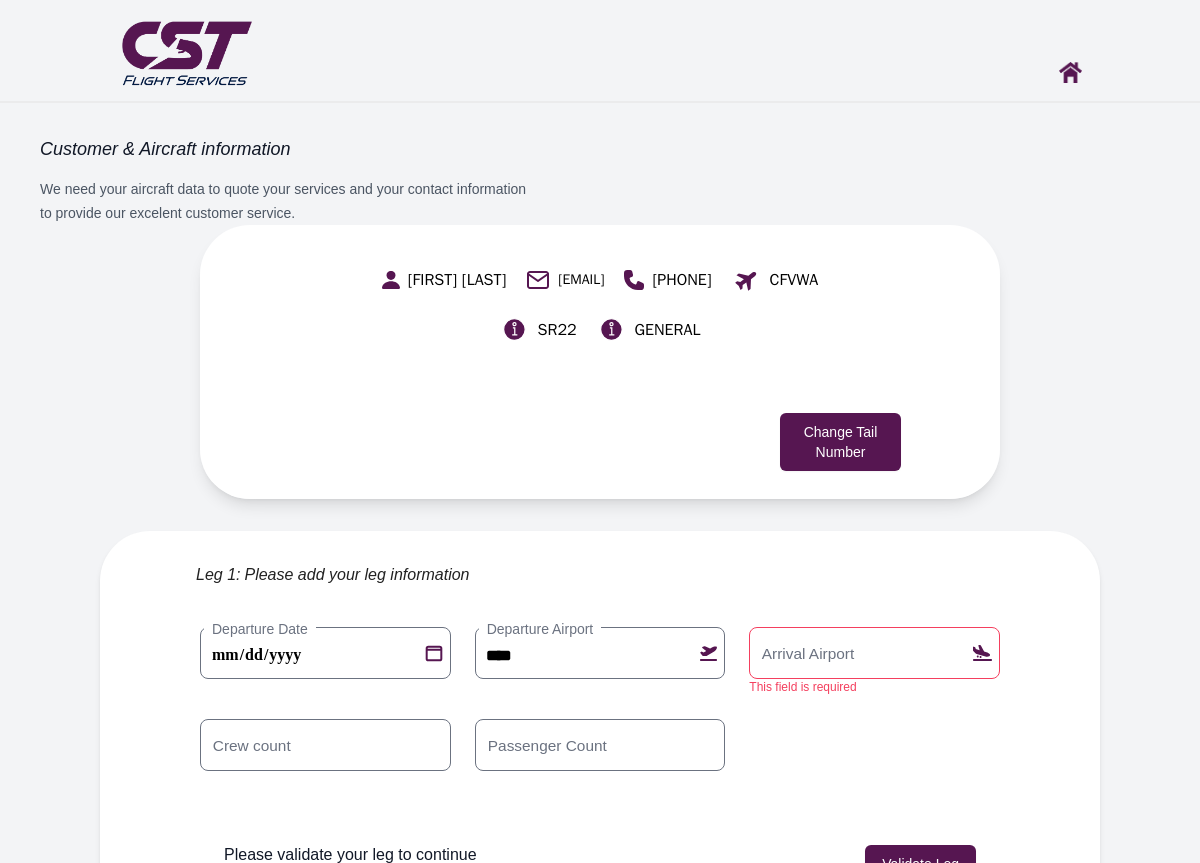 scroll, scrollTop: 346, scrollLeft: 0, axis: vertical 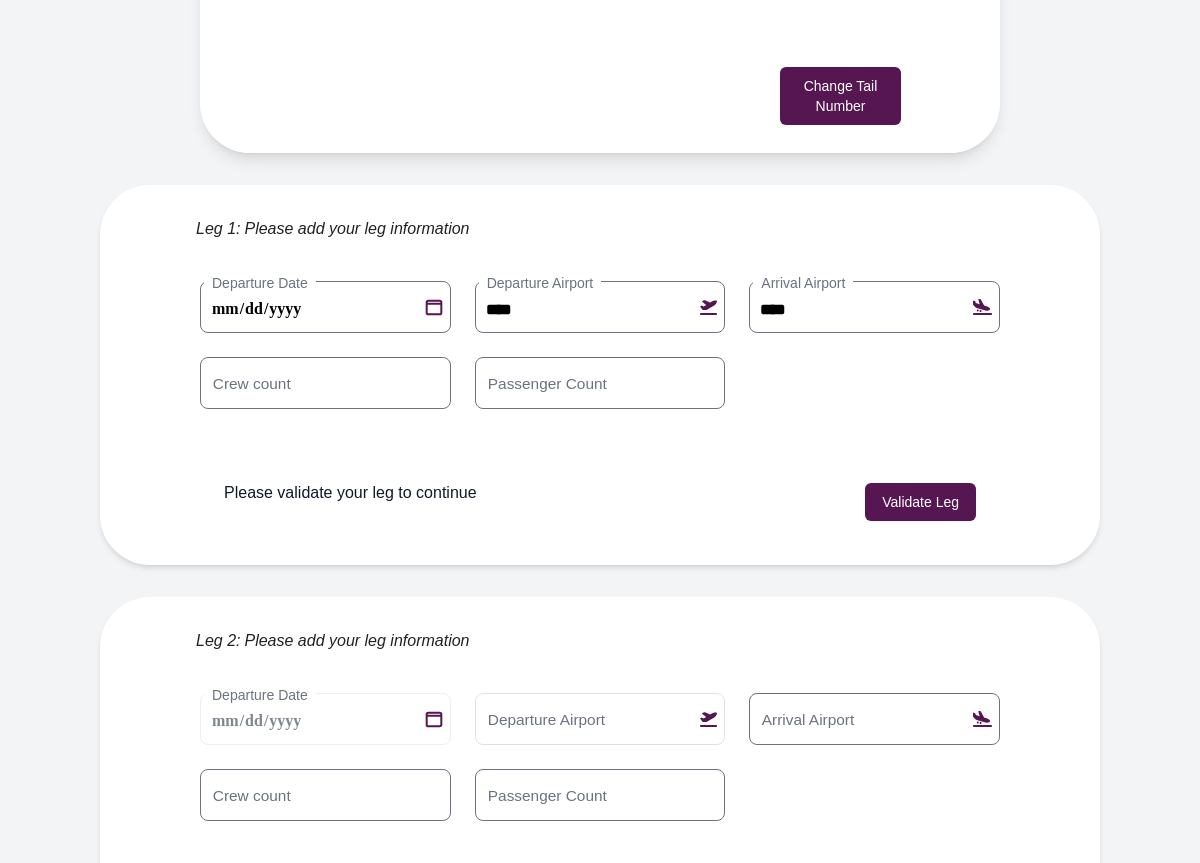 type on "****" 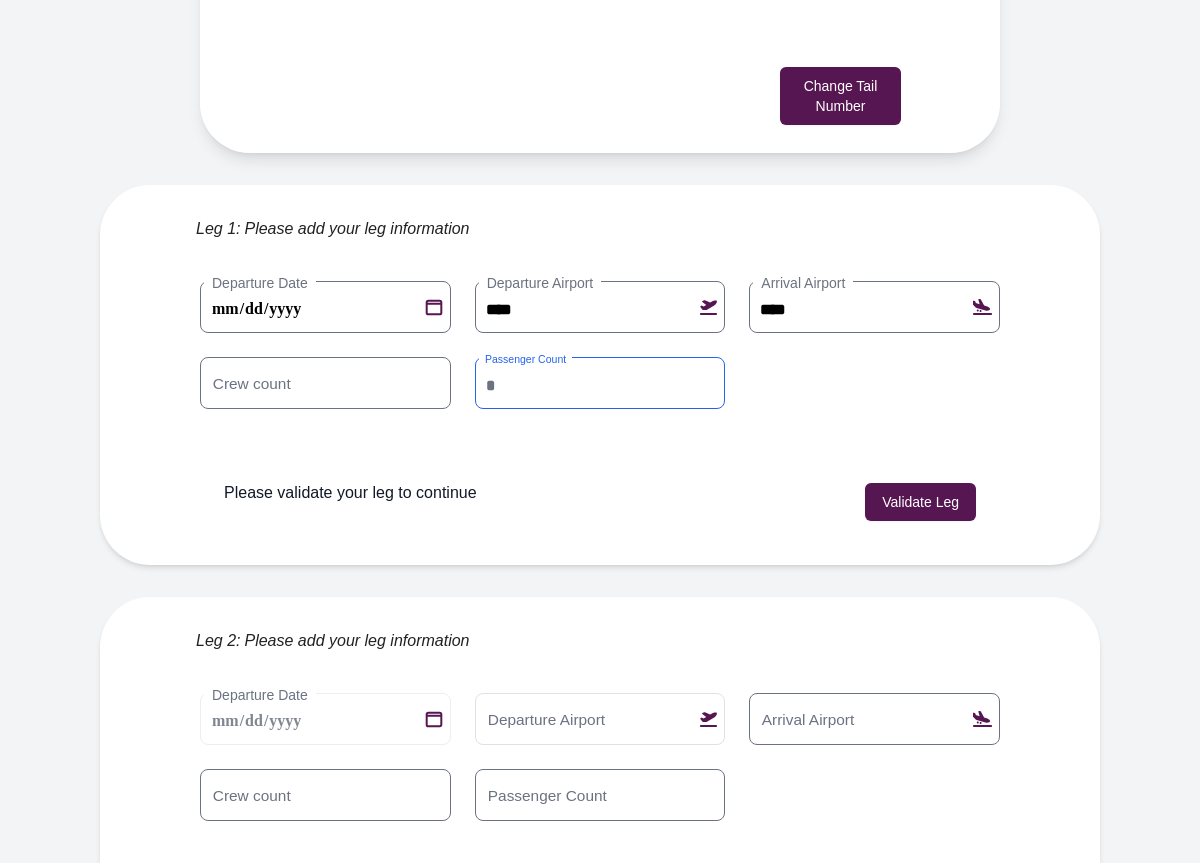 click on "*" at bounding box center (600, 383) 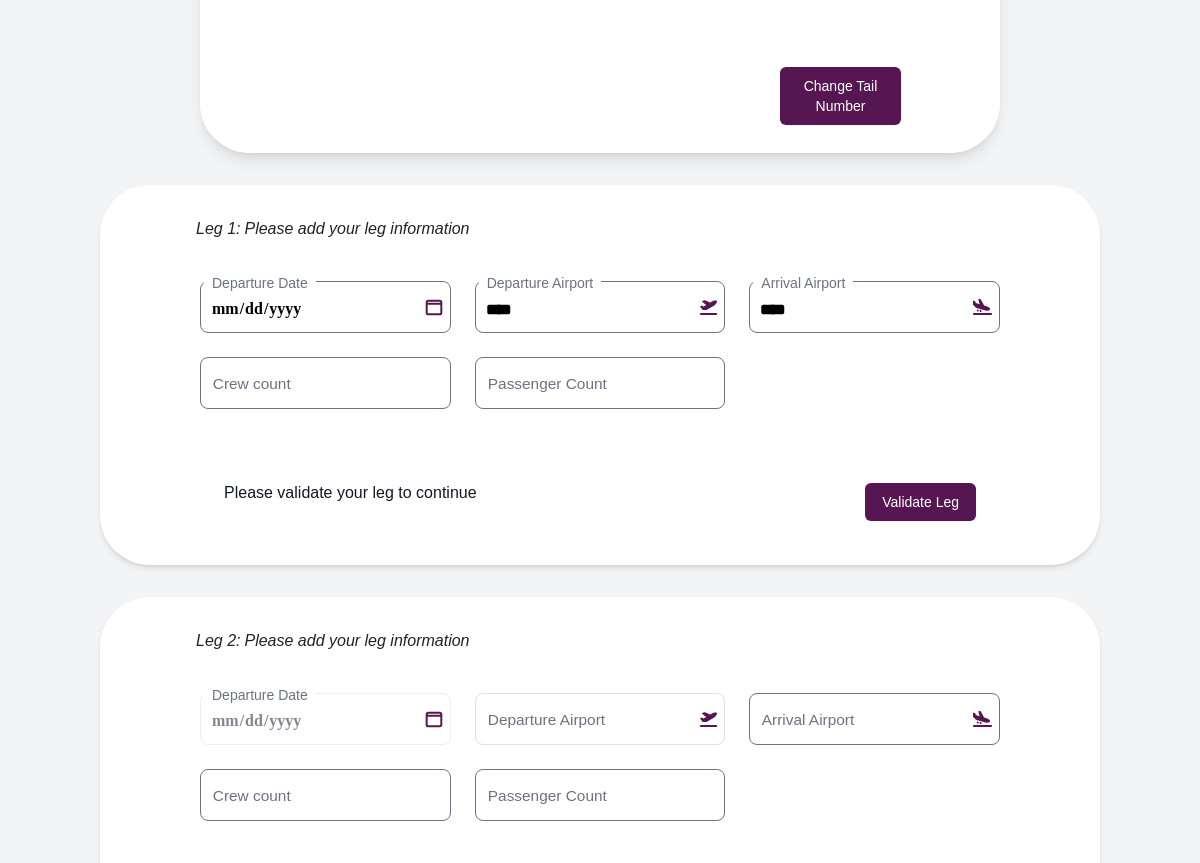 click on "Please validate your leg to continue Validate Leg" at bounding box center (600, 503) 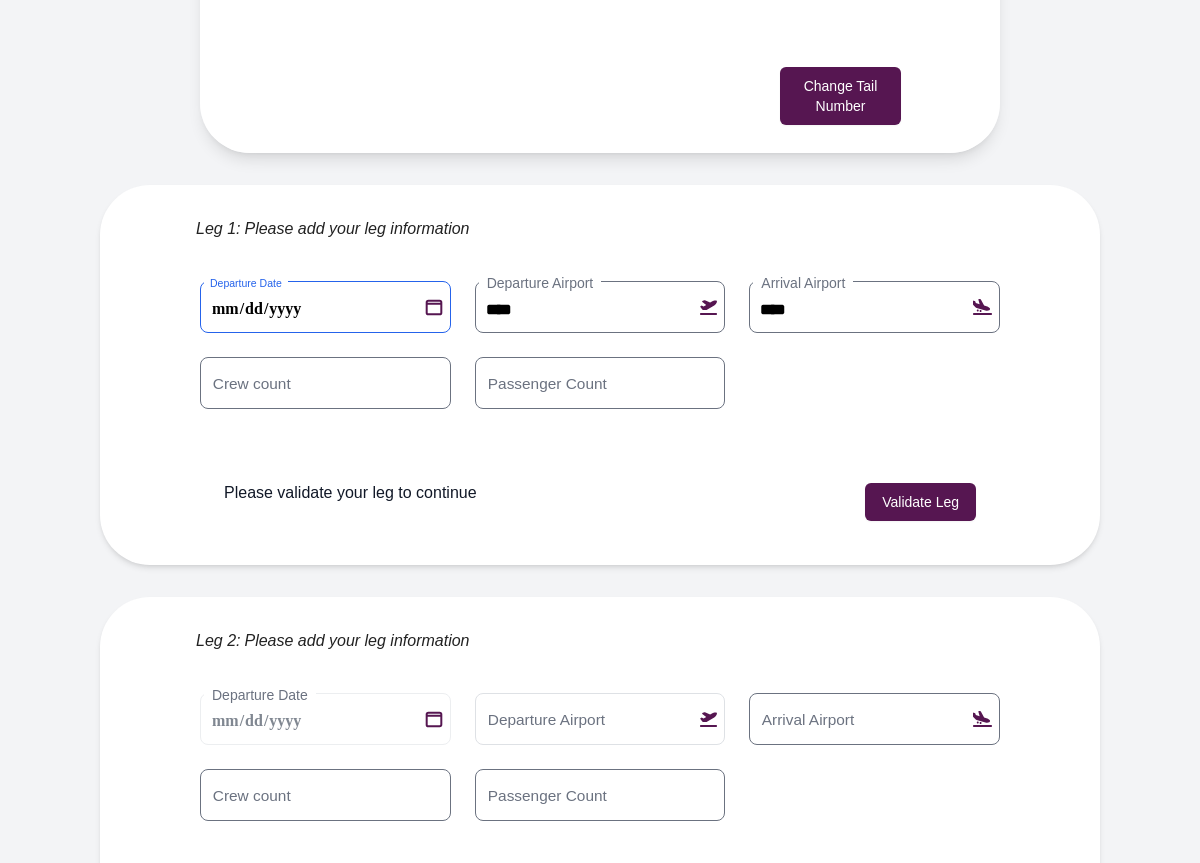 click on "**********" at bounding box center (325, 307) 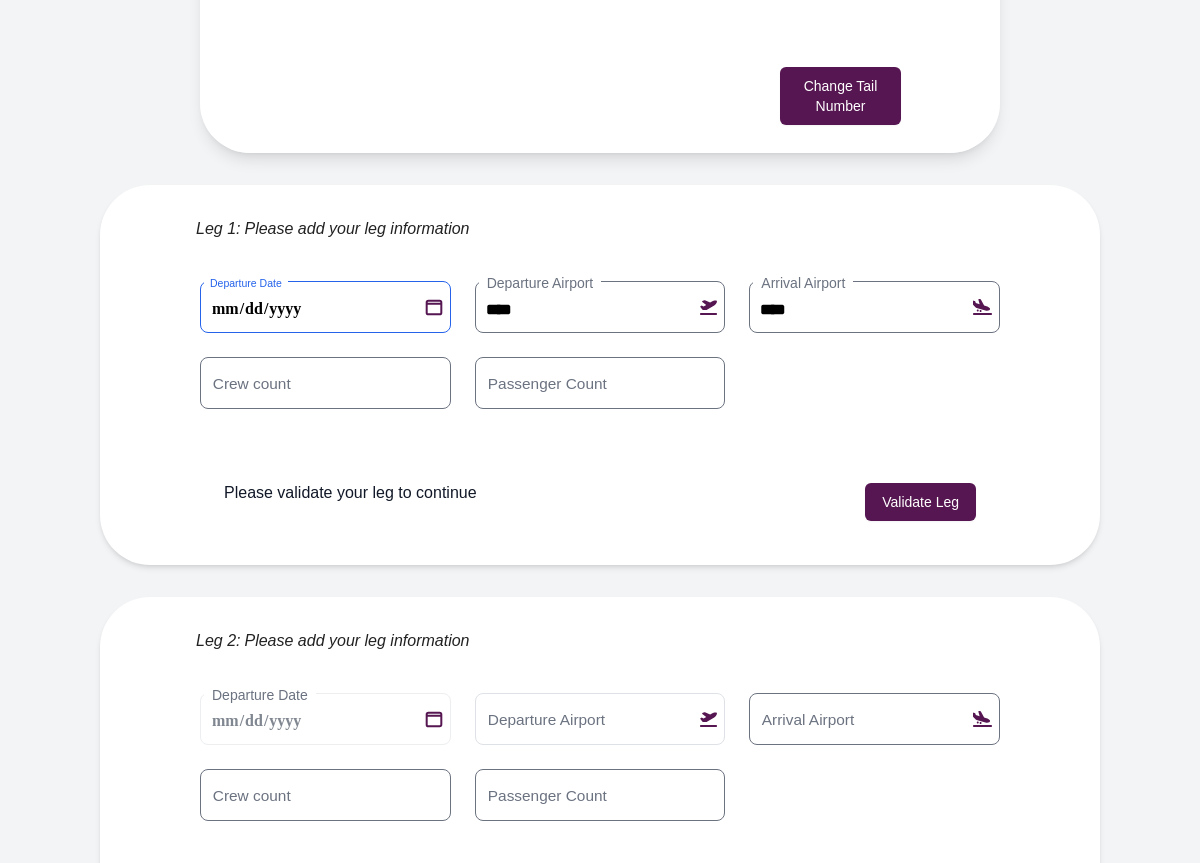 type on "**********" 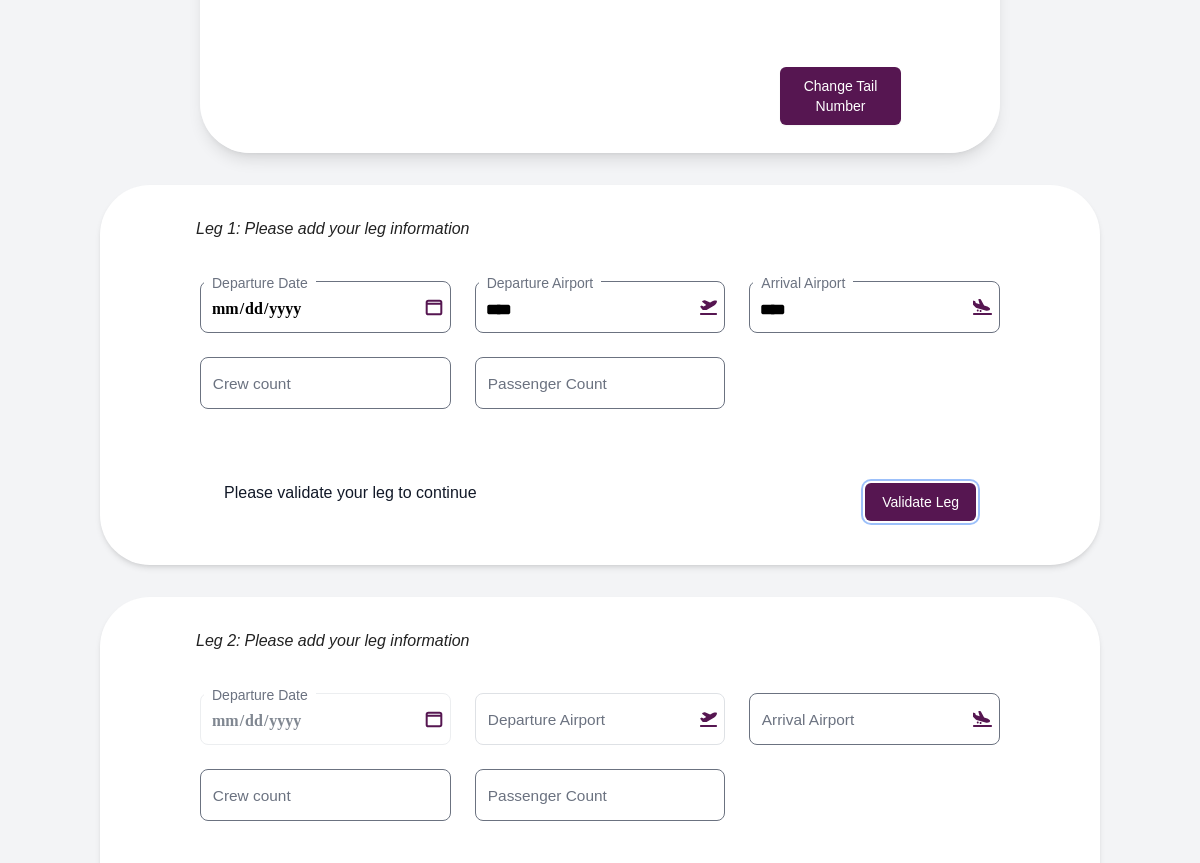 click on "Validate Leg" at bounding box center (920, 502) 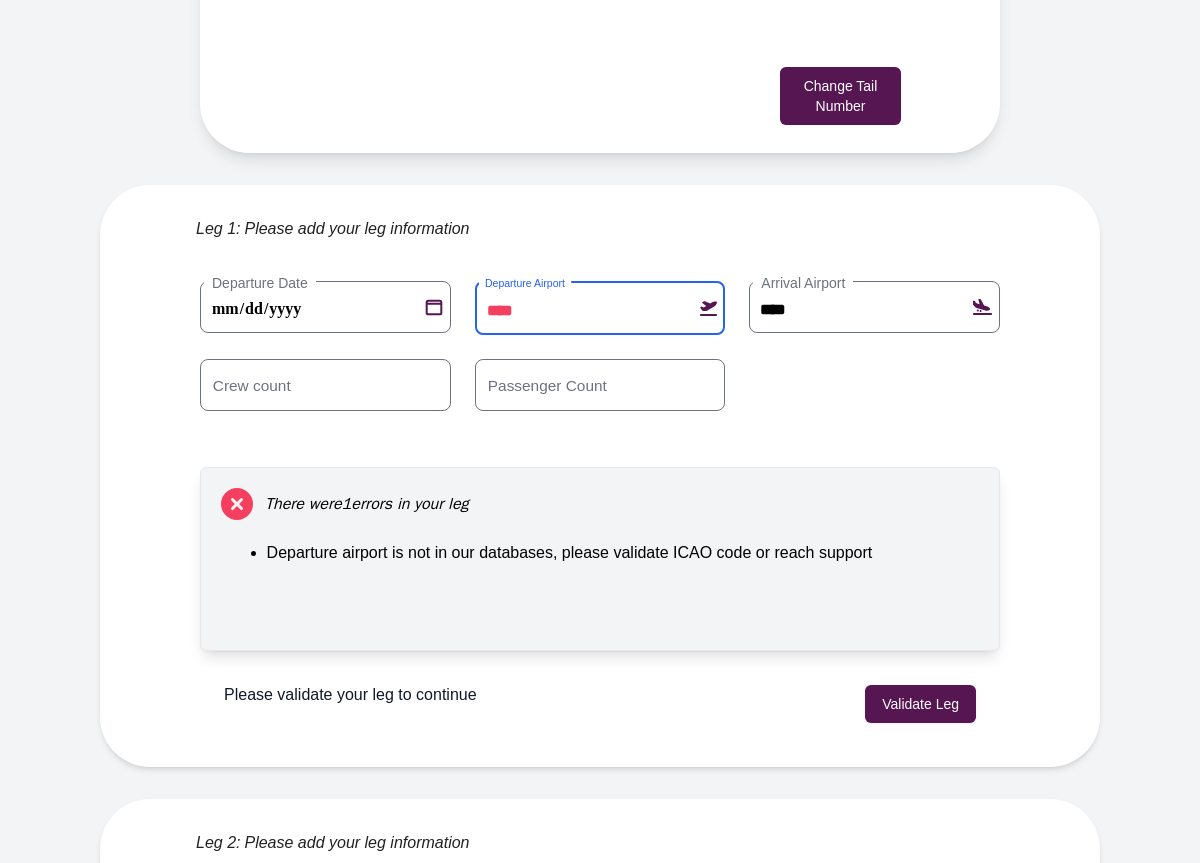 click on "****" at bounding box center [600, 308] 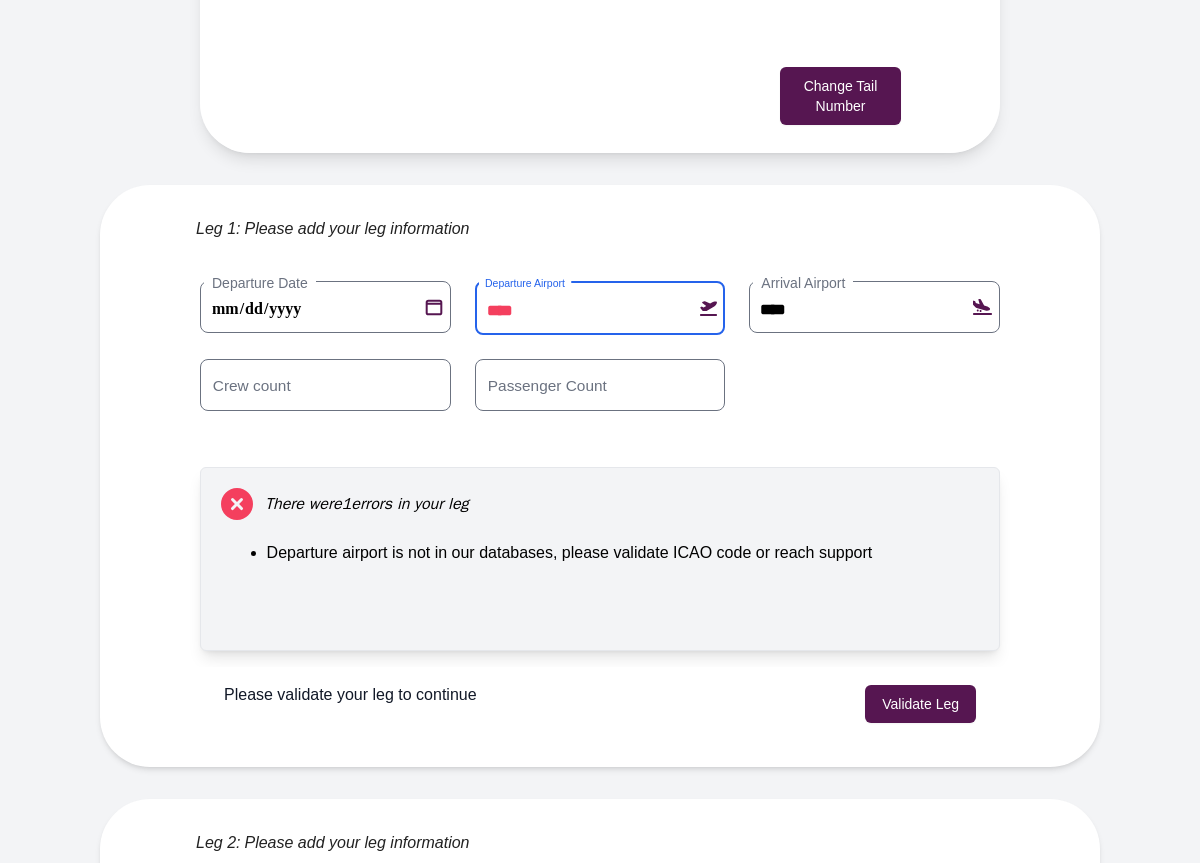 type on "*" 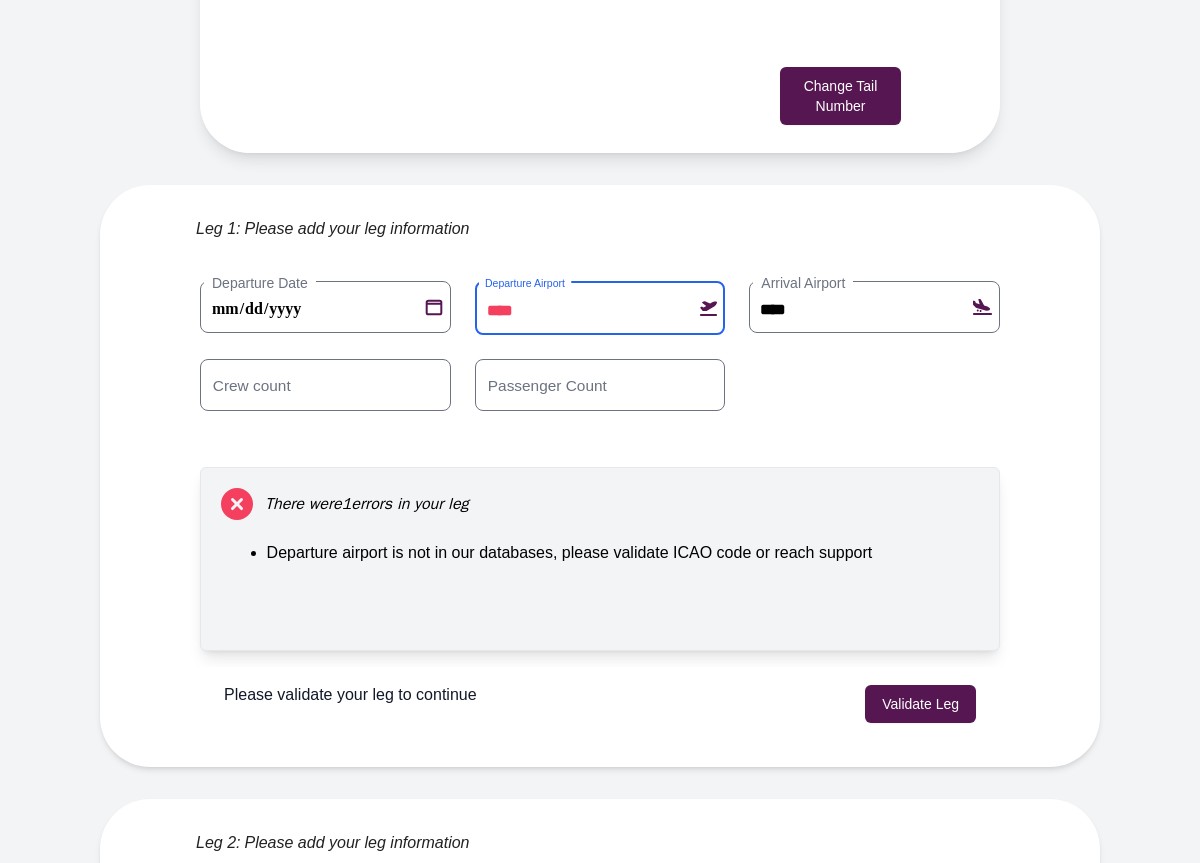 type on "****" 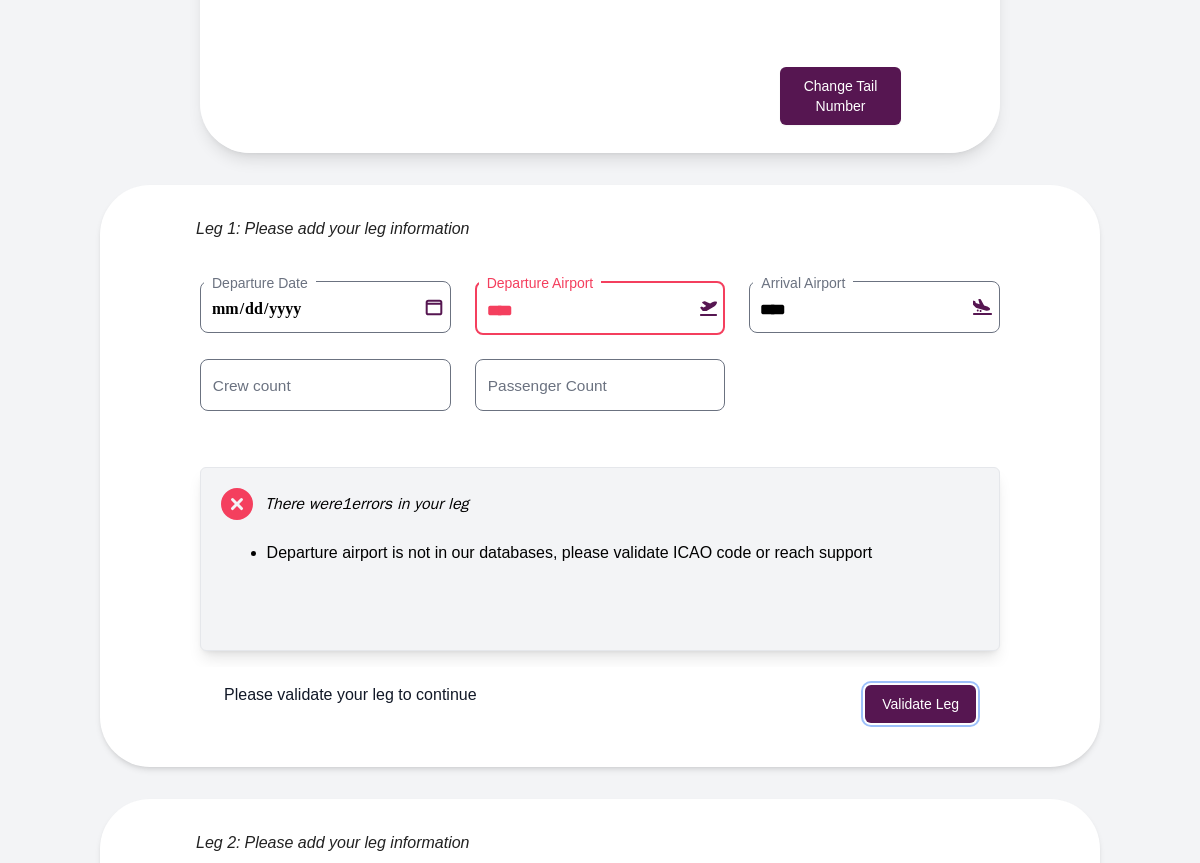 click on "Validate Leg" at bounding box center [920, 704] 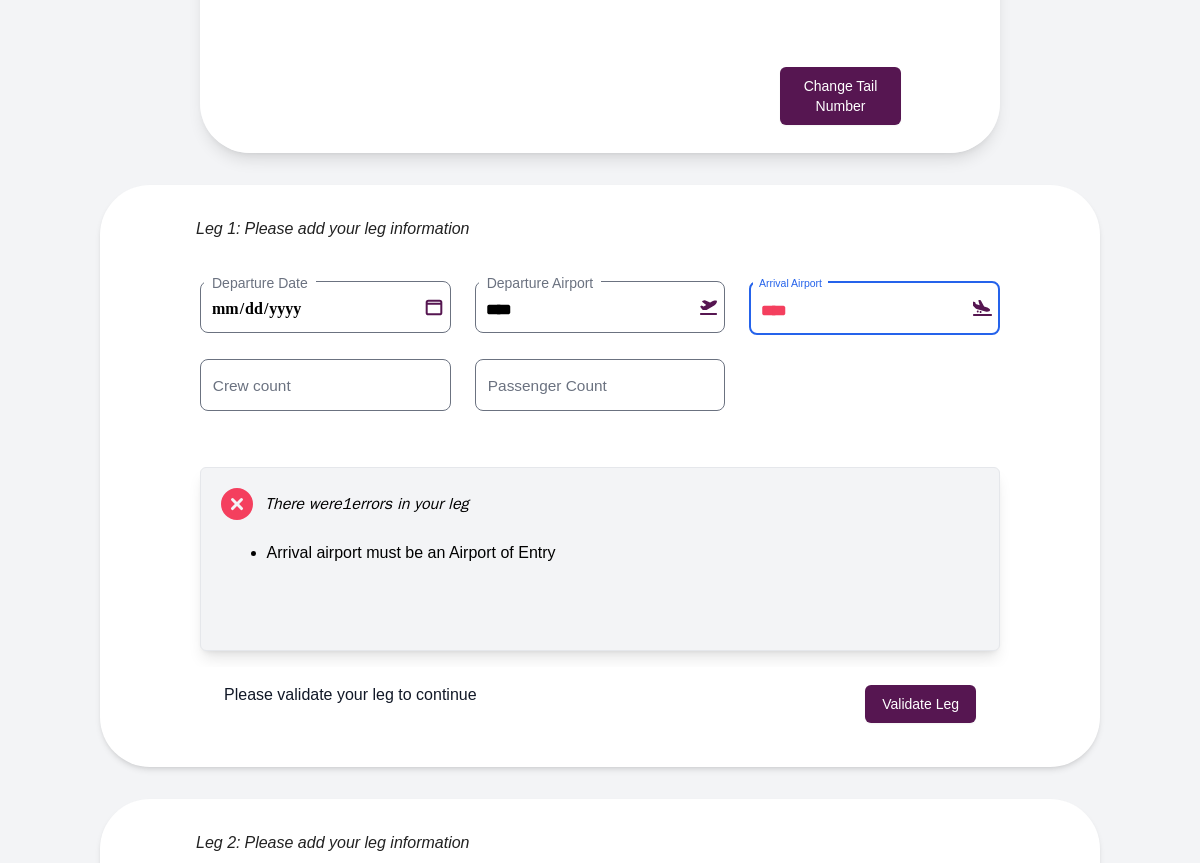 click on "****" at bounding box center [874, 308] 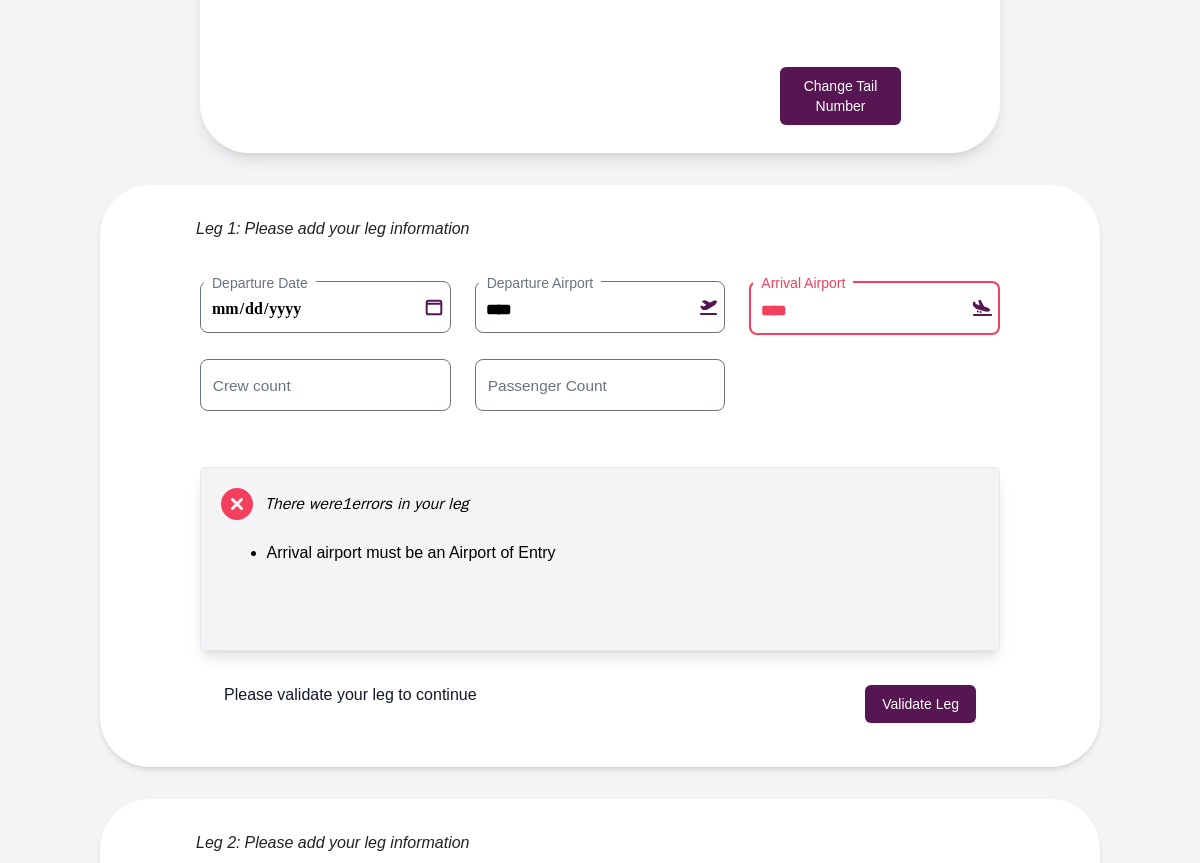 click on "**********" at bounding box center [600, 512] 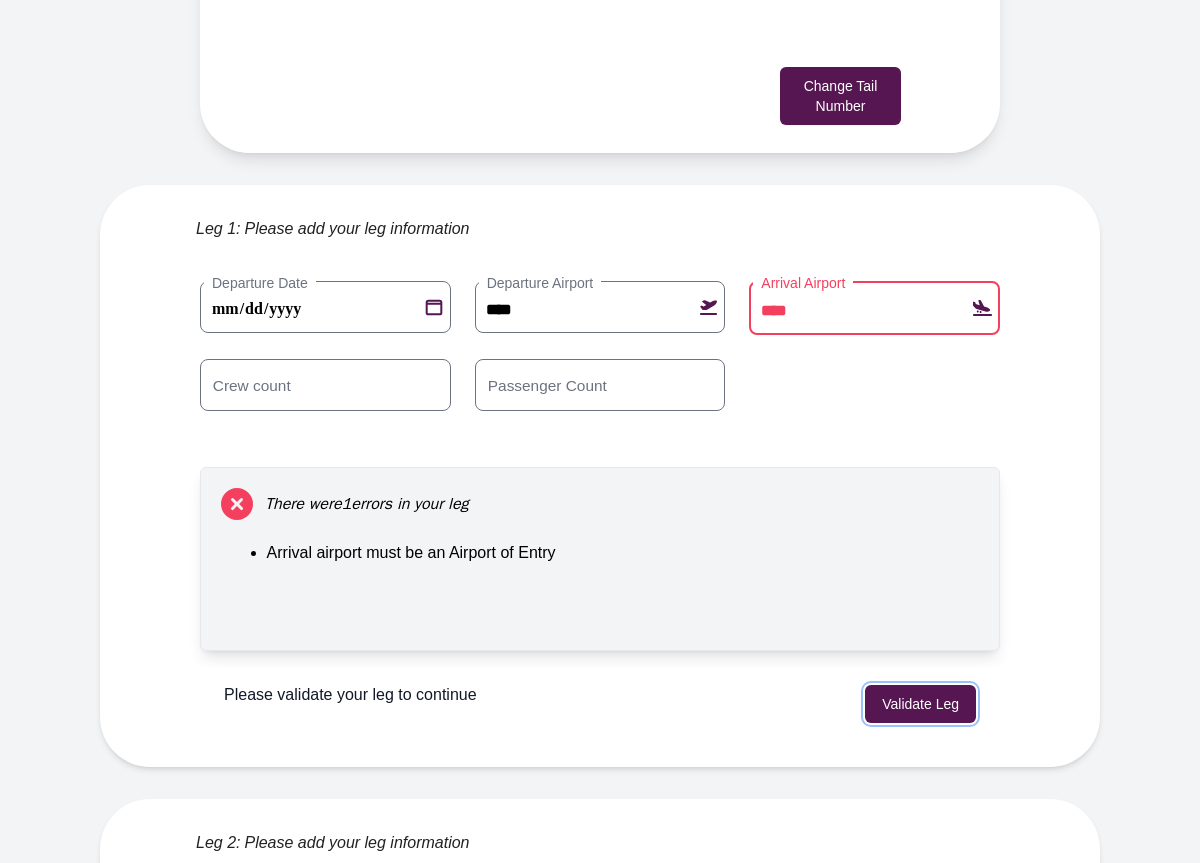 click on "Validate Leg" at bounding box center [920, 704] 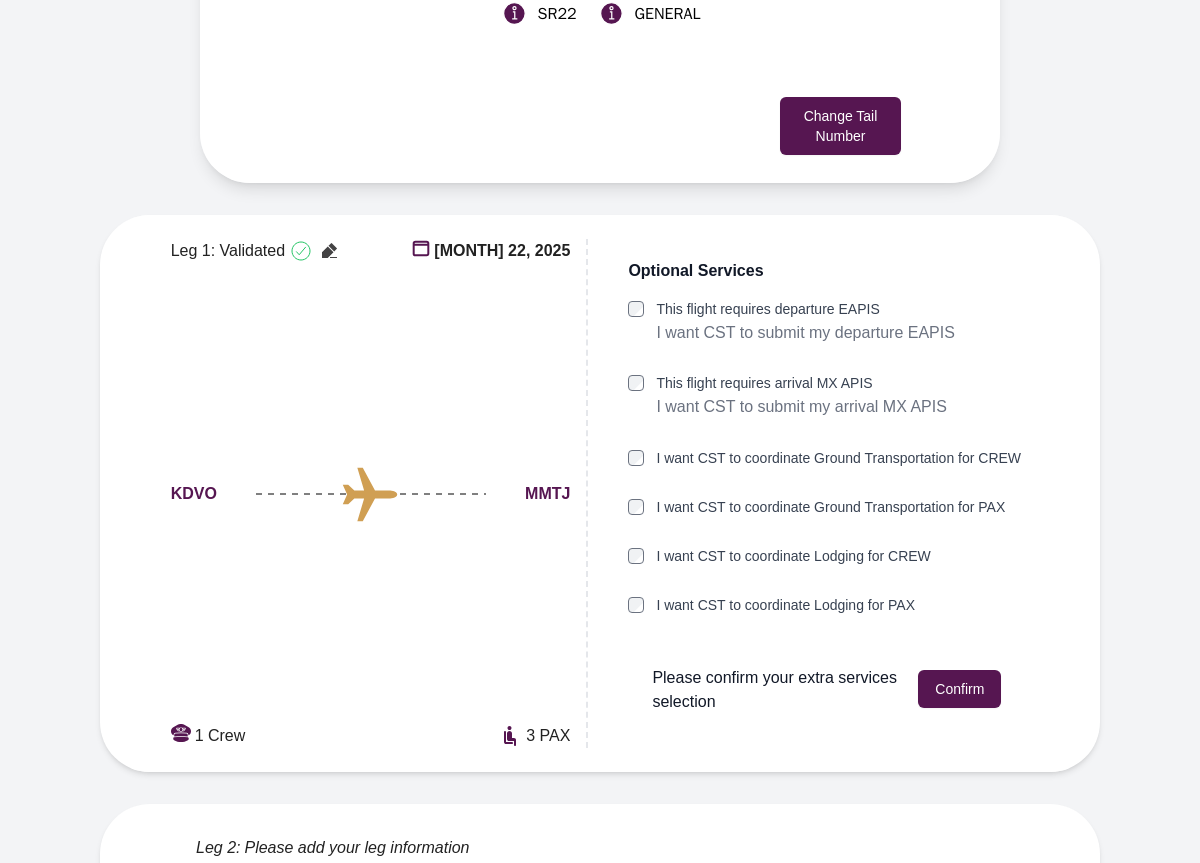 scroll, scrollTop: 339, scrollLeft: 0, axis: vertical 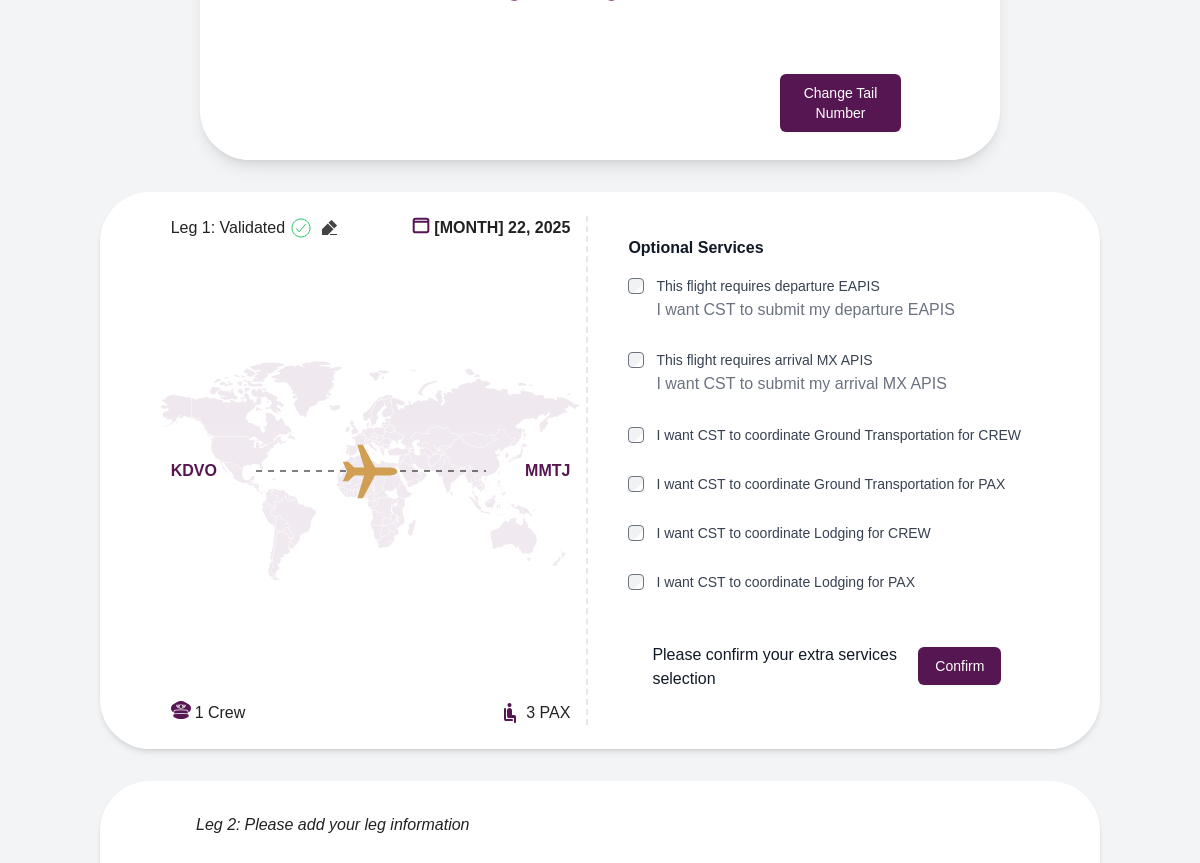 click on "This flight requires arrival MX APIS" at bounding box center (801, 360) 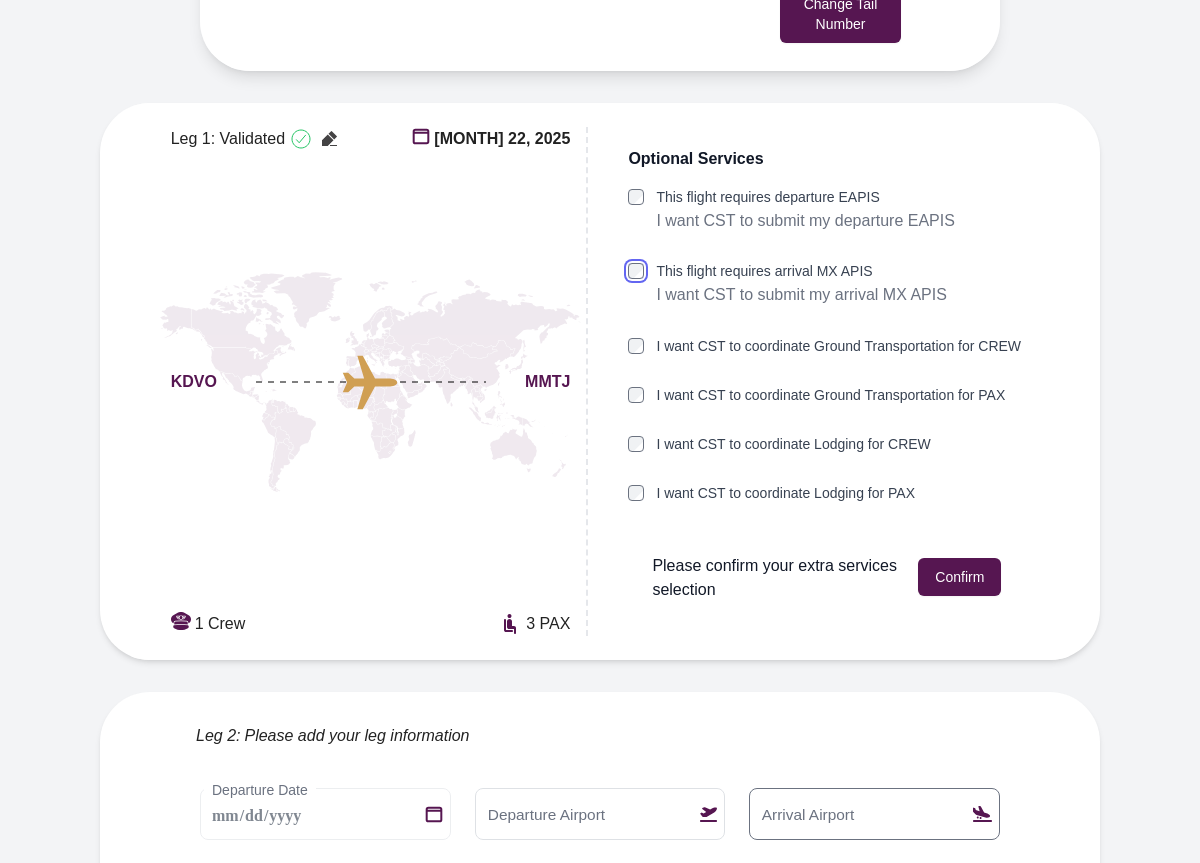 scroll, scrollTop: 426, scrollLeft: 0, axis: vertical 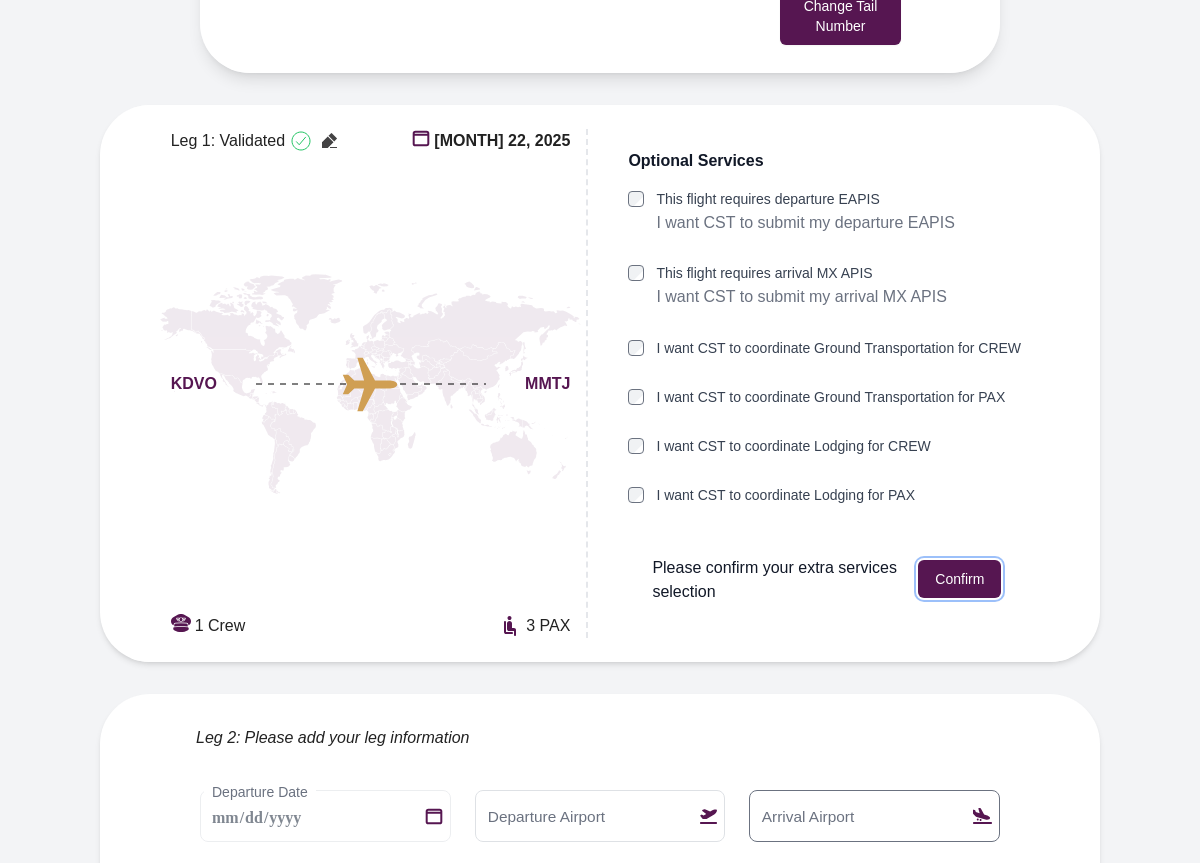 click on "Confirm" at bounding box center [959, 579] 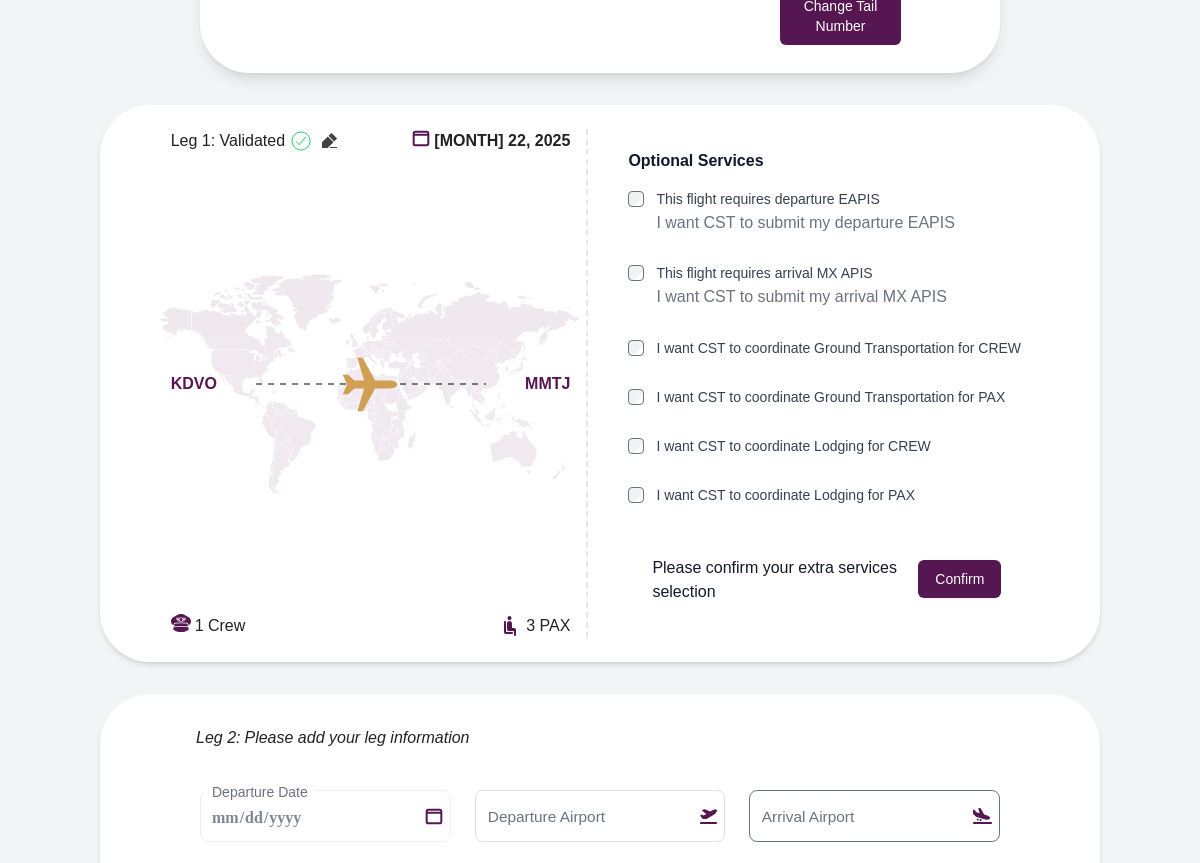 type on "****" 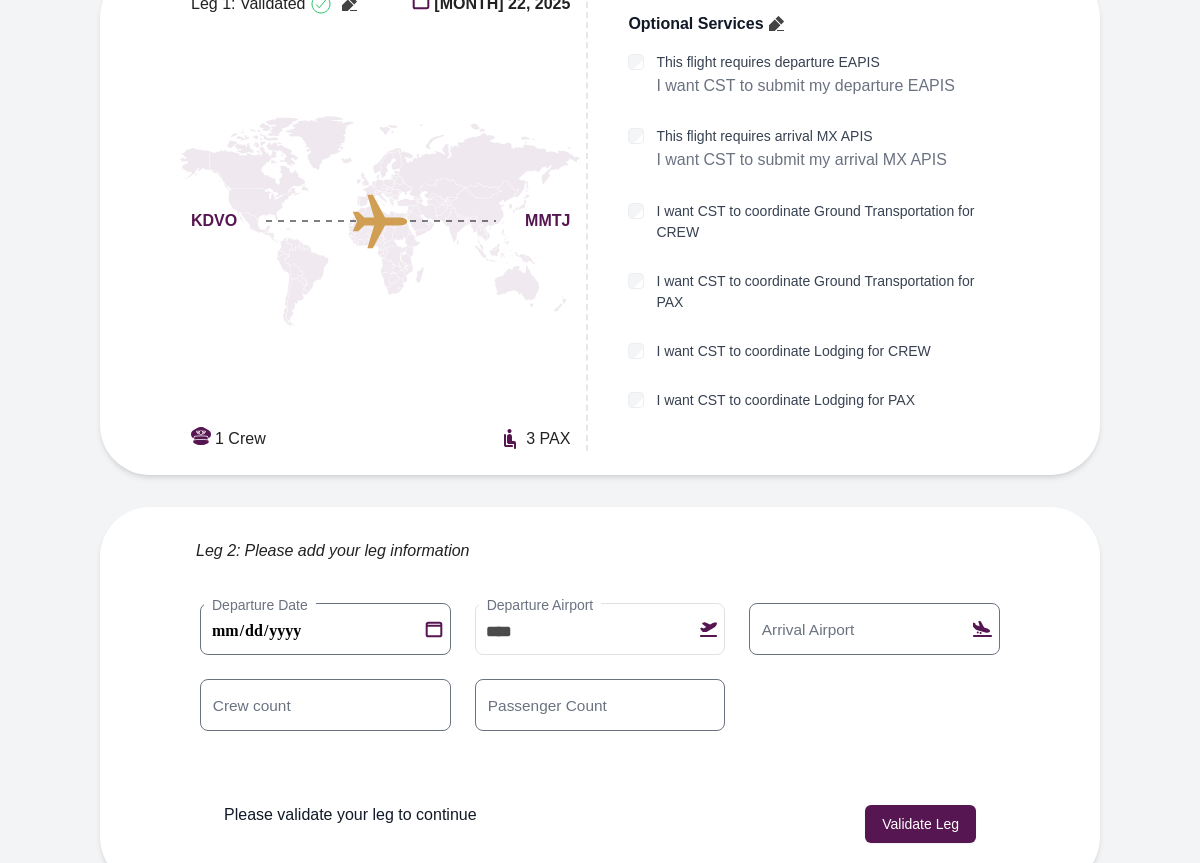 scroll, scrollTop: 581, scrollLeft: 0, axis: vertical 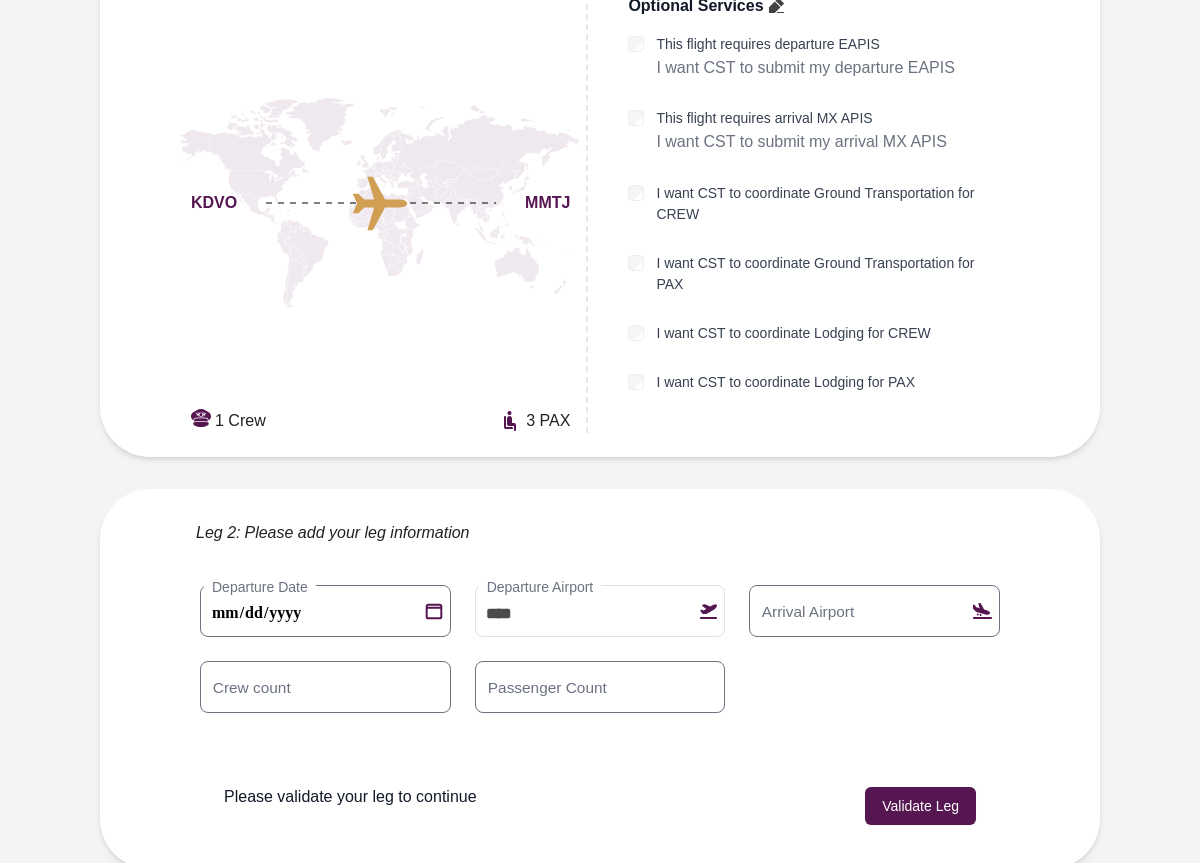 click on "Arrival Airport" at bounding box center [808, 611] 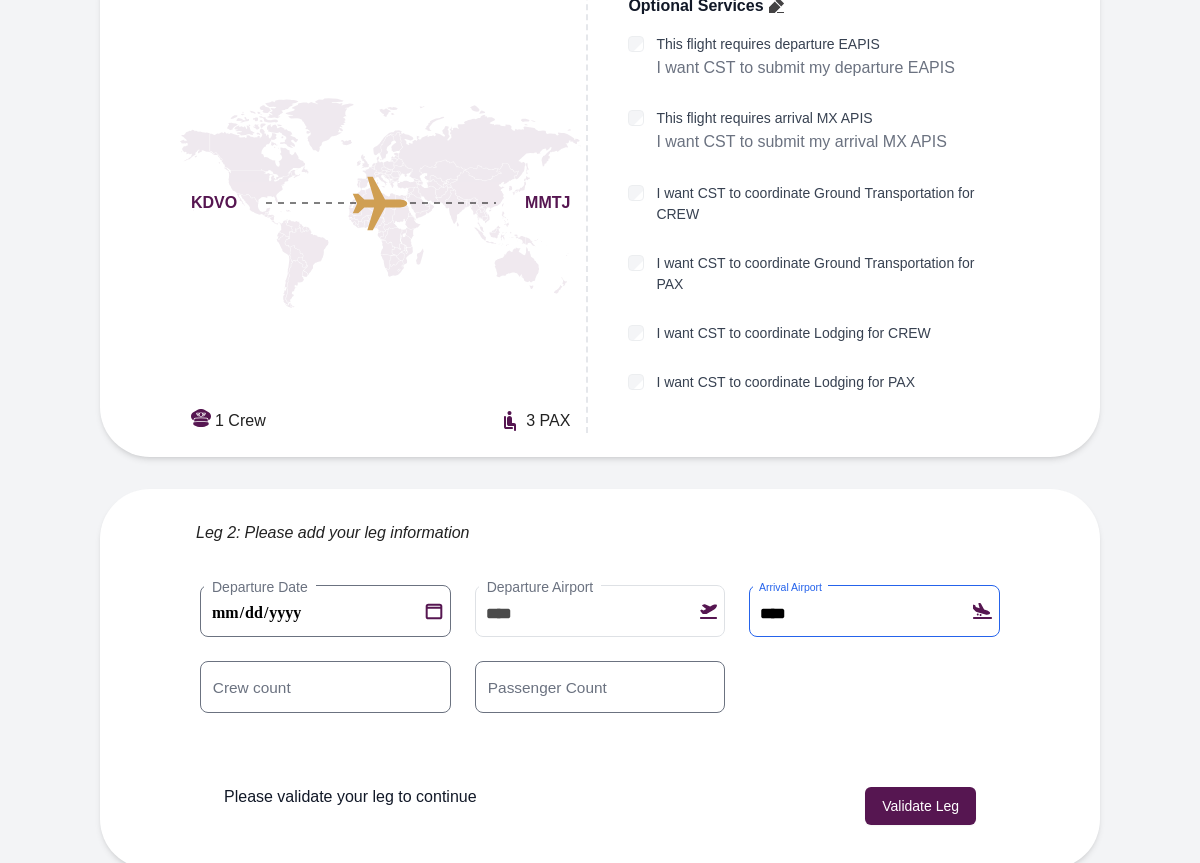 type on "****" 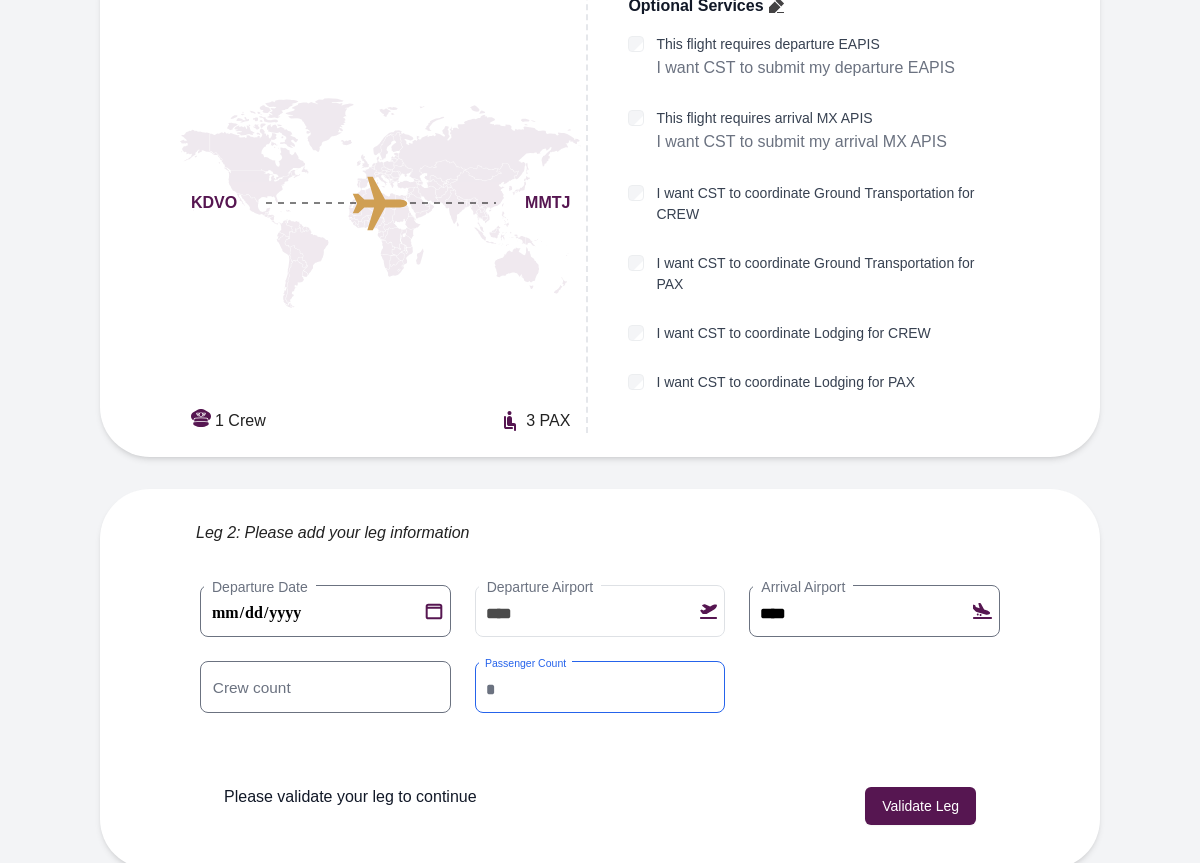 click on "*" at bounding box center (600, 687) 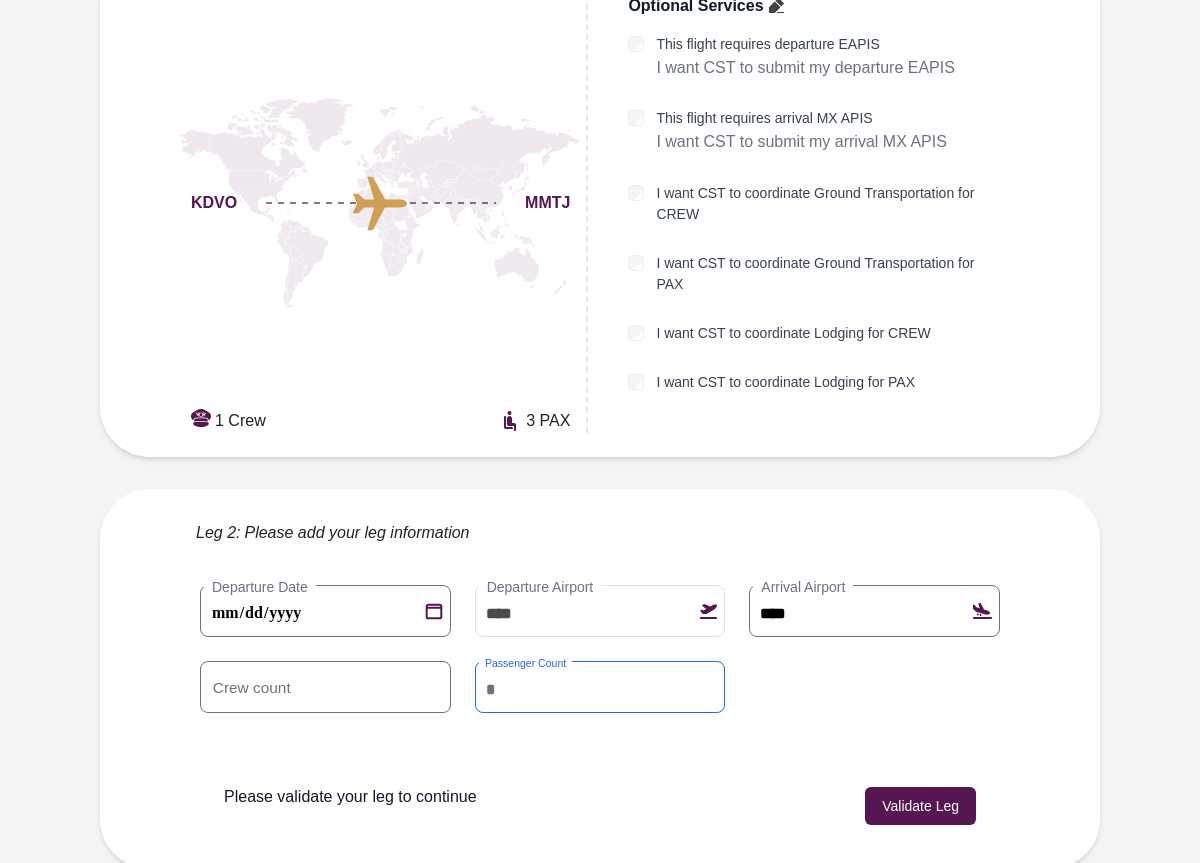 type on "*" 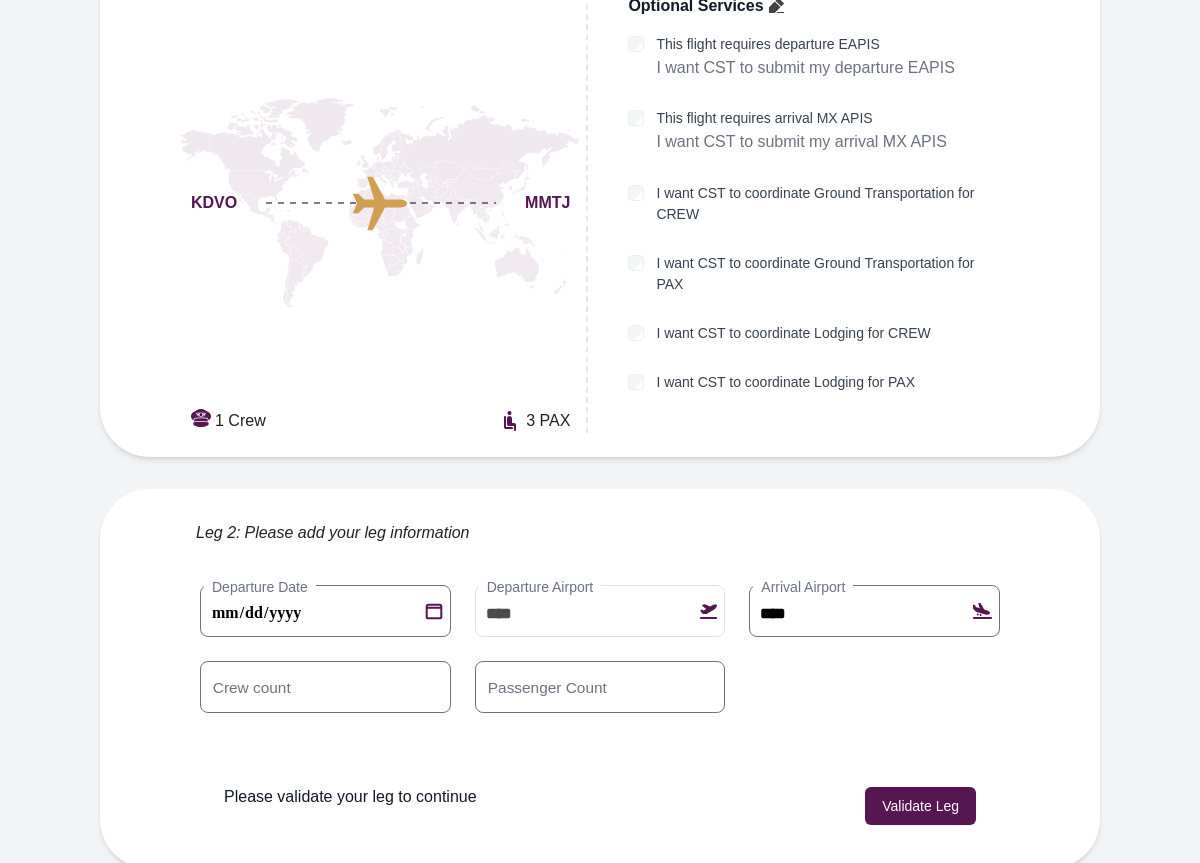click on "**********" at bounding box center (600, 661) 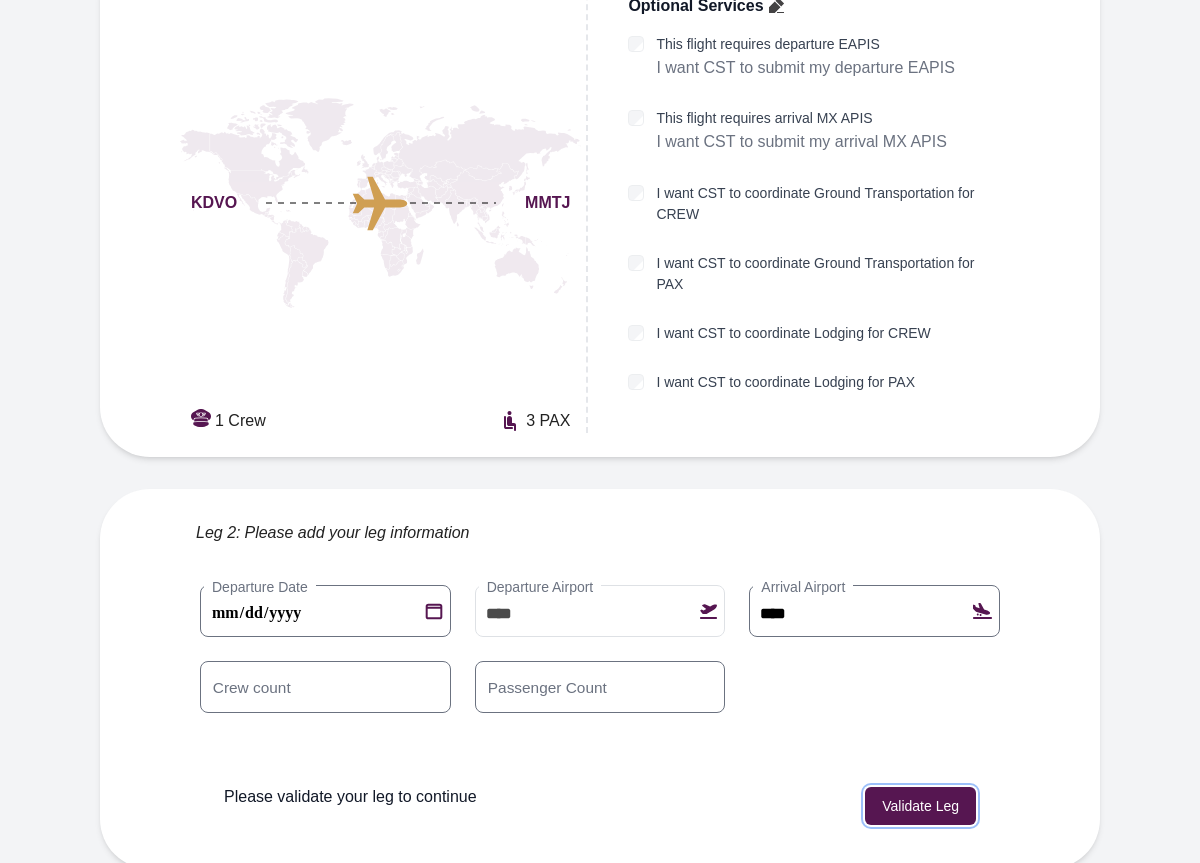 click on "Validate Leg" at bounding box center (920, 806) 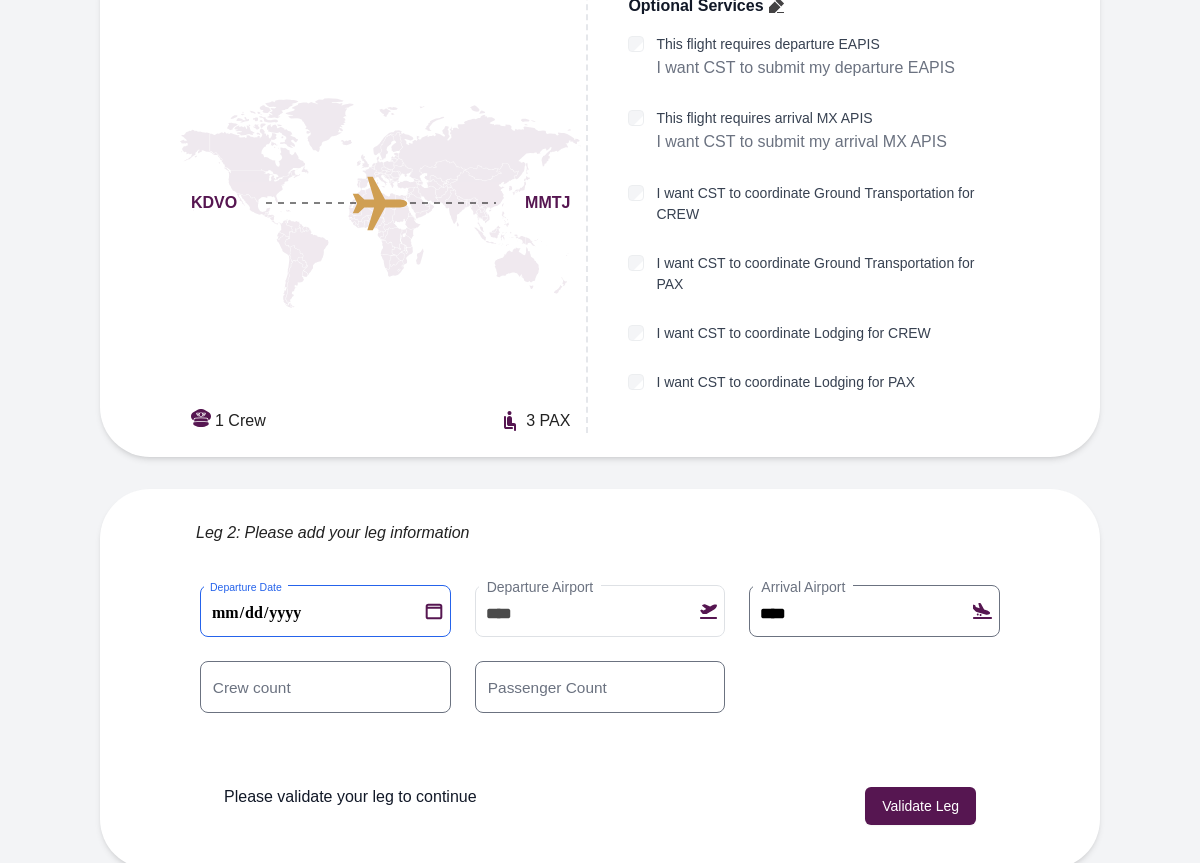 click on "**********" at bounding box center [325, 611] 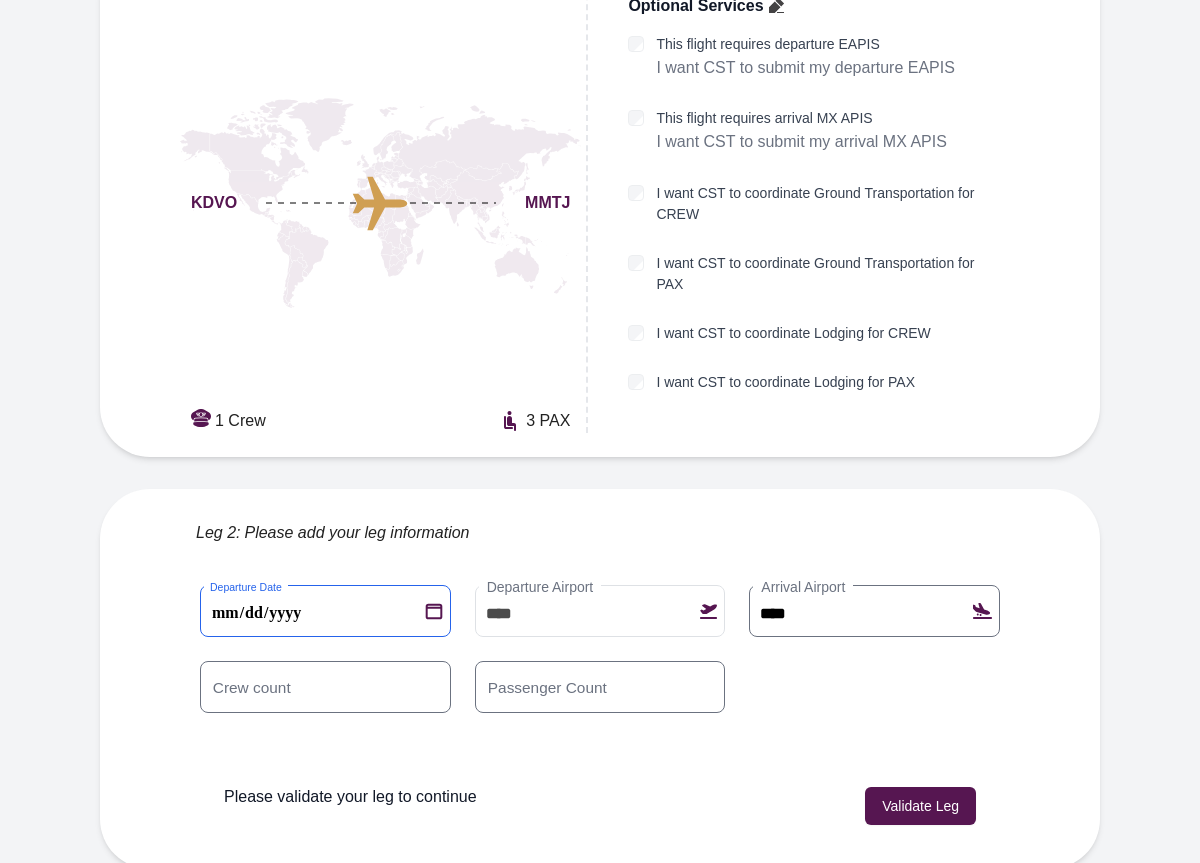 type on "**********" 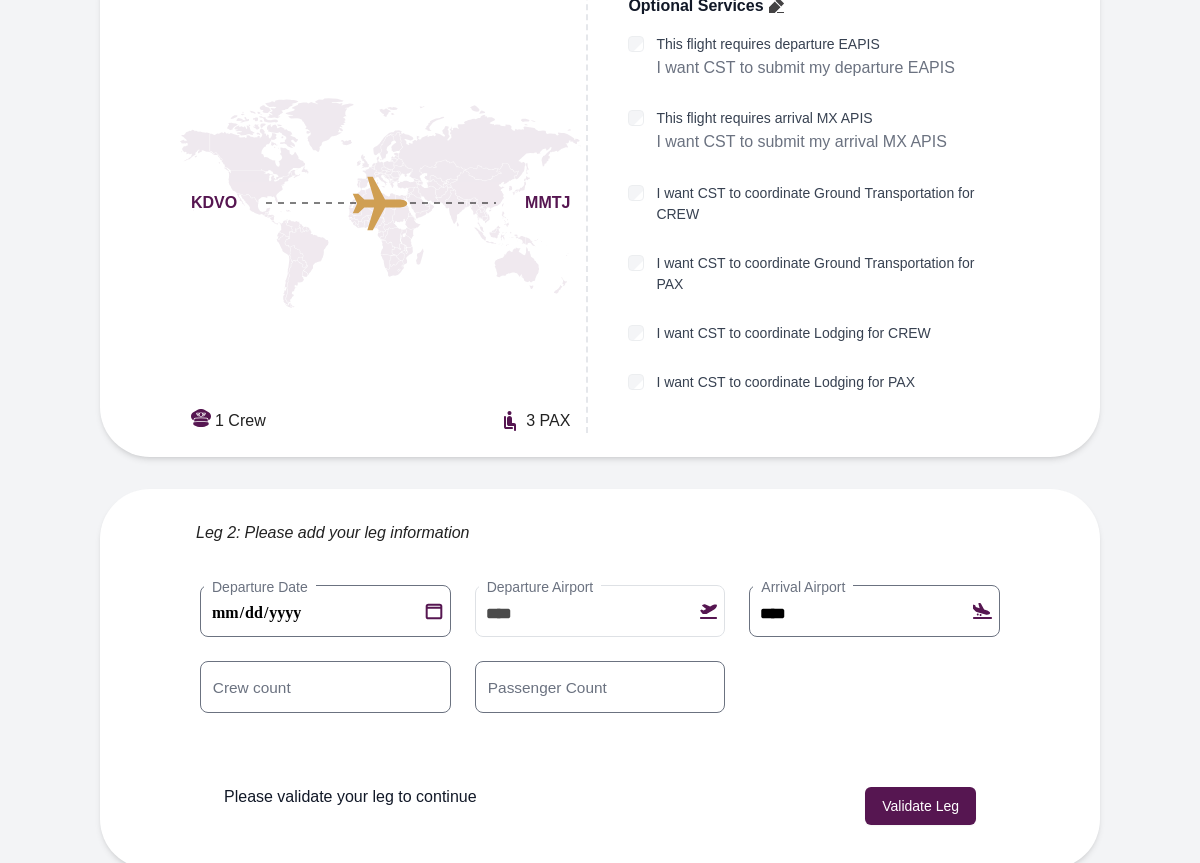 click on "Leg 2: Please add your leg information" at bounding box center (640, 533) 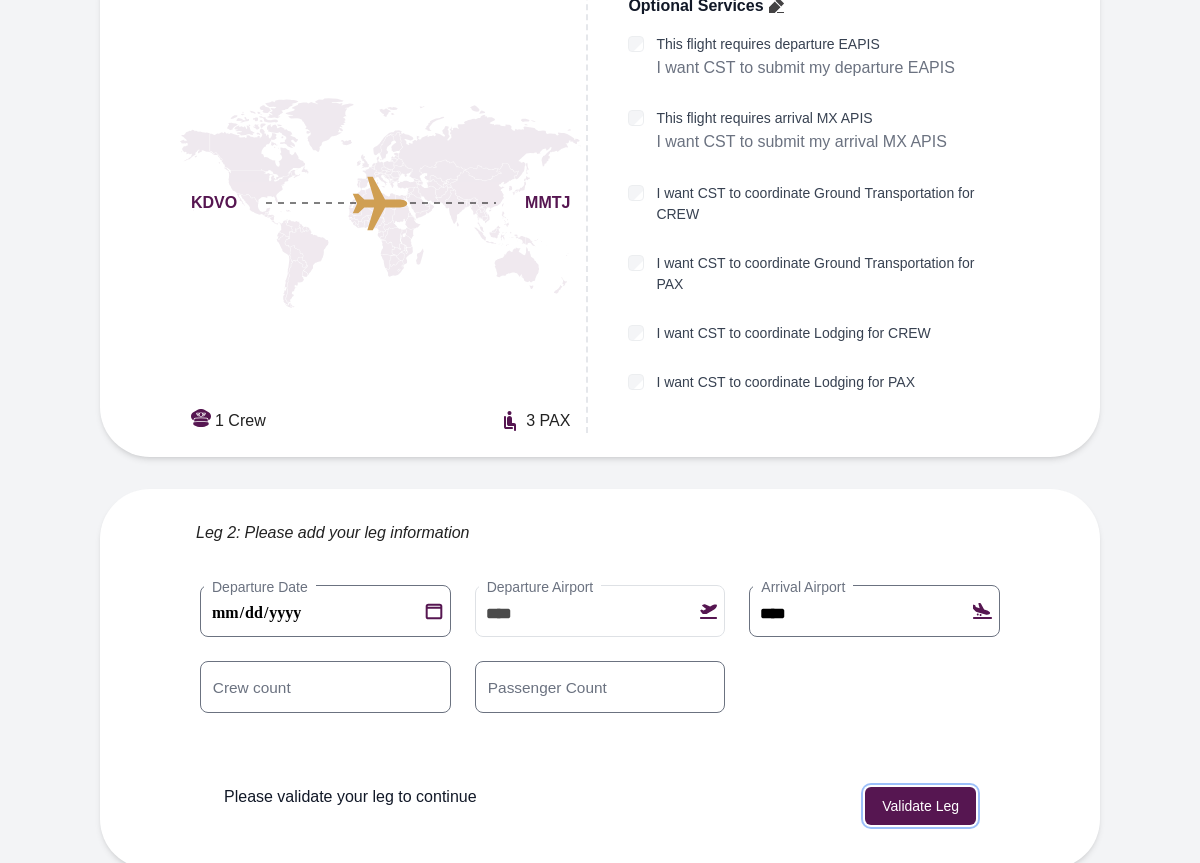 click on "Validate Leg" at bounding box center [920, 806] 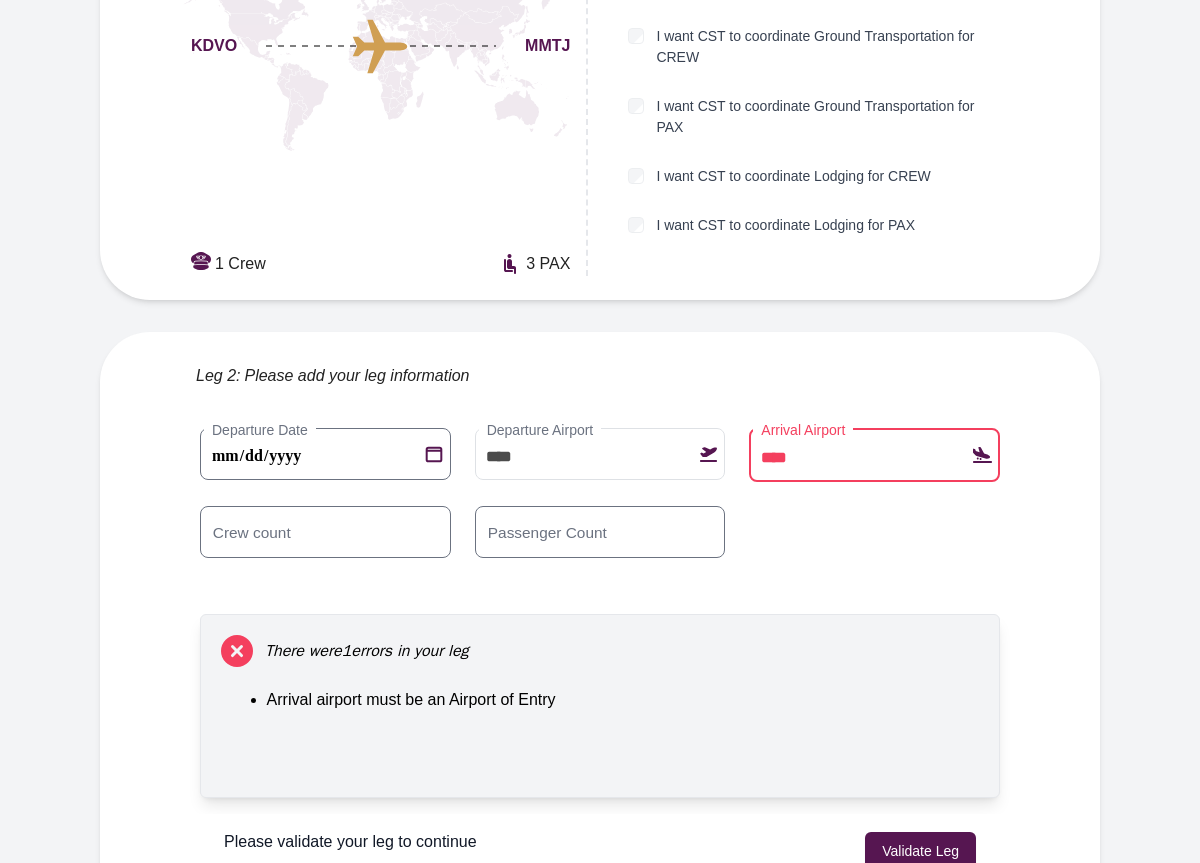 scroll, scrollTop: 736, scrollLeft: 0, axis: vertical 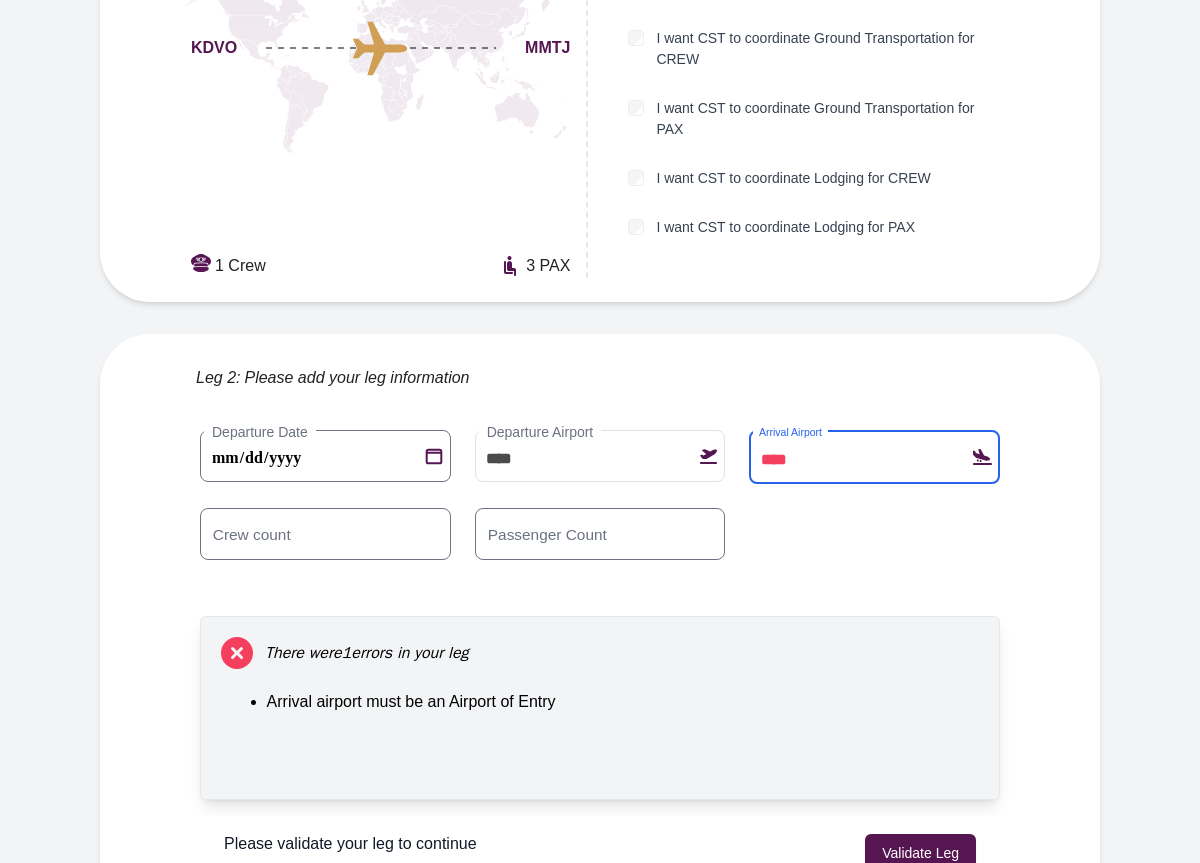 click on "****" at bounding box center (874, 457) 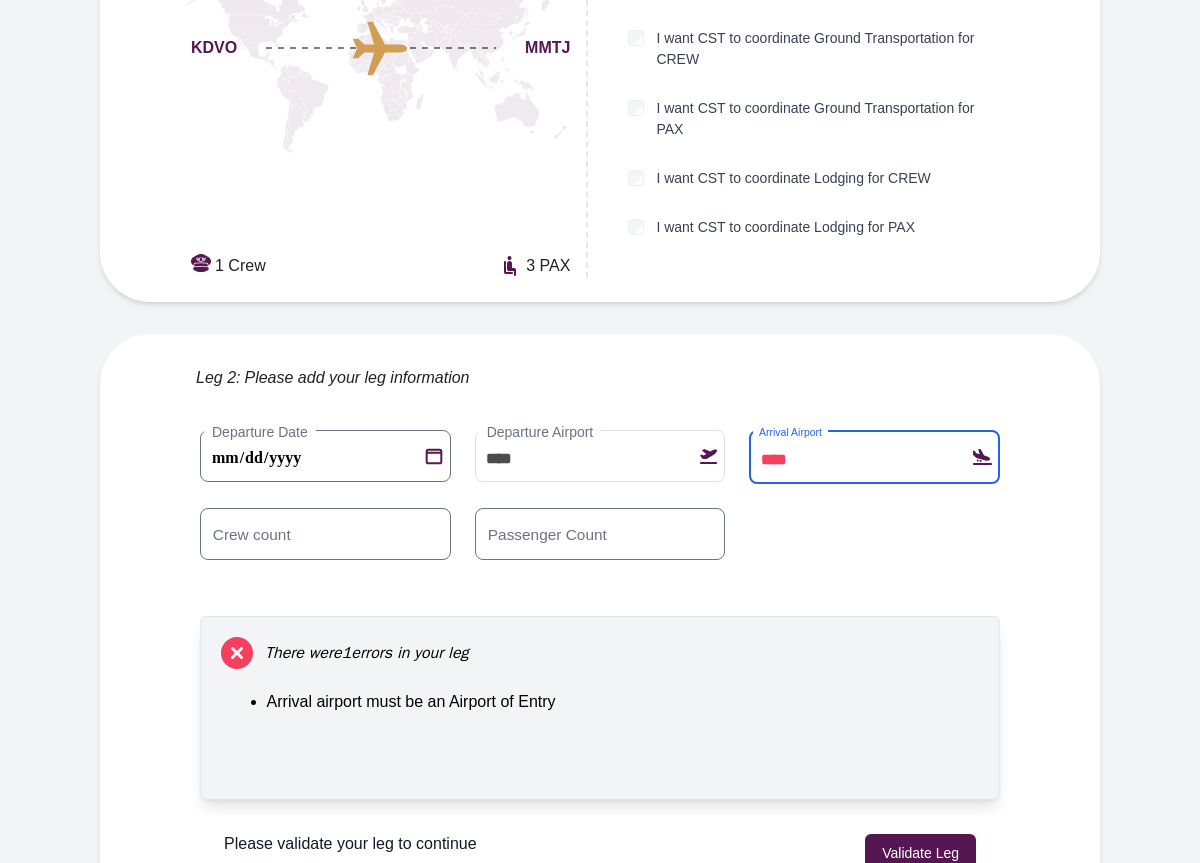 click on "Validate Leg" at bounding box center (920, 853) 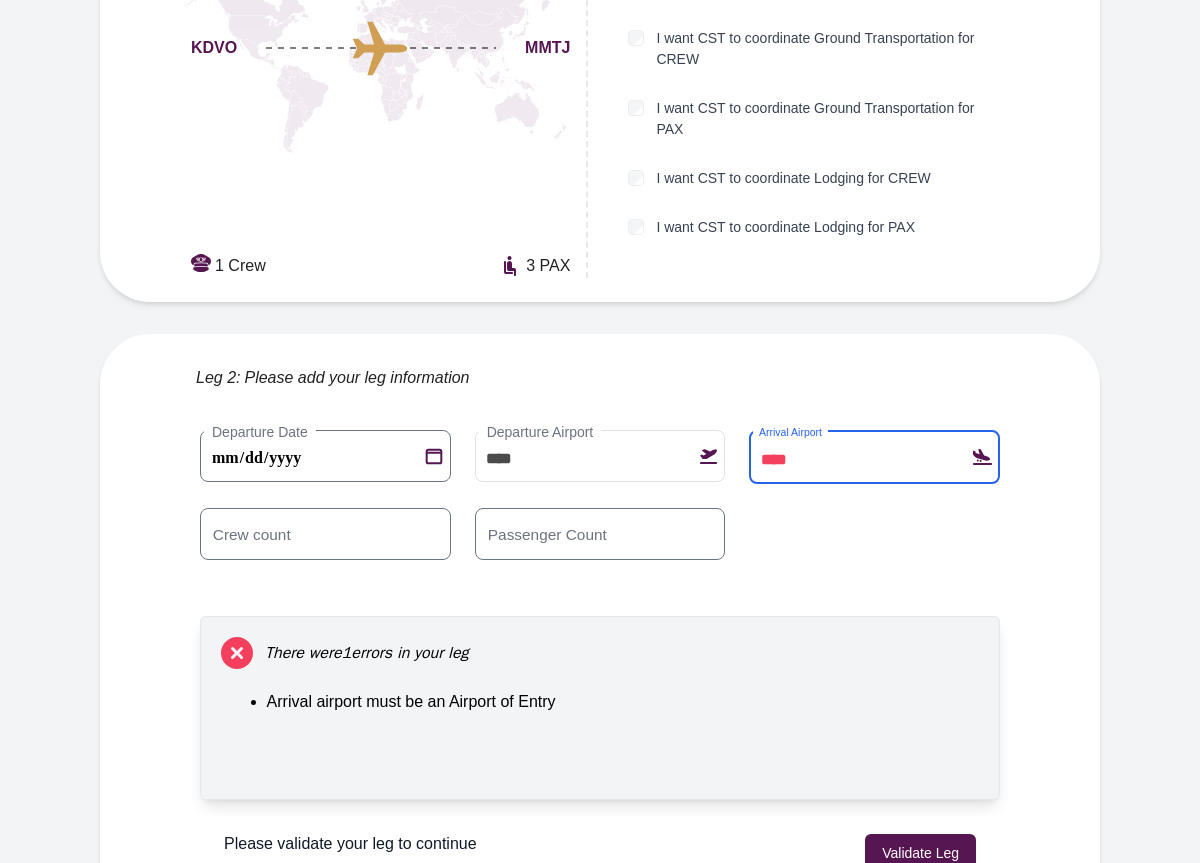click on "****" at bounding box center [874, 457] 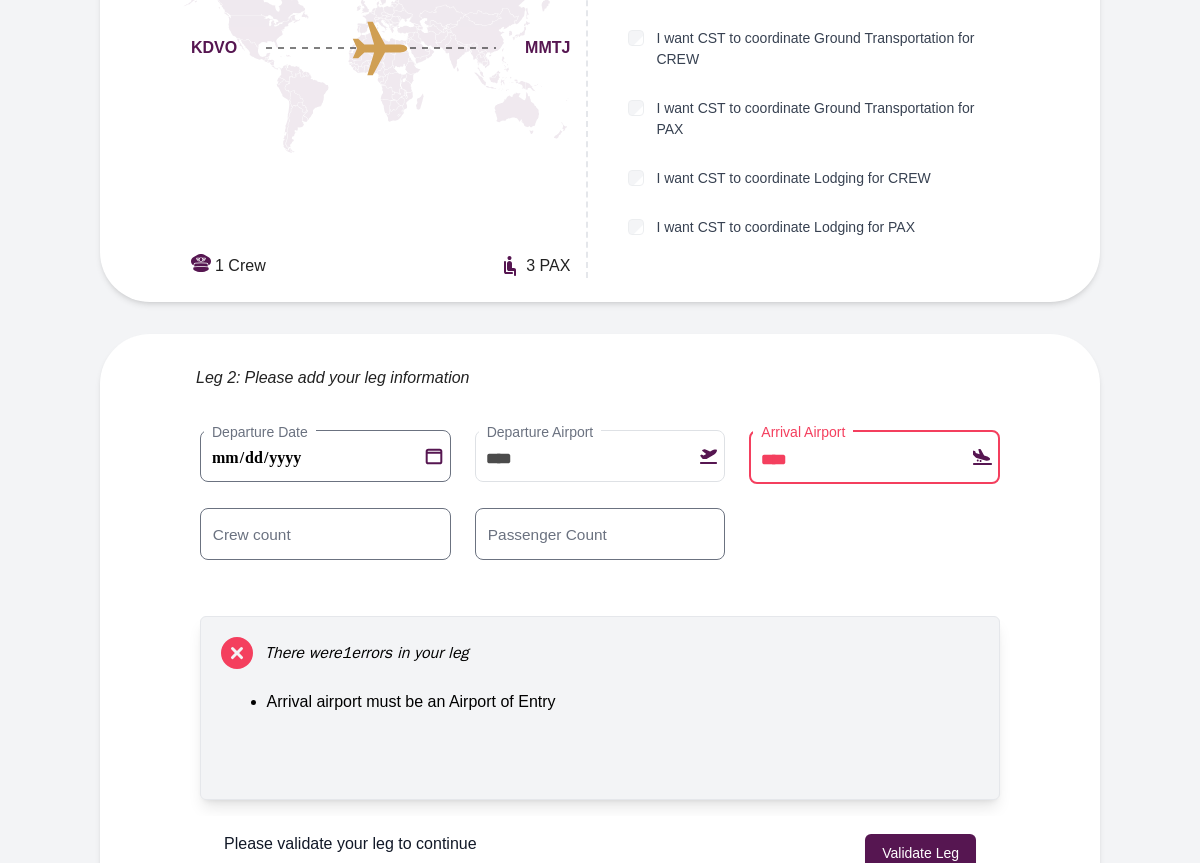 click on "**********" at bounding box center (600, 661) 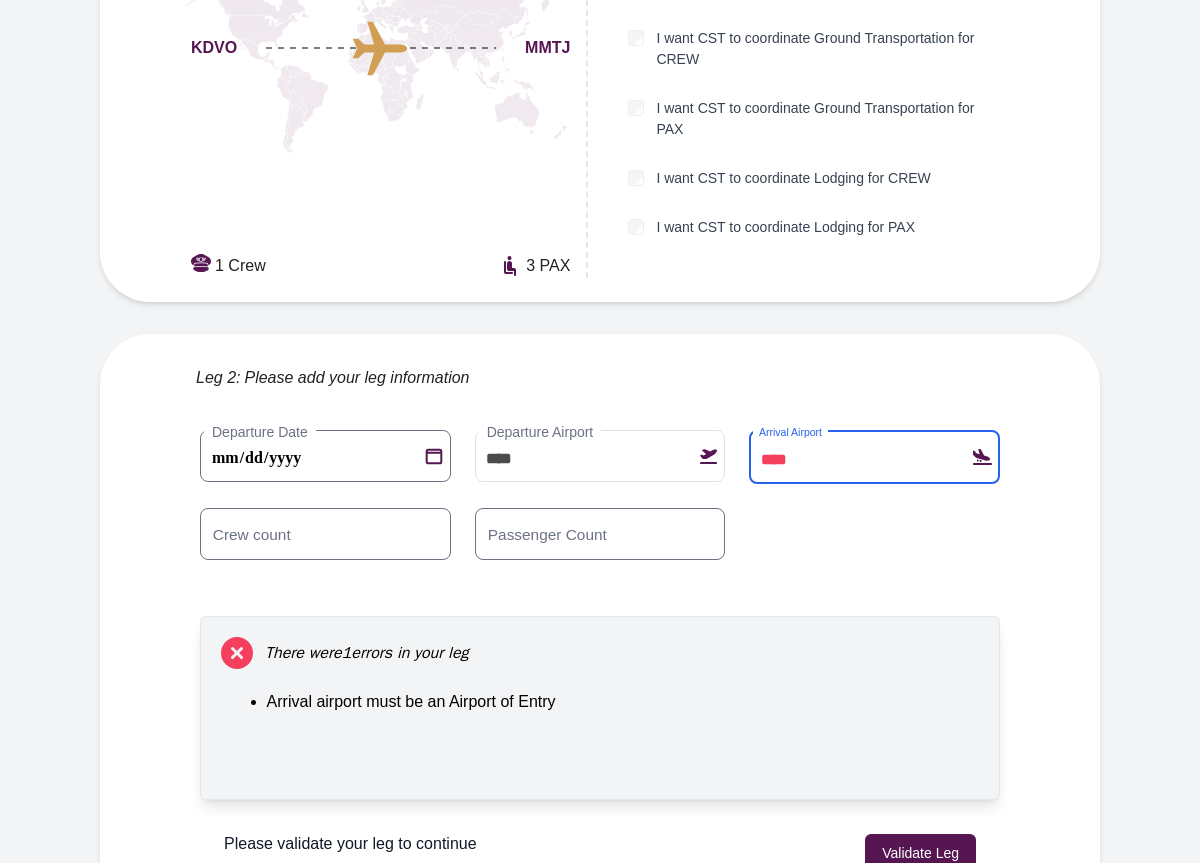 click on "****" at bounding box center [874, 457] 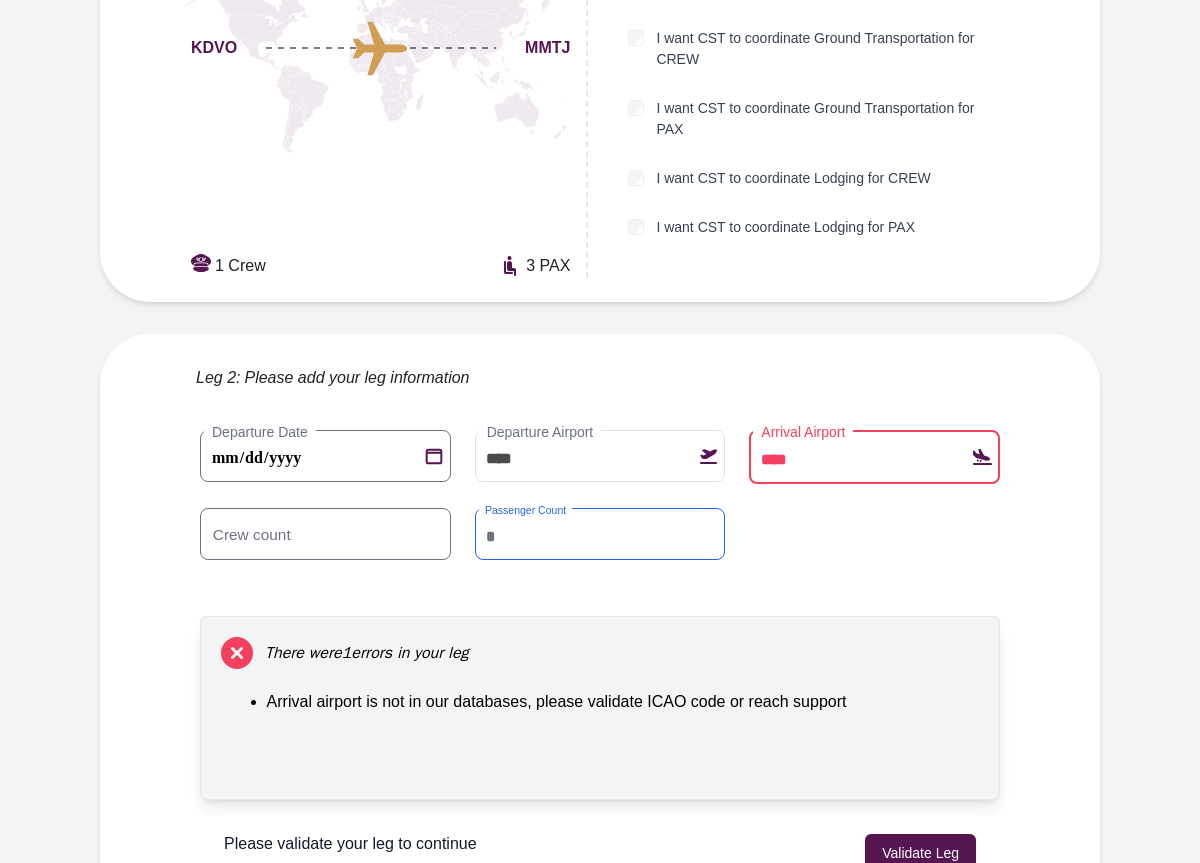 click on "**********" at bounding box center [600, 507] 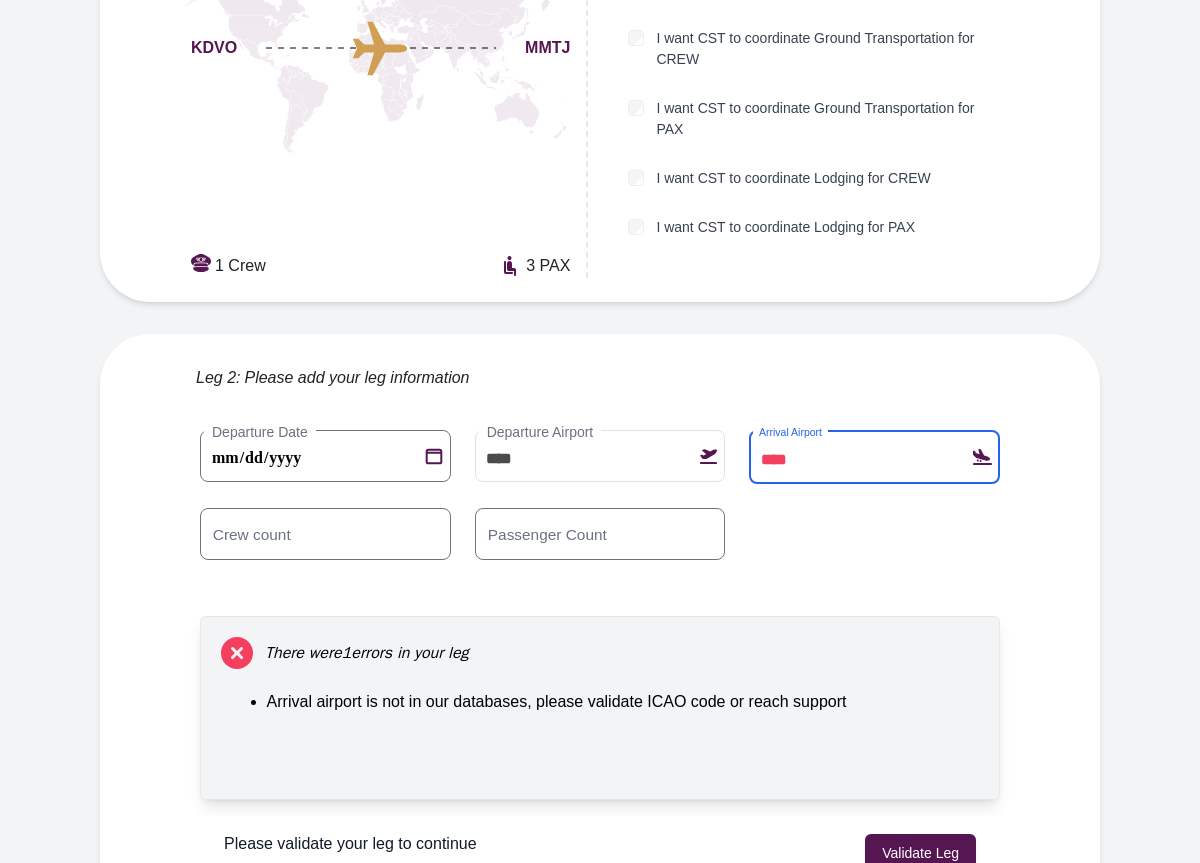 click on "****" at bounding box center (874, 457) 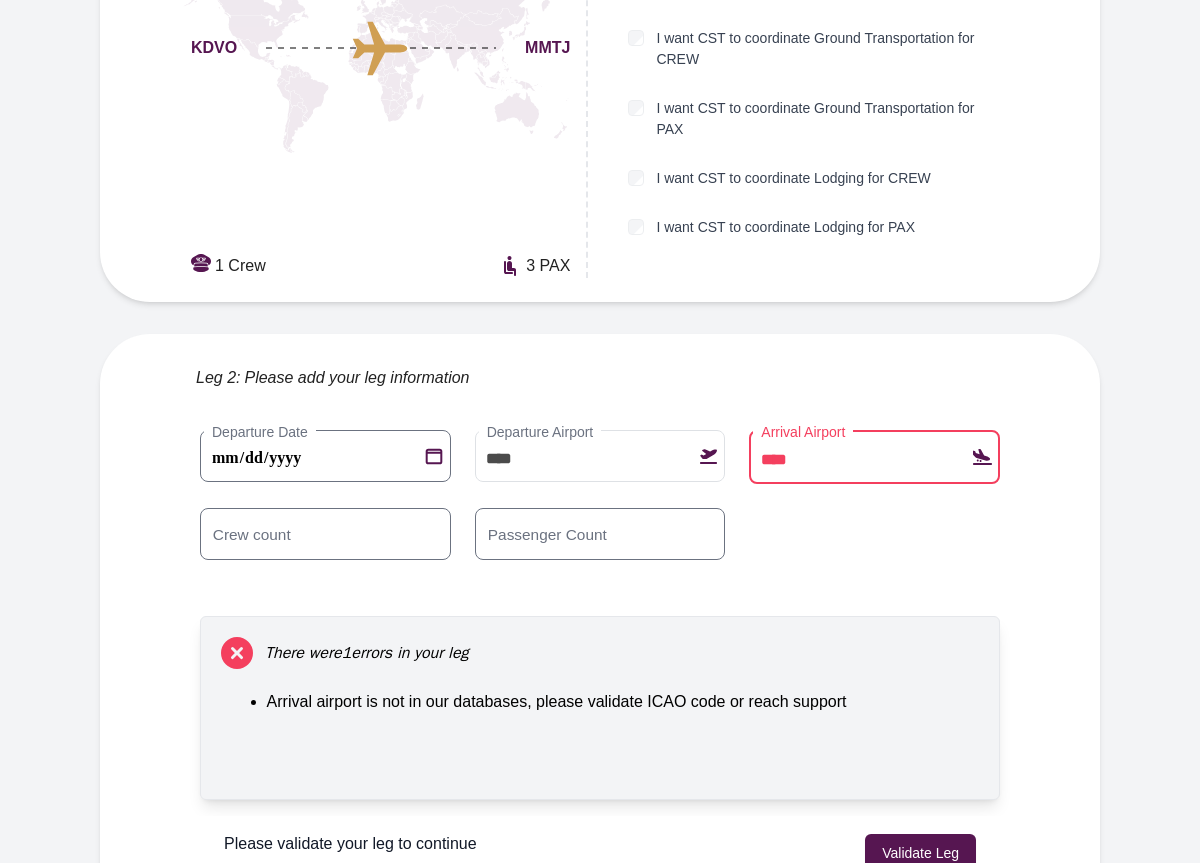 click on "**********" at bounding box center (600, 507) 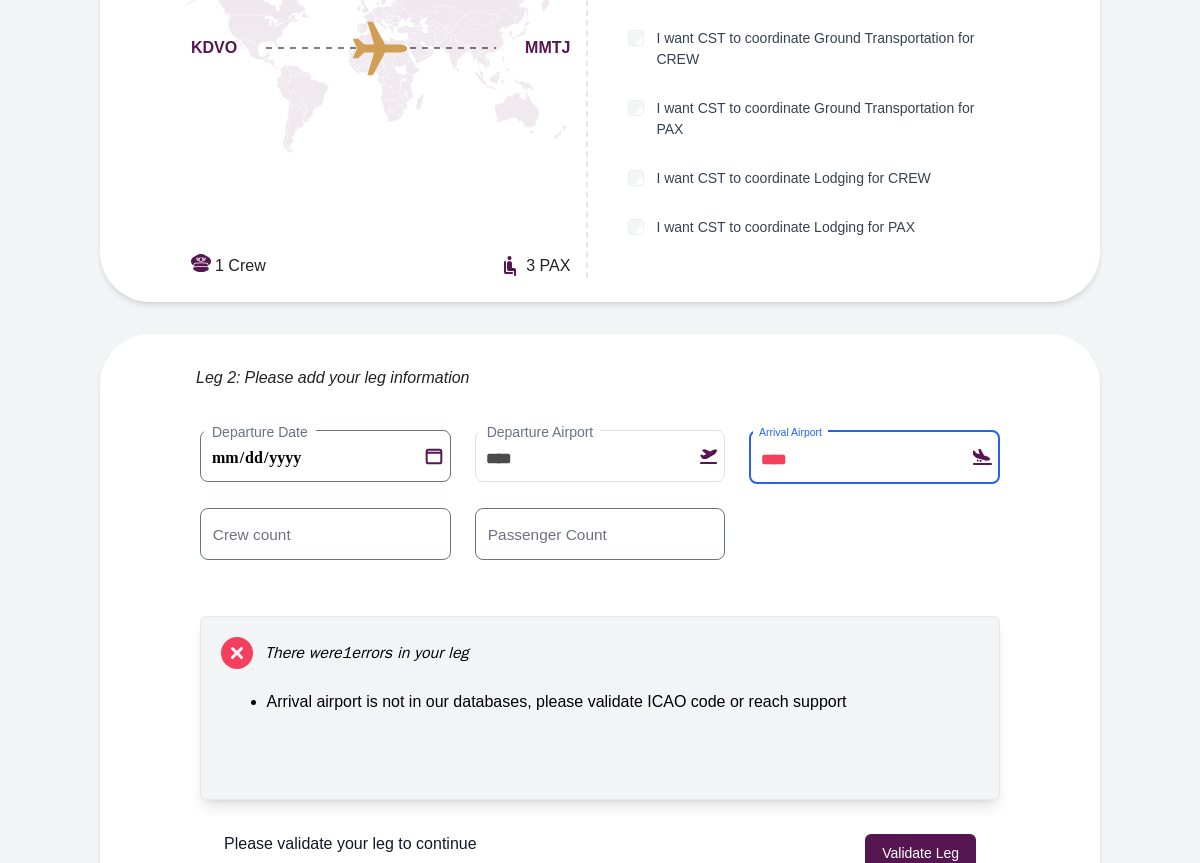 click on "****" at bounding box center (874, 457) 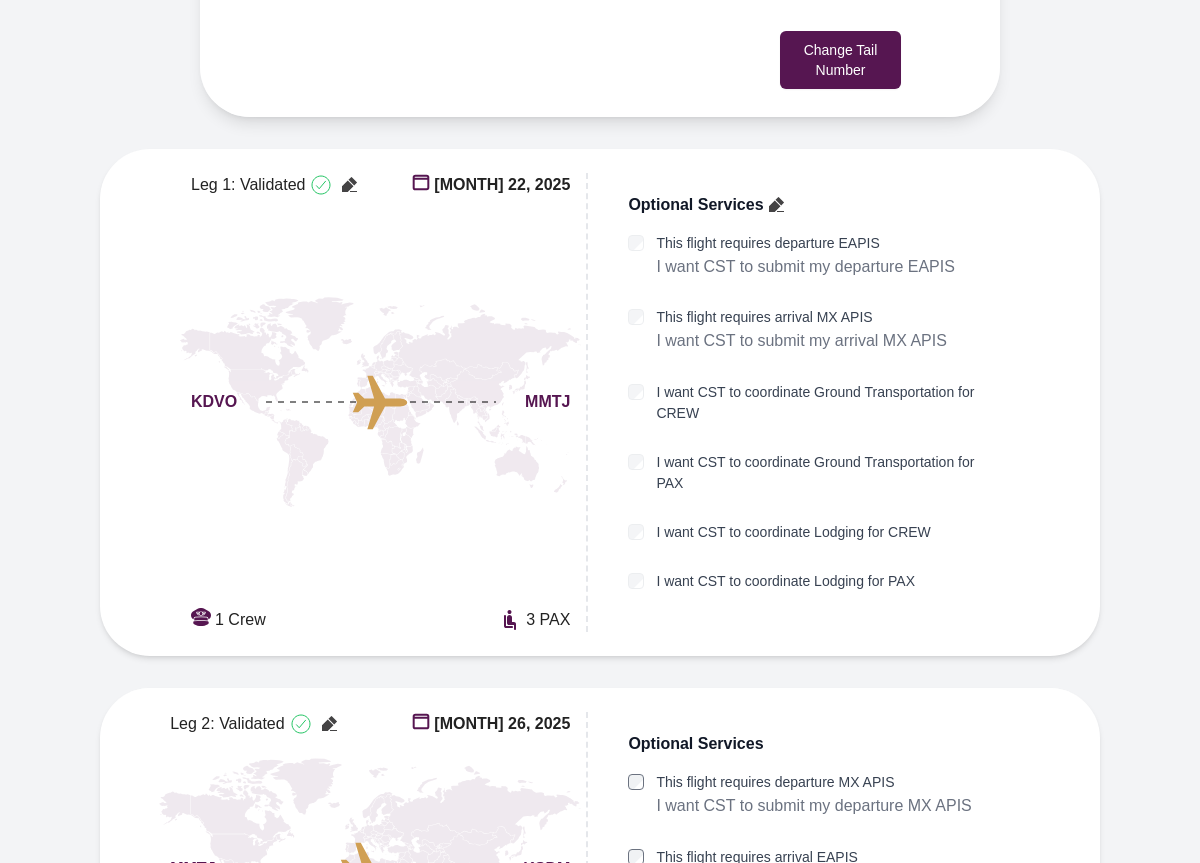 scroll, scrollTop: 562, scrollLeft: 0, axis: vertical 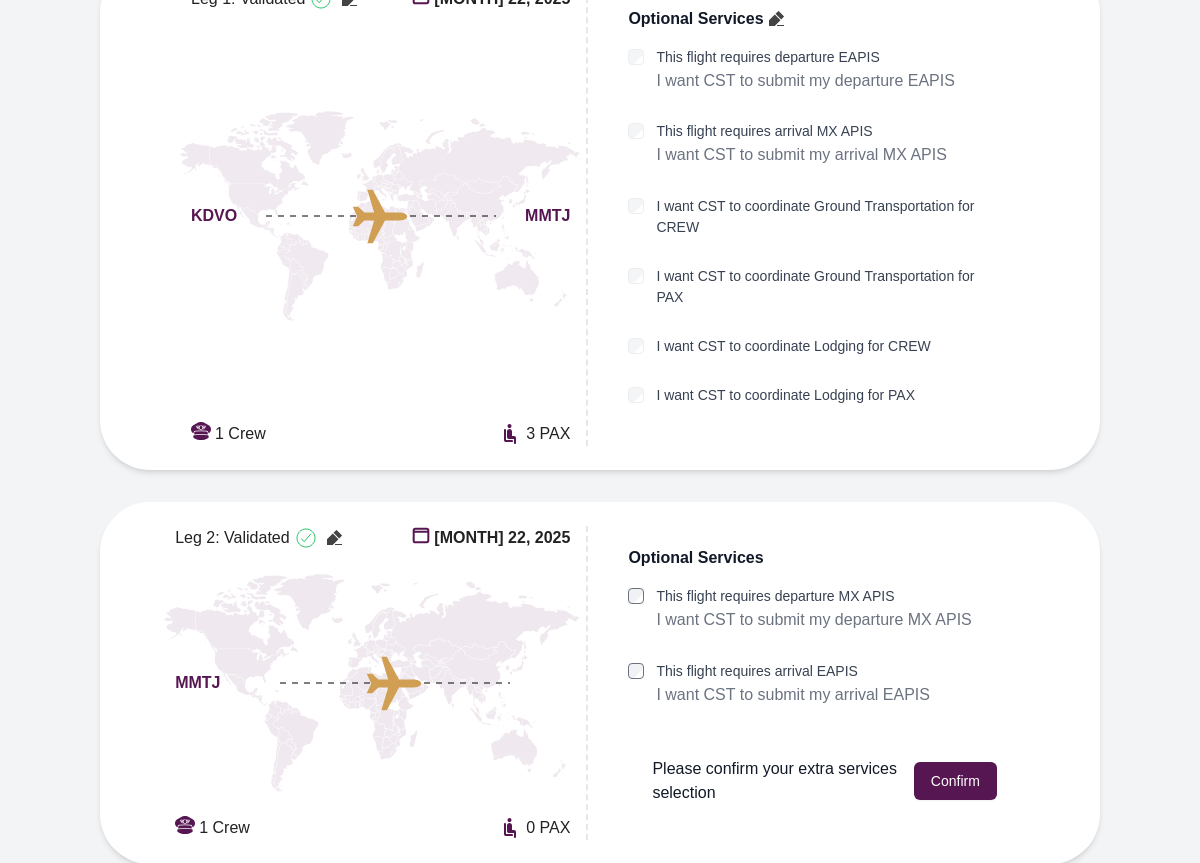 click 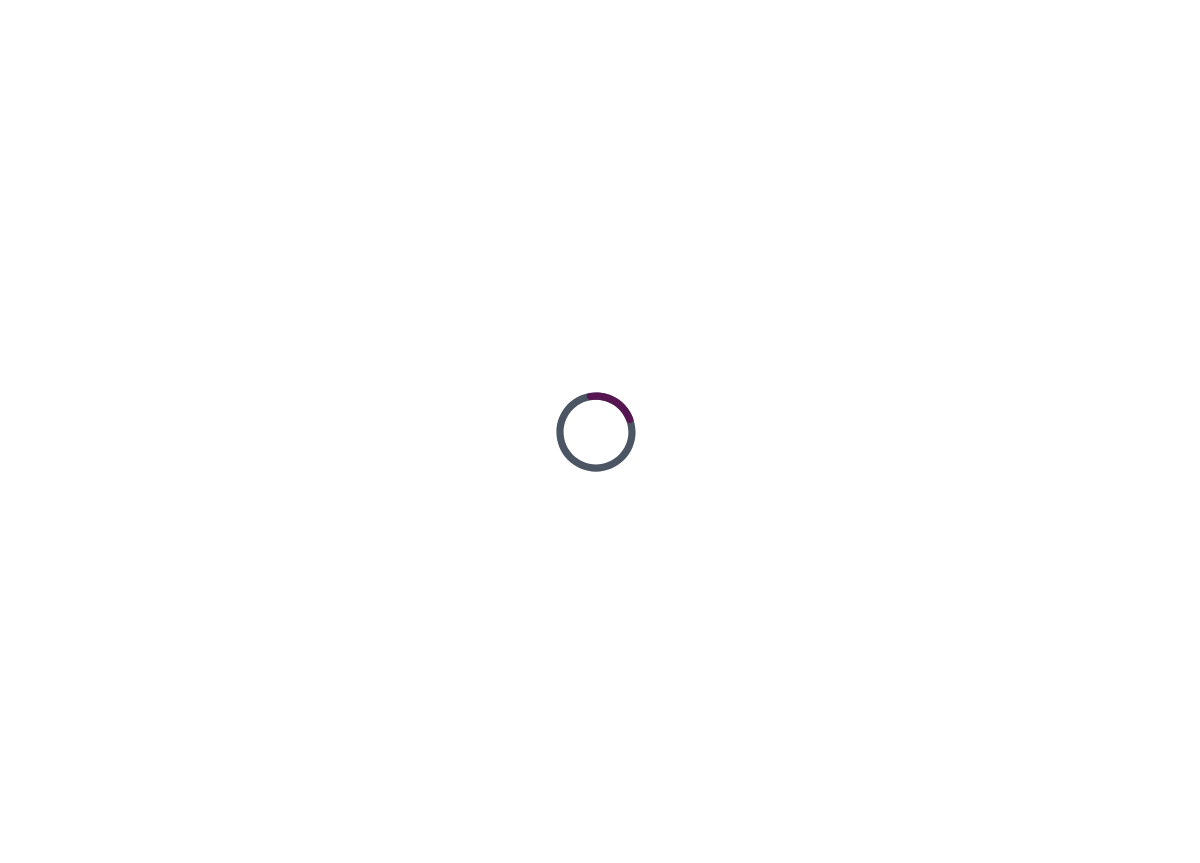 scroll, scrollTop: 0, scrollLeft: 0, axis: both 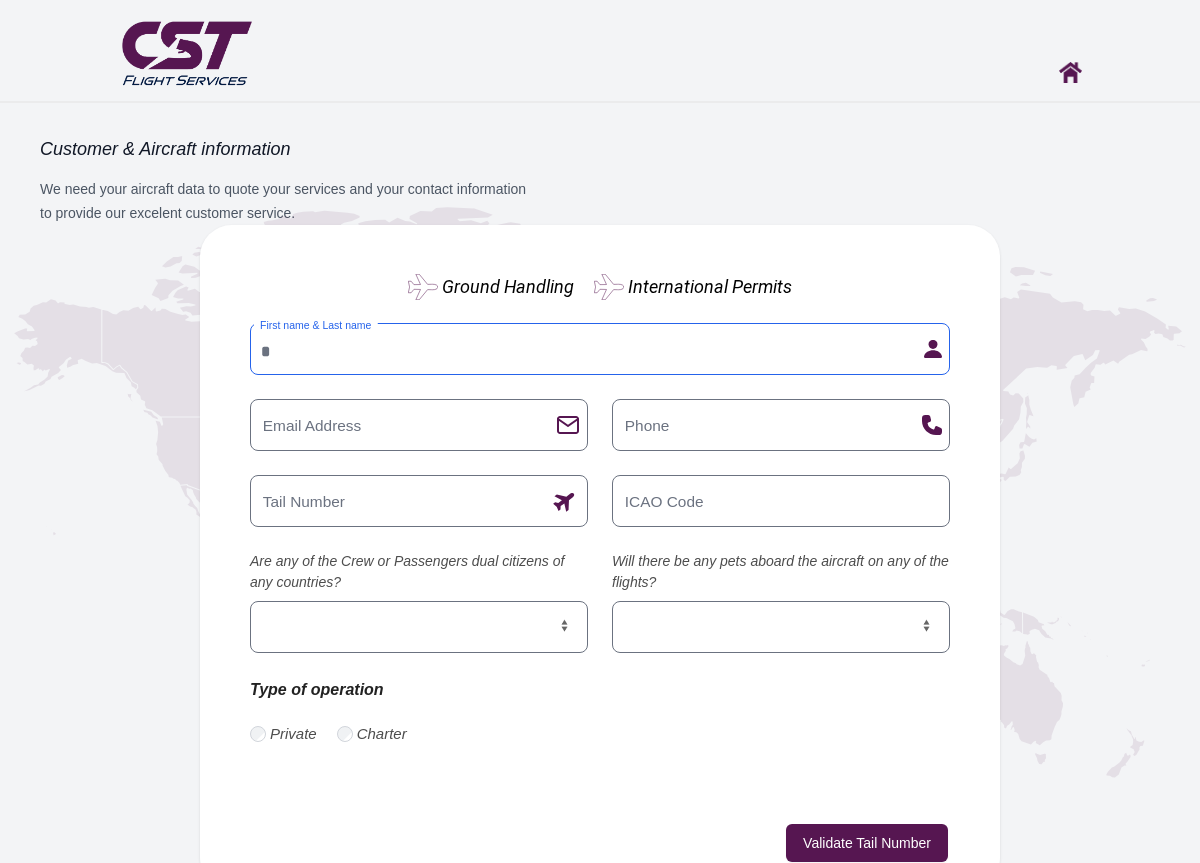 click on "First name & Last name" at bounding box center [600, 349] 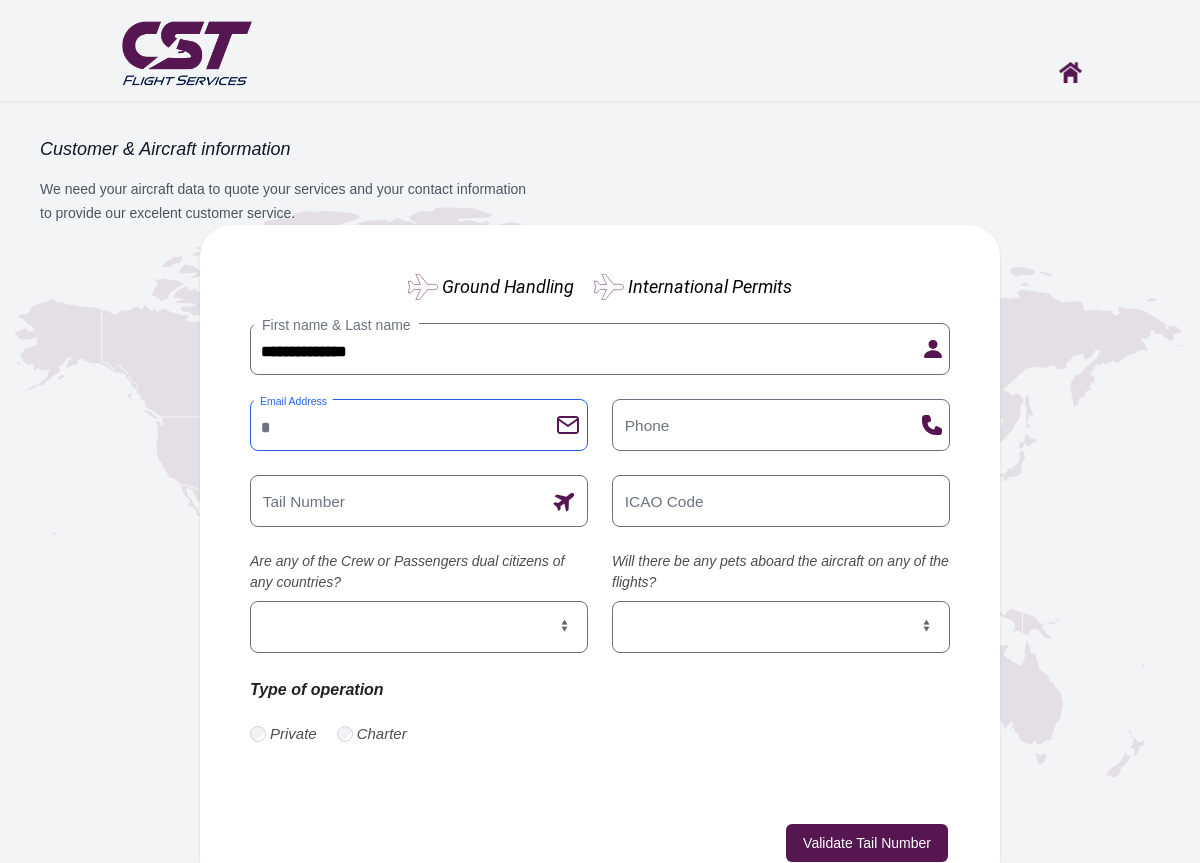 type on "**********" 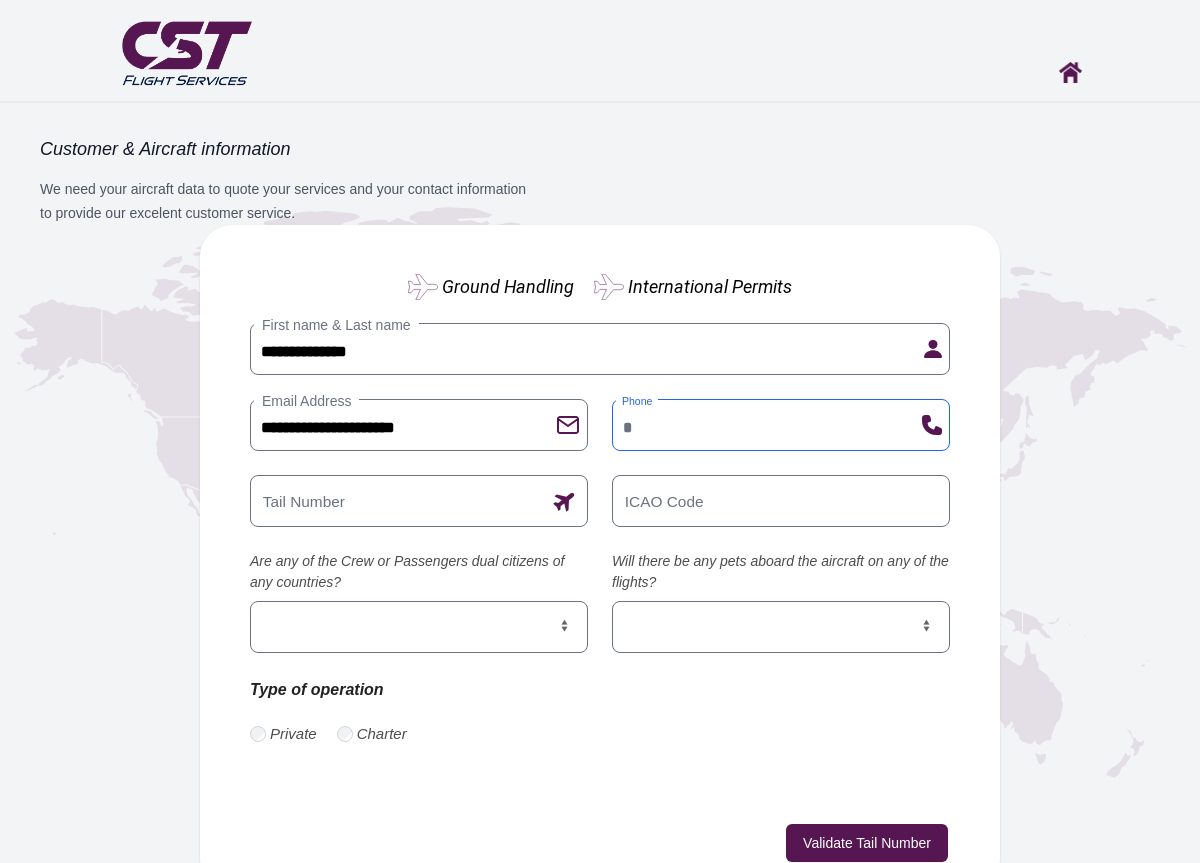 type on "**********" 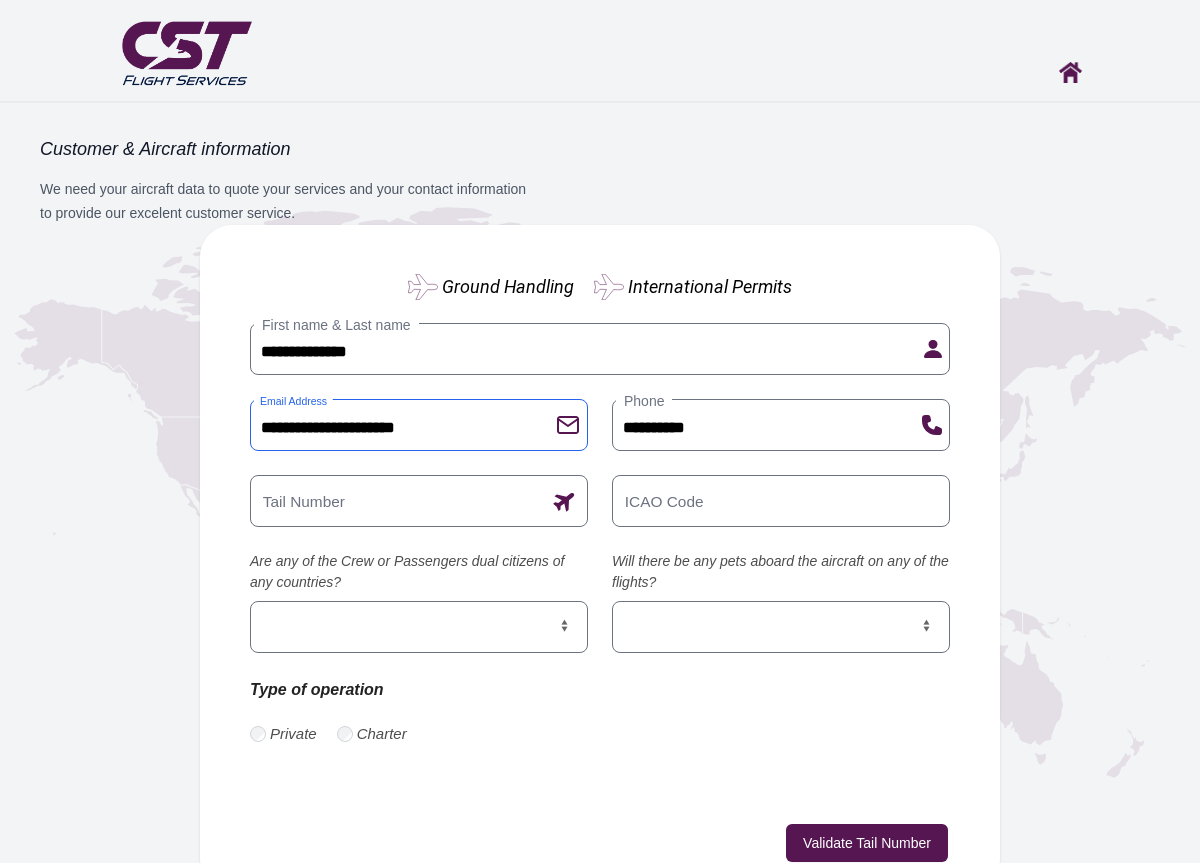 click on "**********" at bounding box center (419, 425) 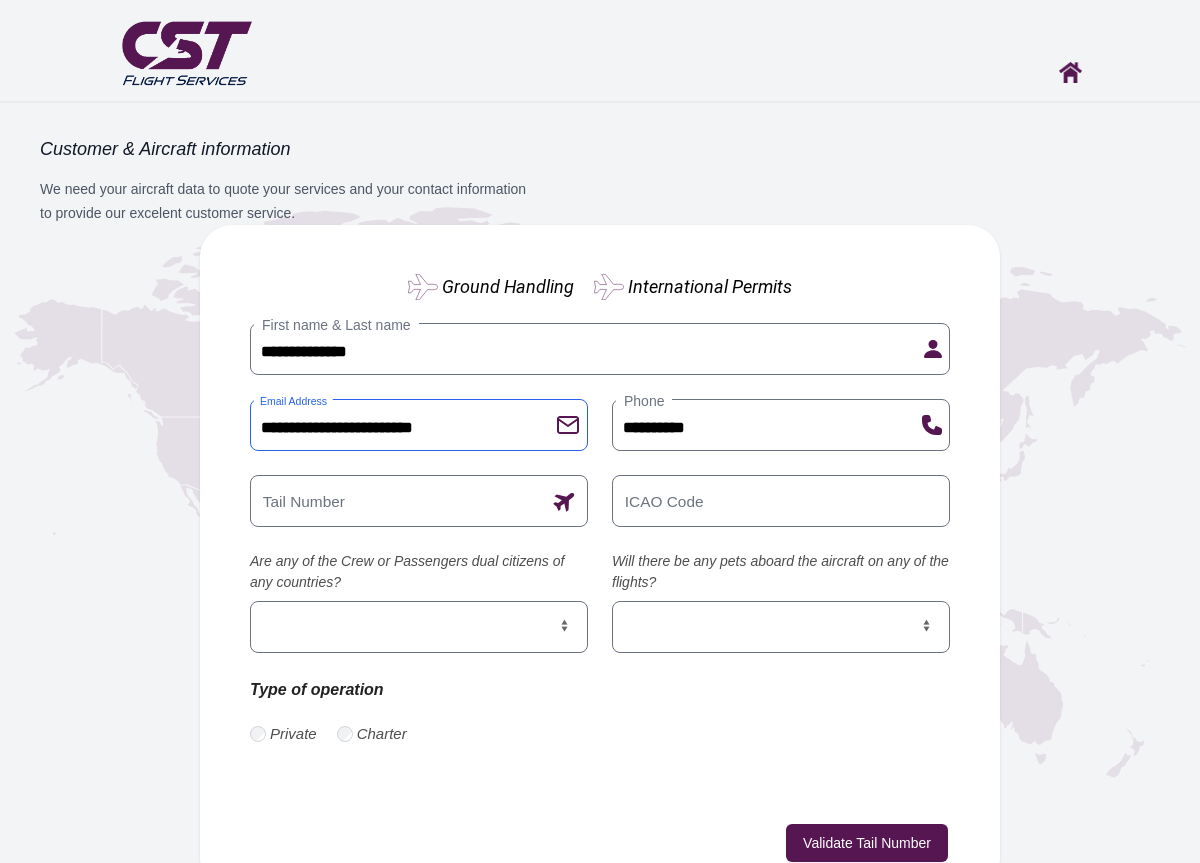 type on "**********" 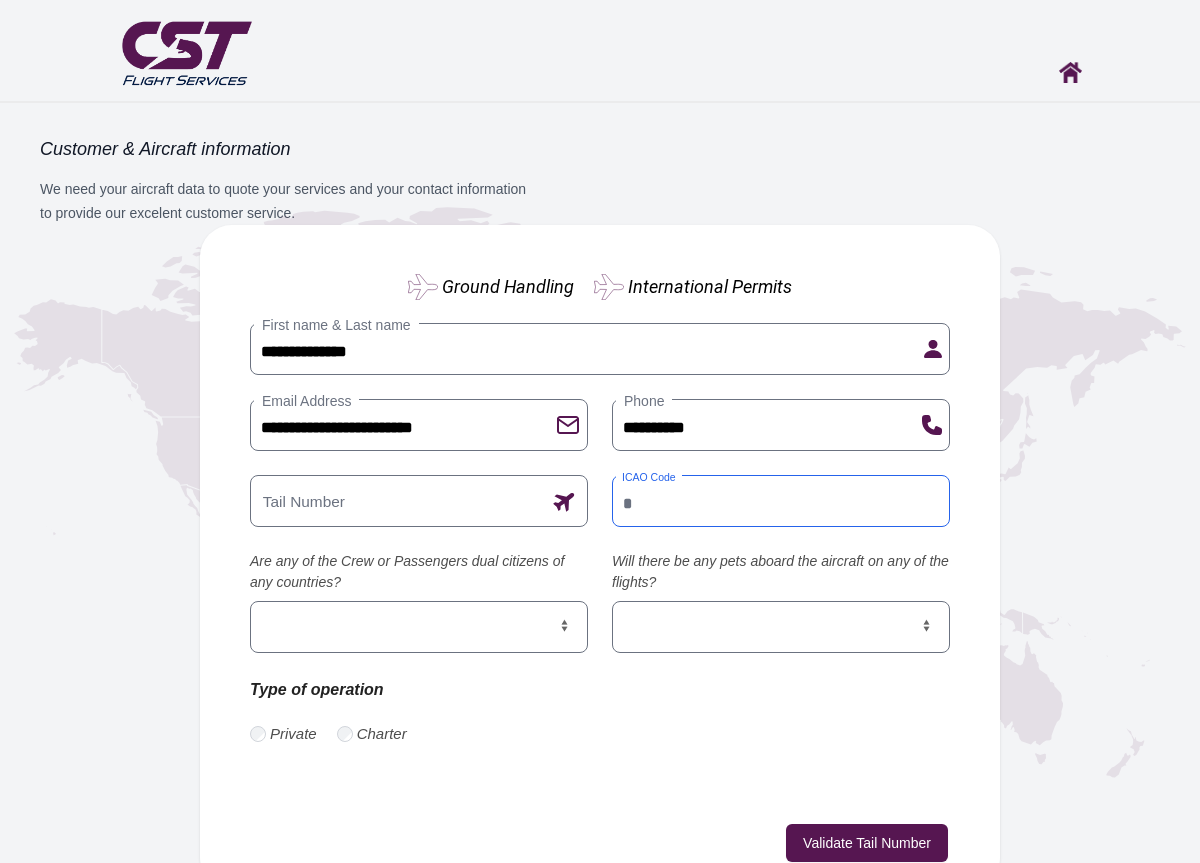 click on "ICAO Code" at bounding box center [781, 501] 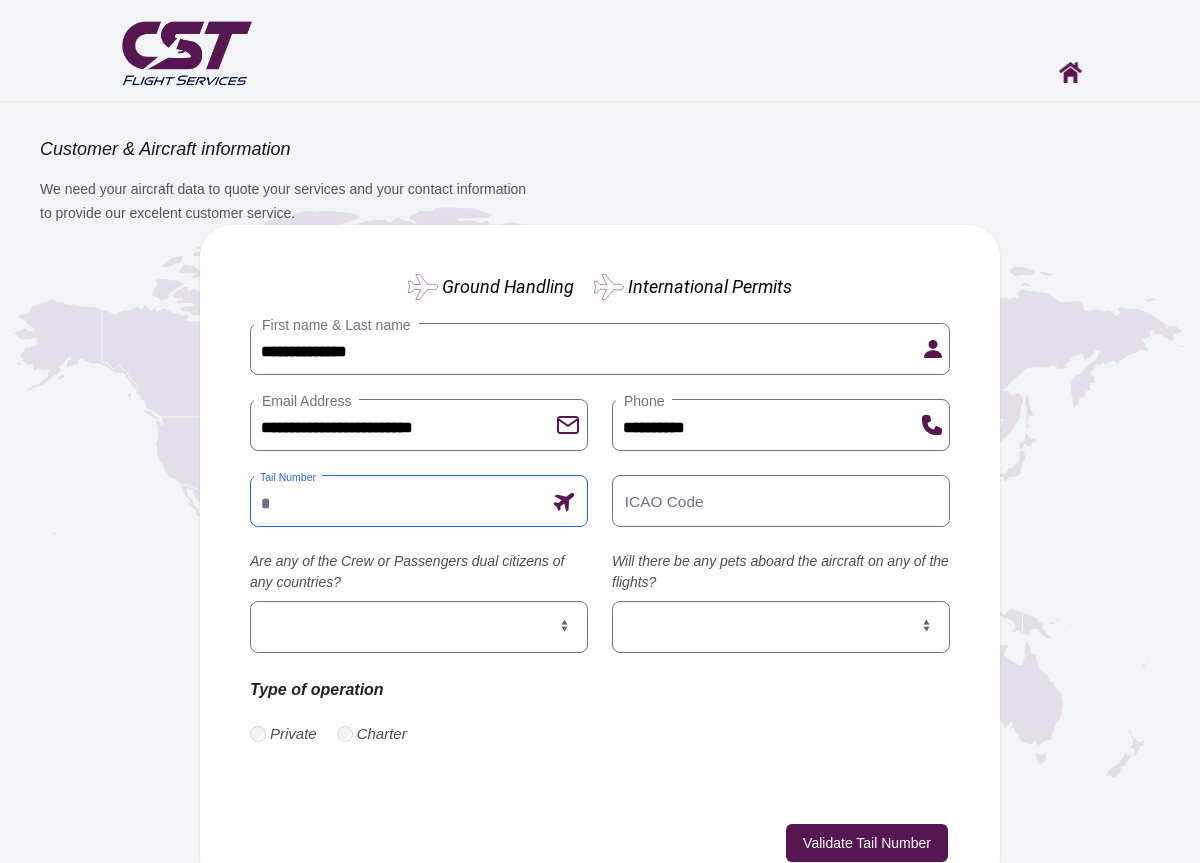 click on "Tail Number" at bounding box center (419, 501) 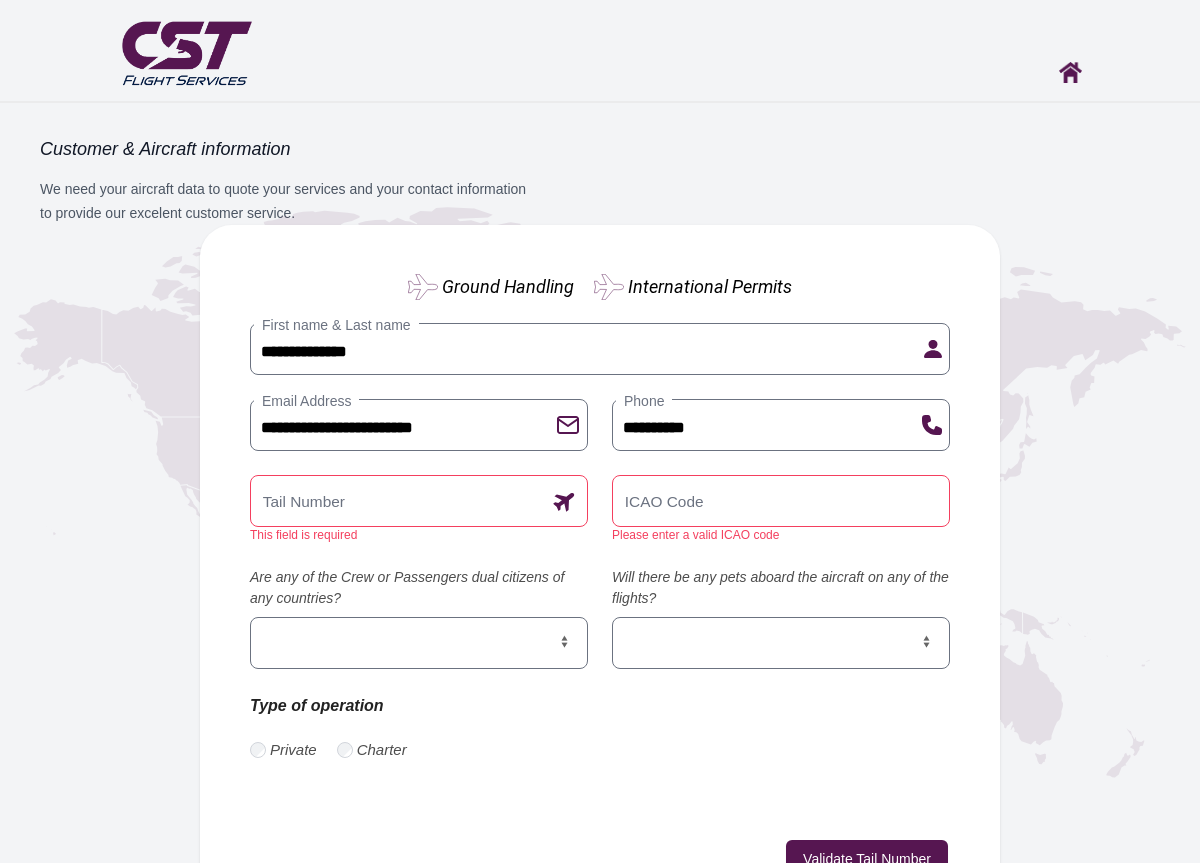 click on "Will there be any pets aboard the aircraft on any of the flights?" at bounding box center (781, 588) 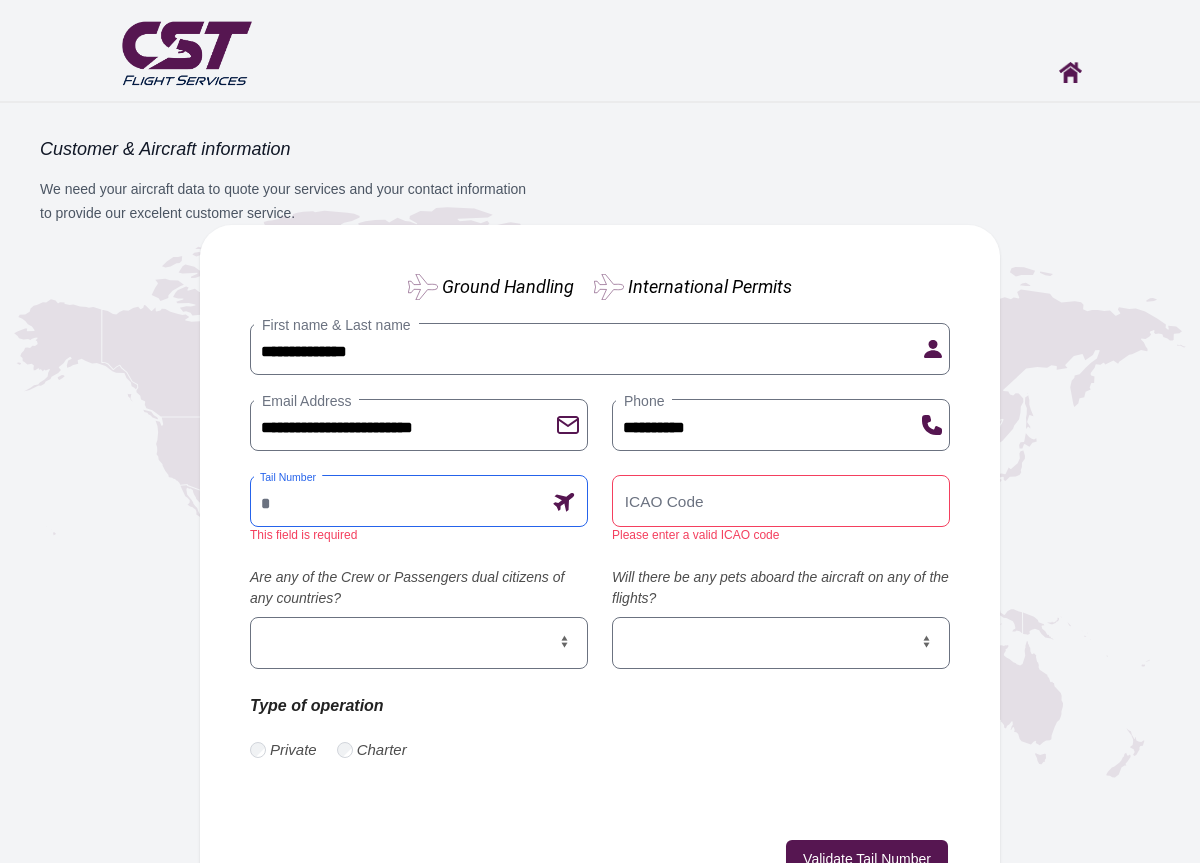 click on "Tail Number" at bounding box center (419, 501) 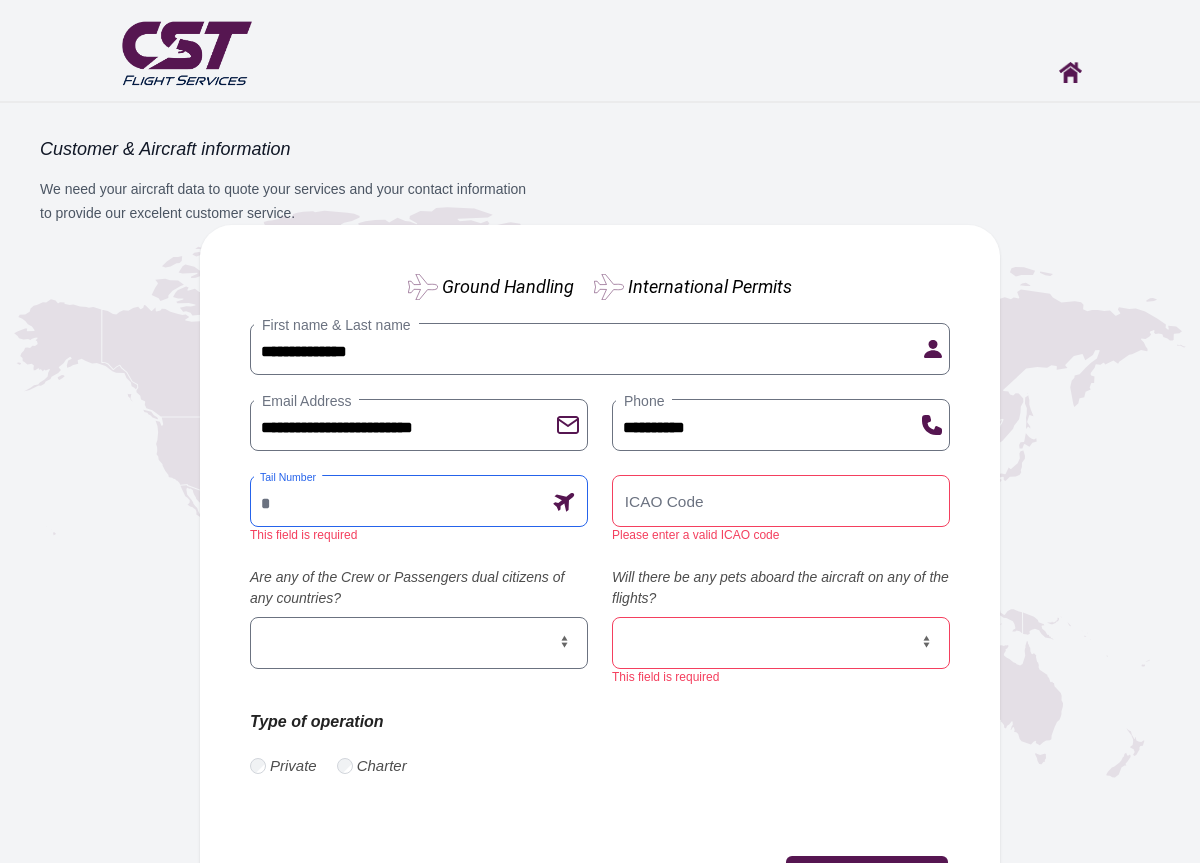 type on "*****" 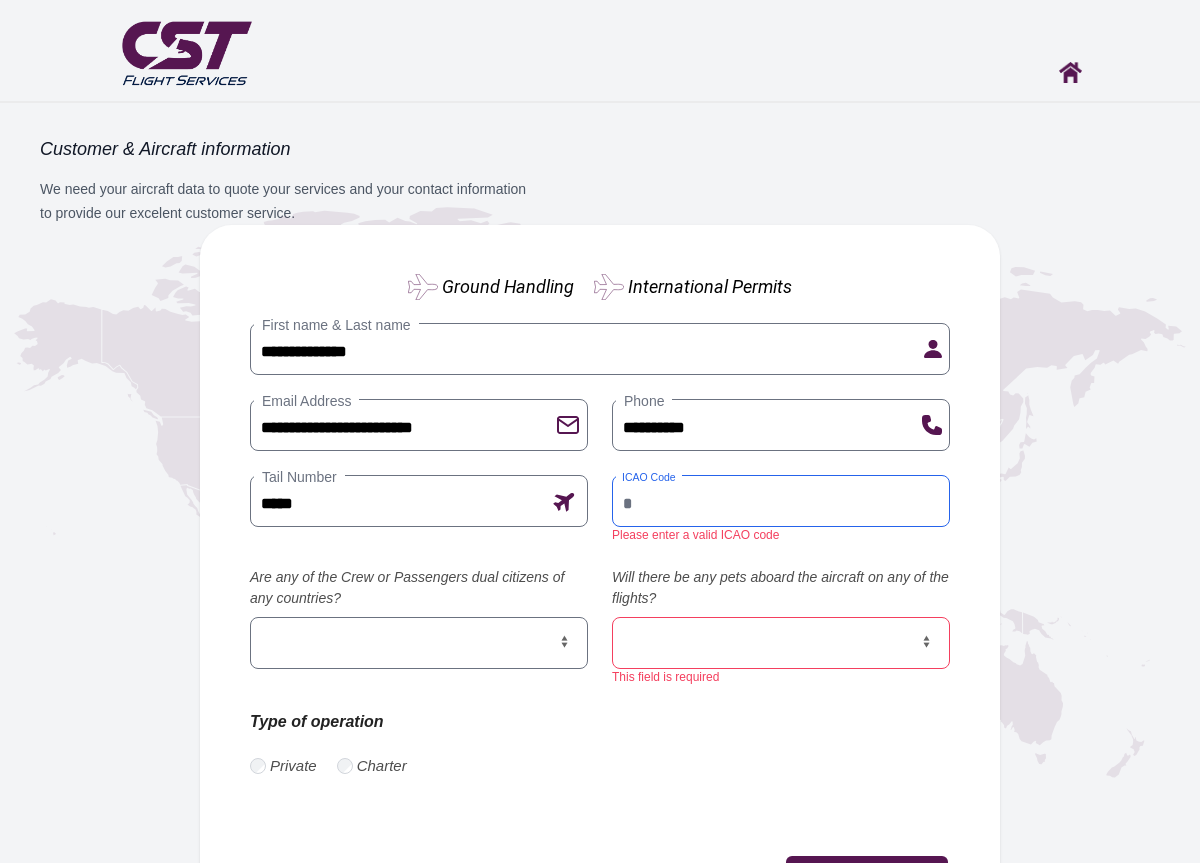click on "ICAO Code" at bounding box center (781, 501) 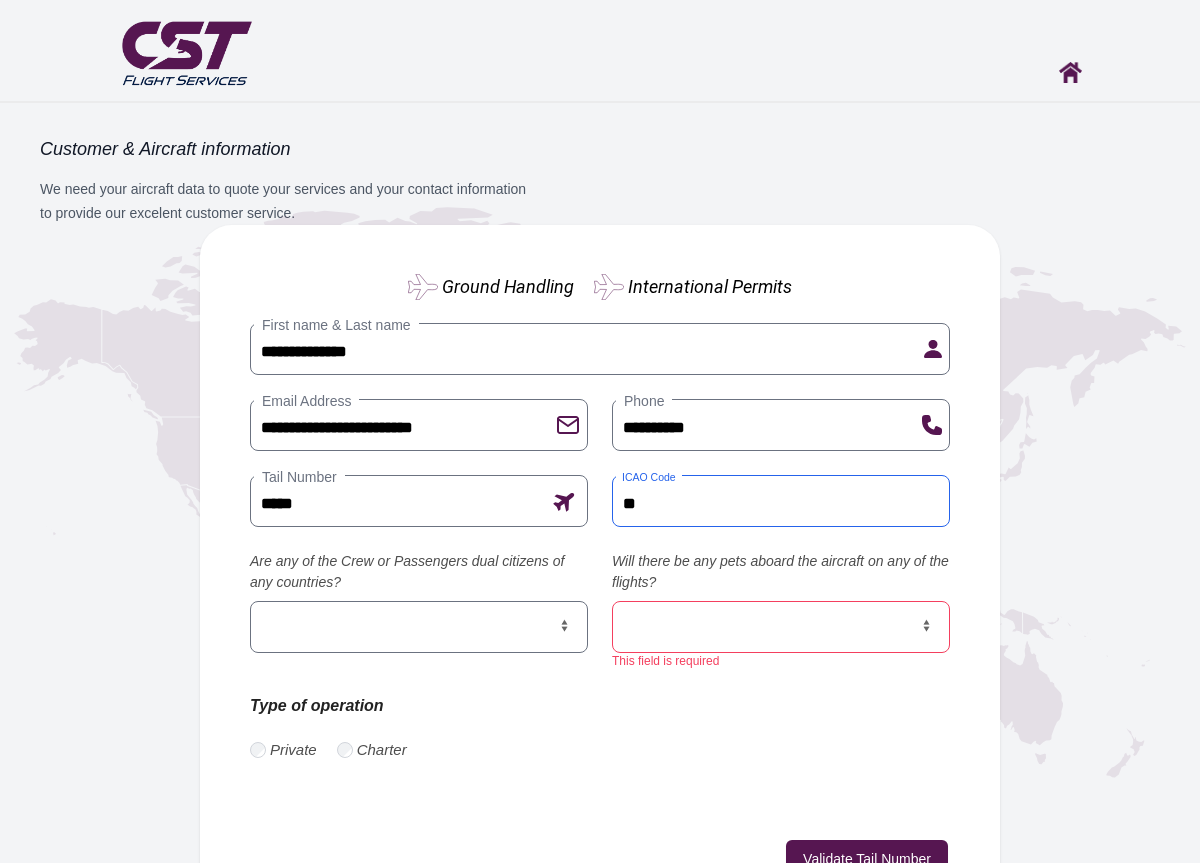type on "*" 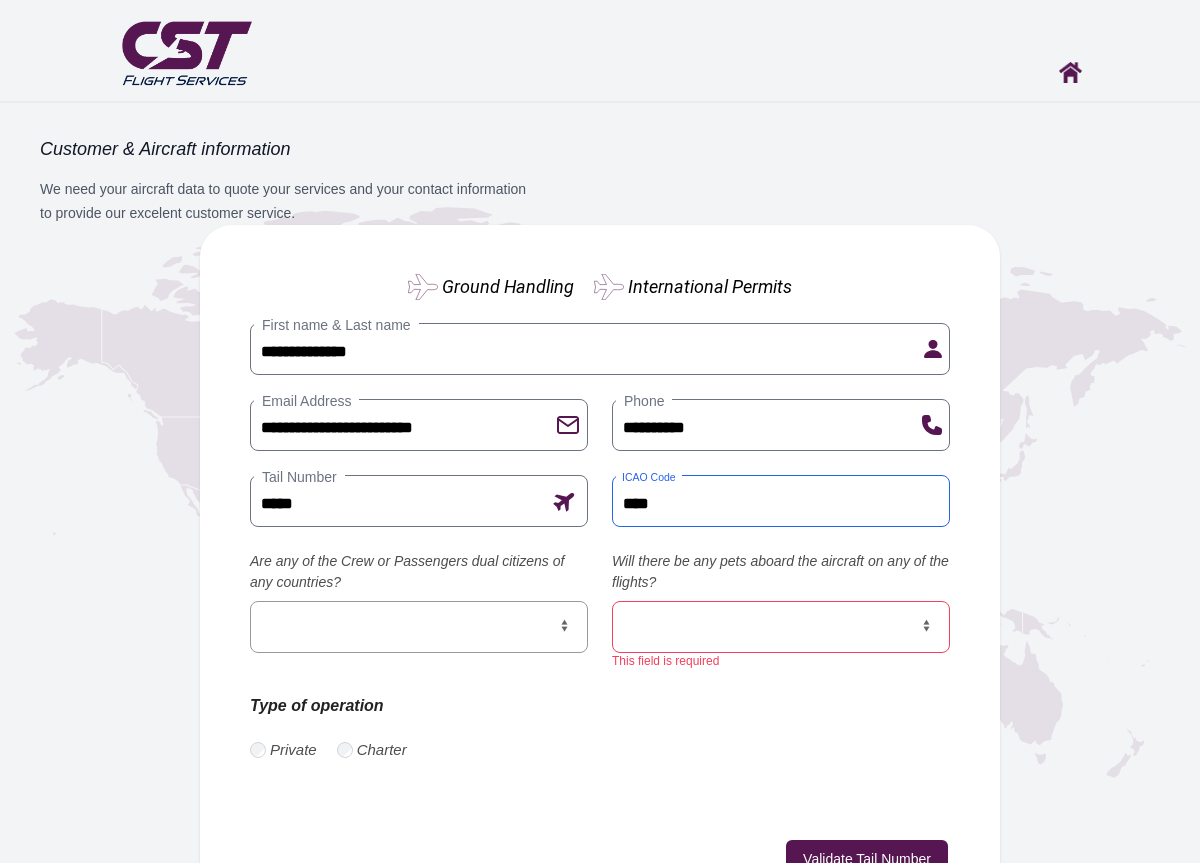 type on "****" 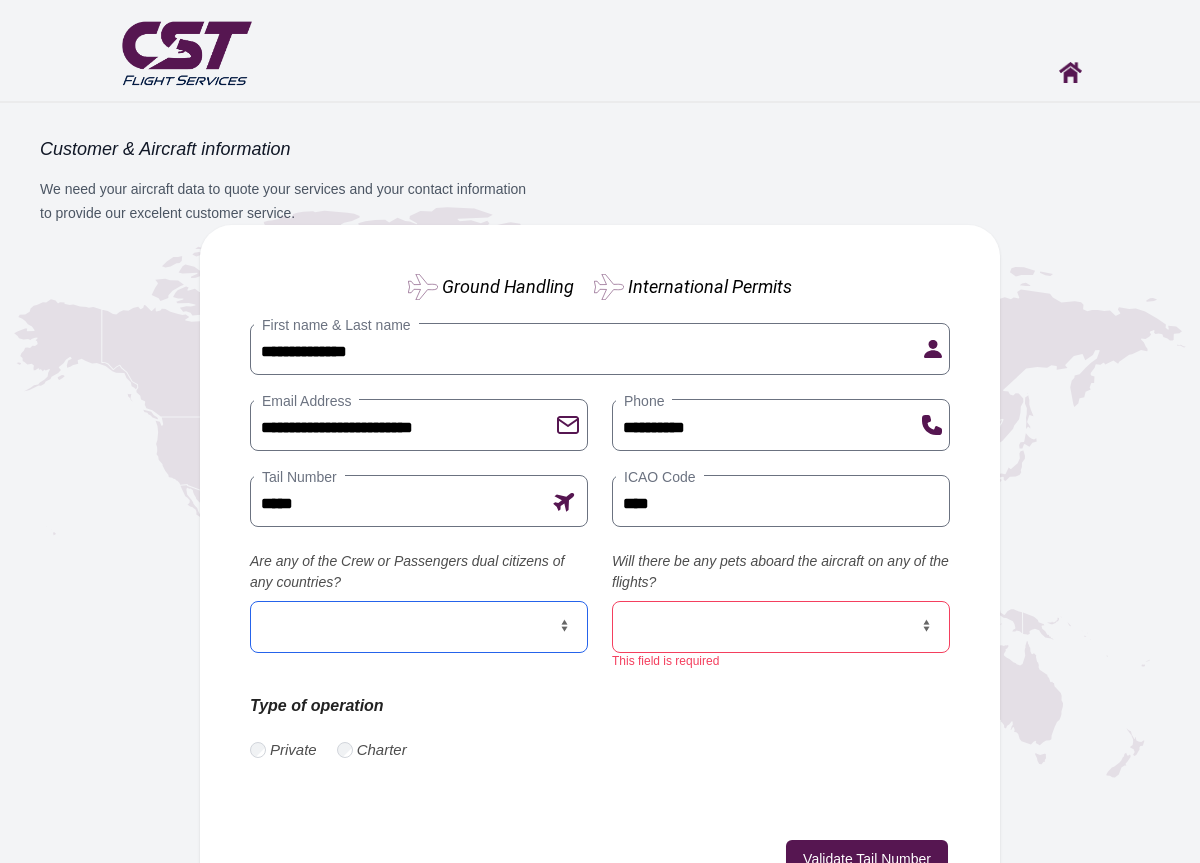 click on "*** **" at bounding box center [419, 627] 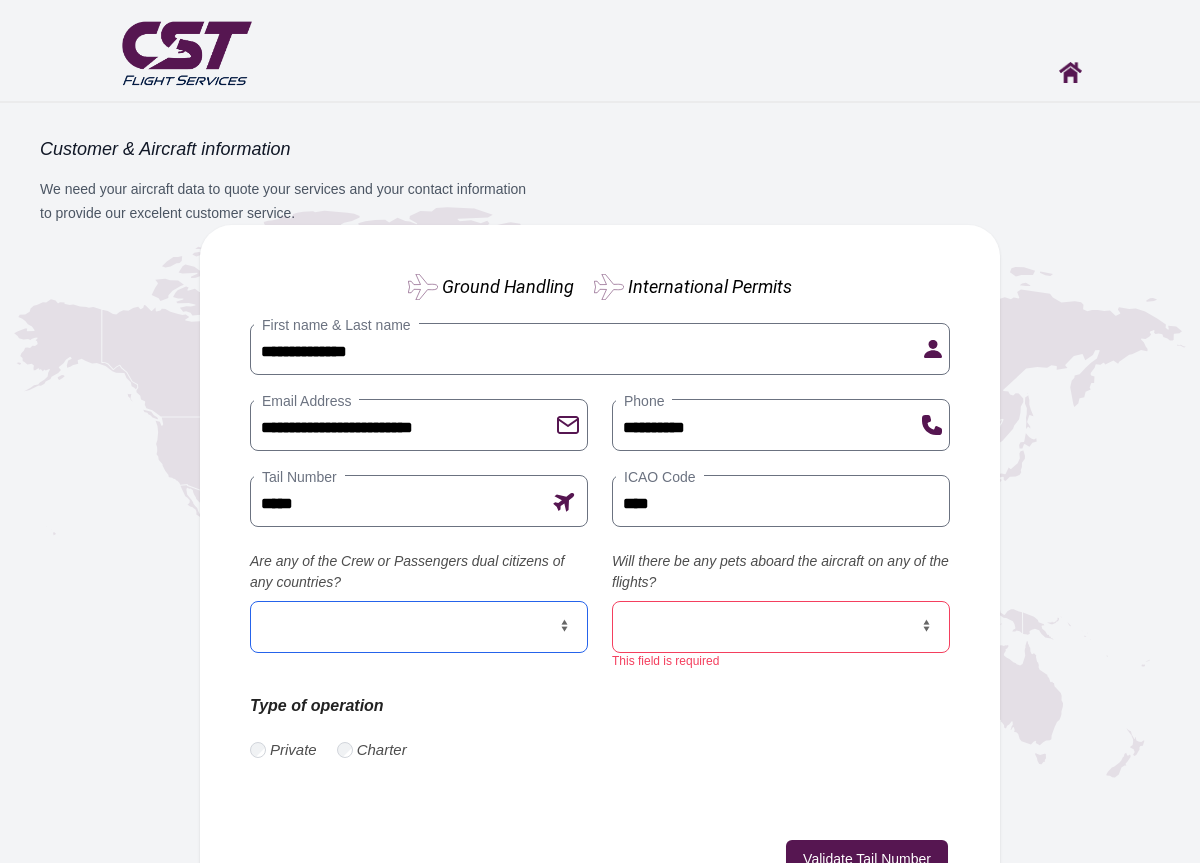 select on "**" 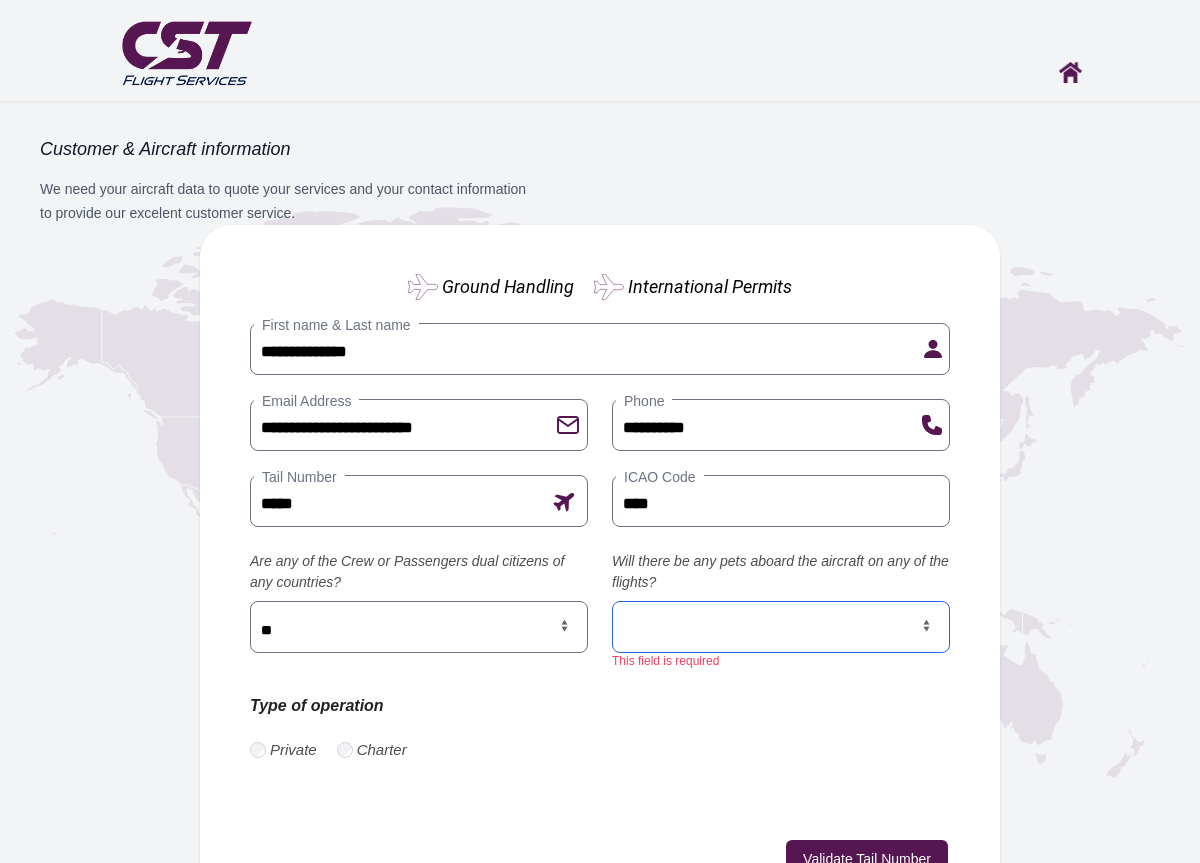 click on "*** **" at bounding box center [781, 627] 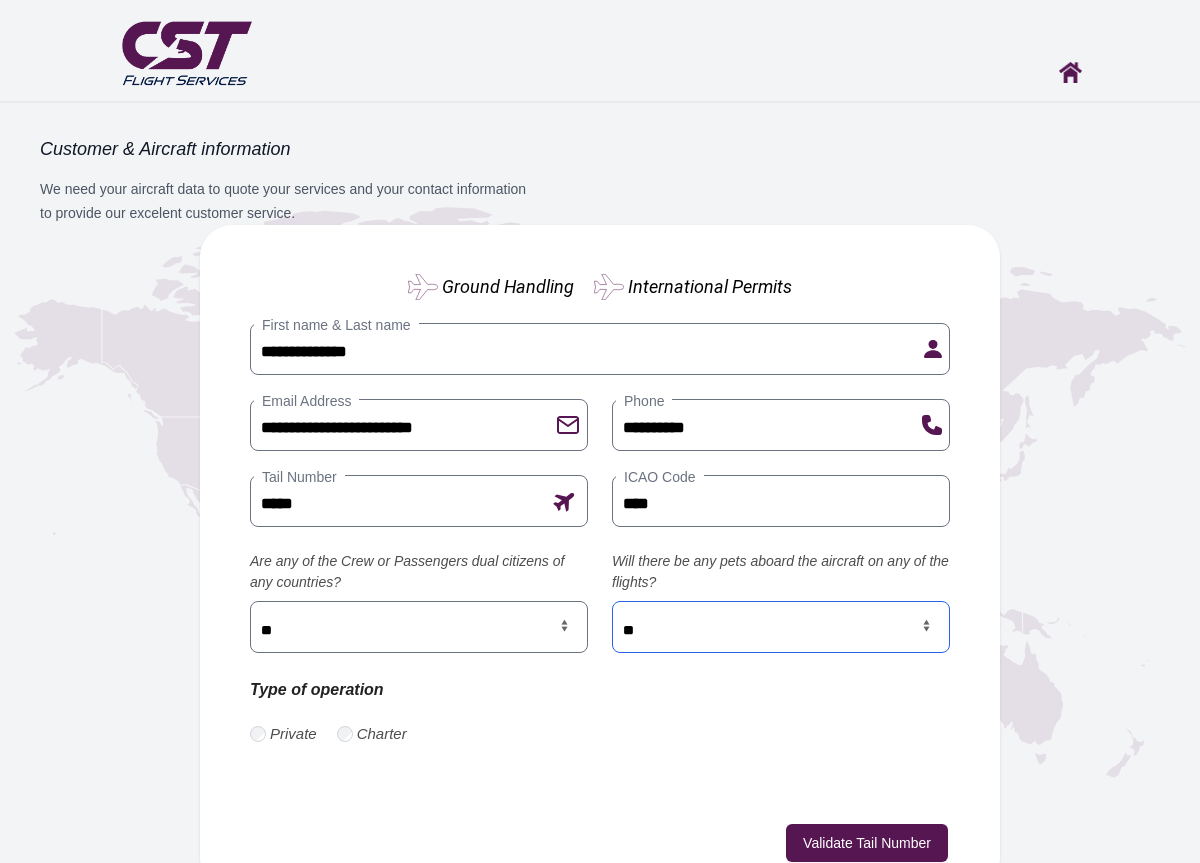 scroll, scrollTop: 60, scrollLeft: 0, axis: vertical 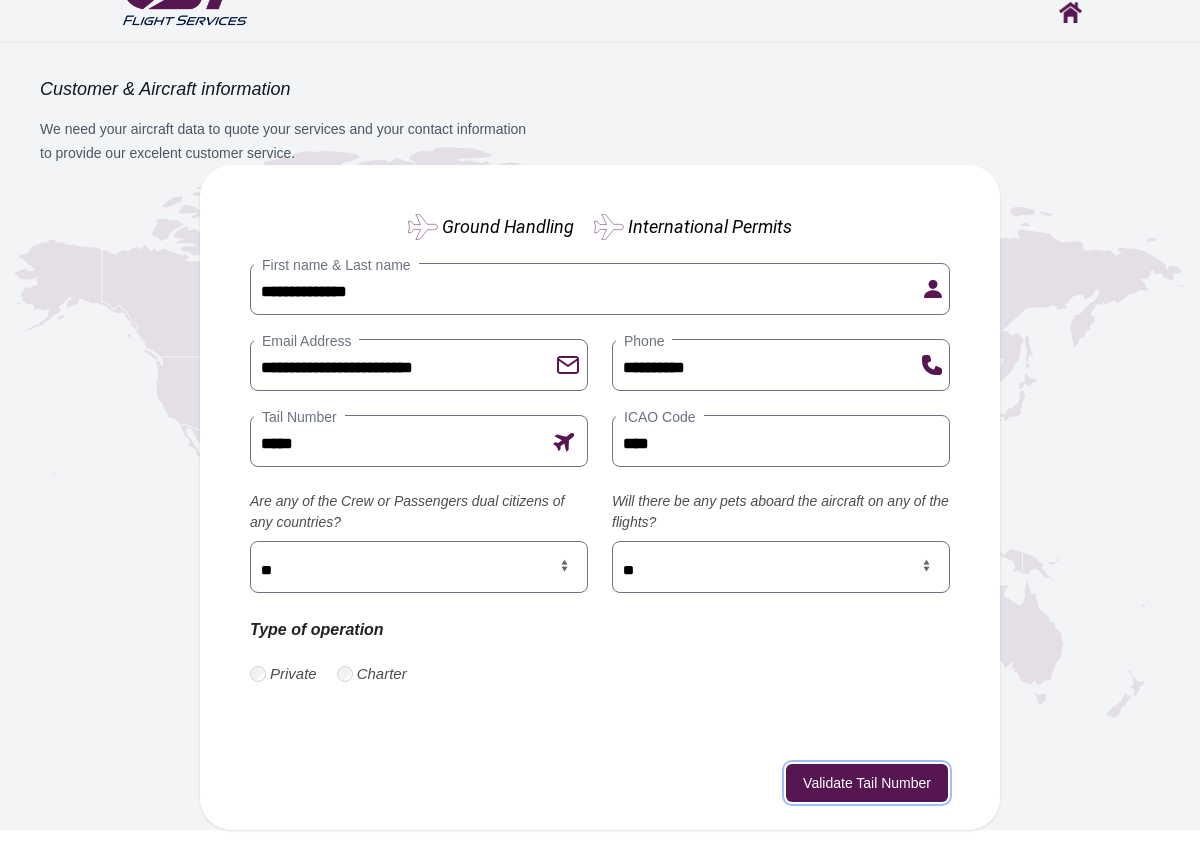 click on "Validate Tail Number" at bounding box center [867, 783] 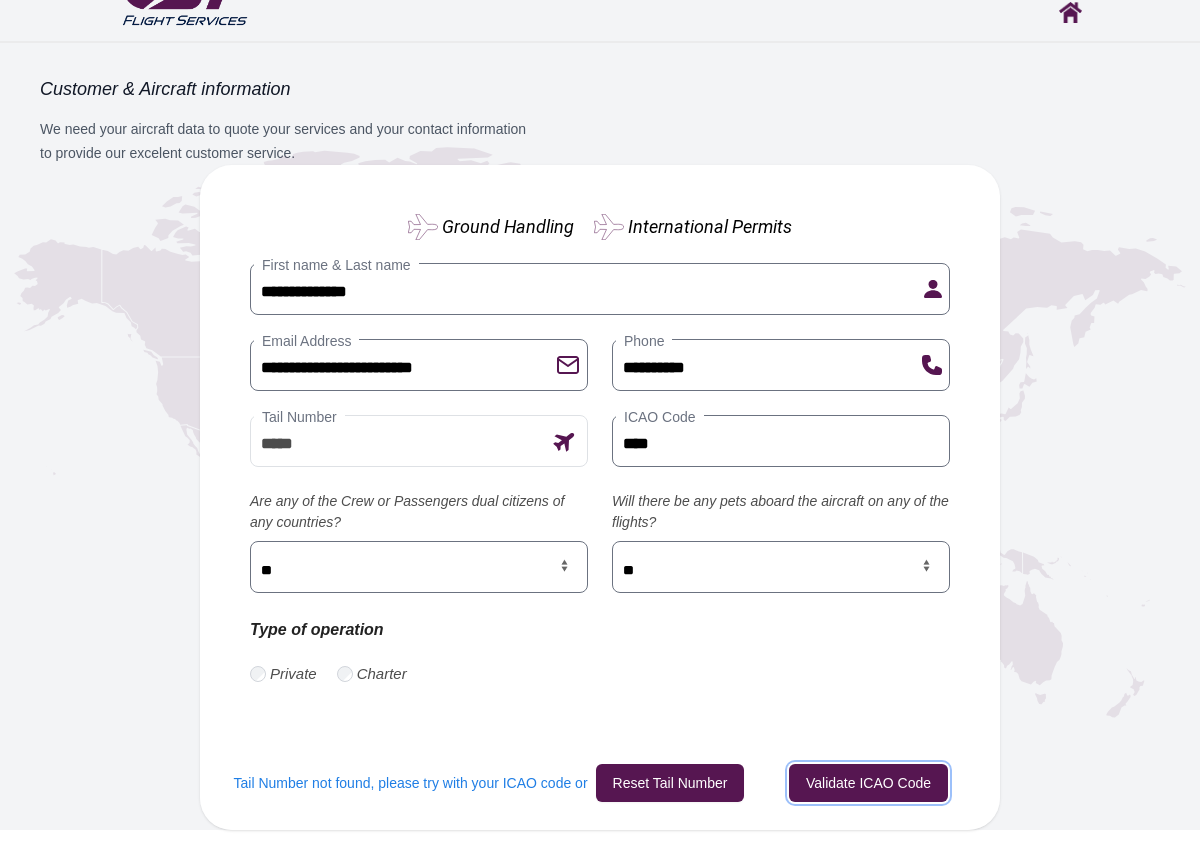 click on "Validate ICAO Code" at bounding box center [868, 783] 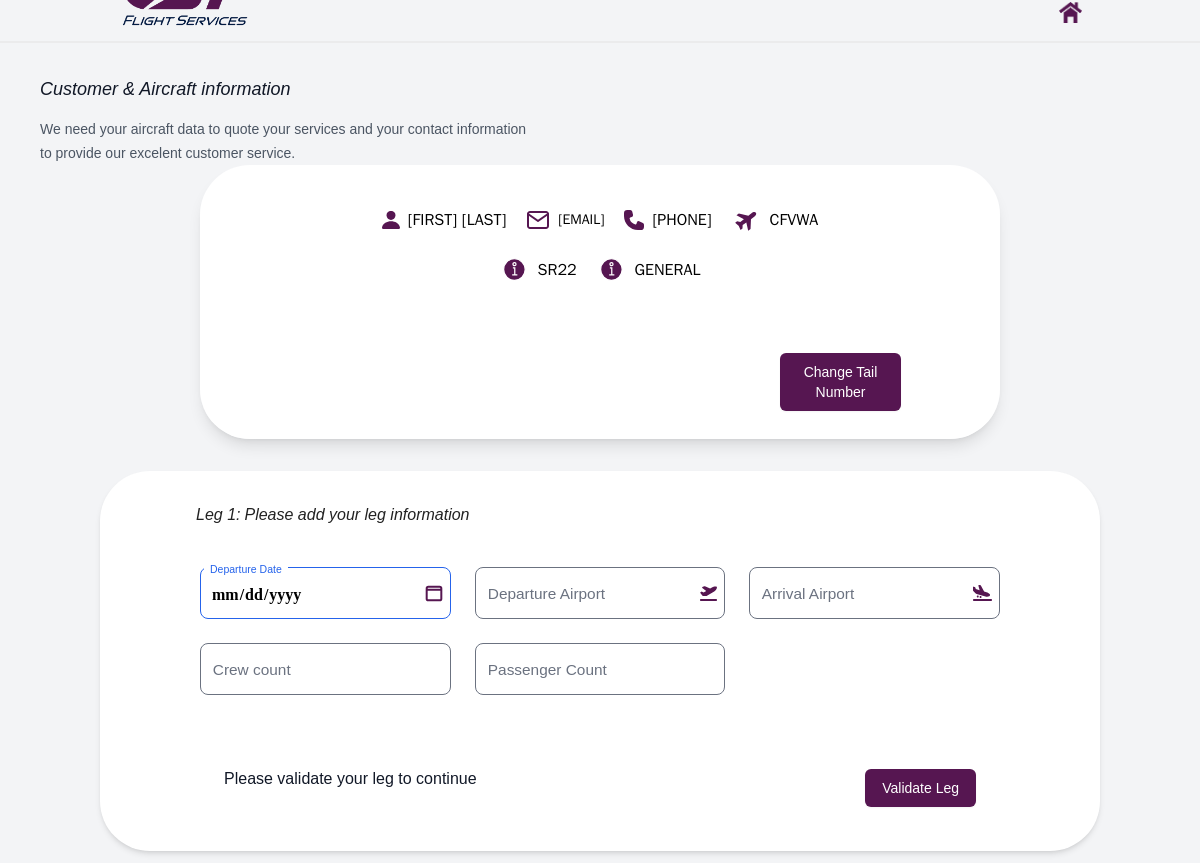 click on "**********" at bounding box center [325, 593] 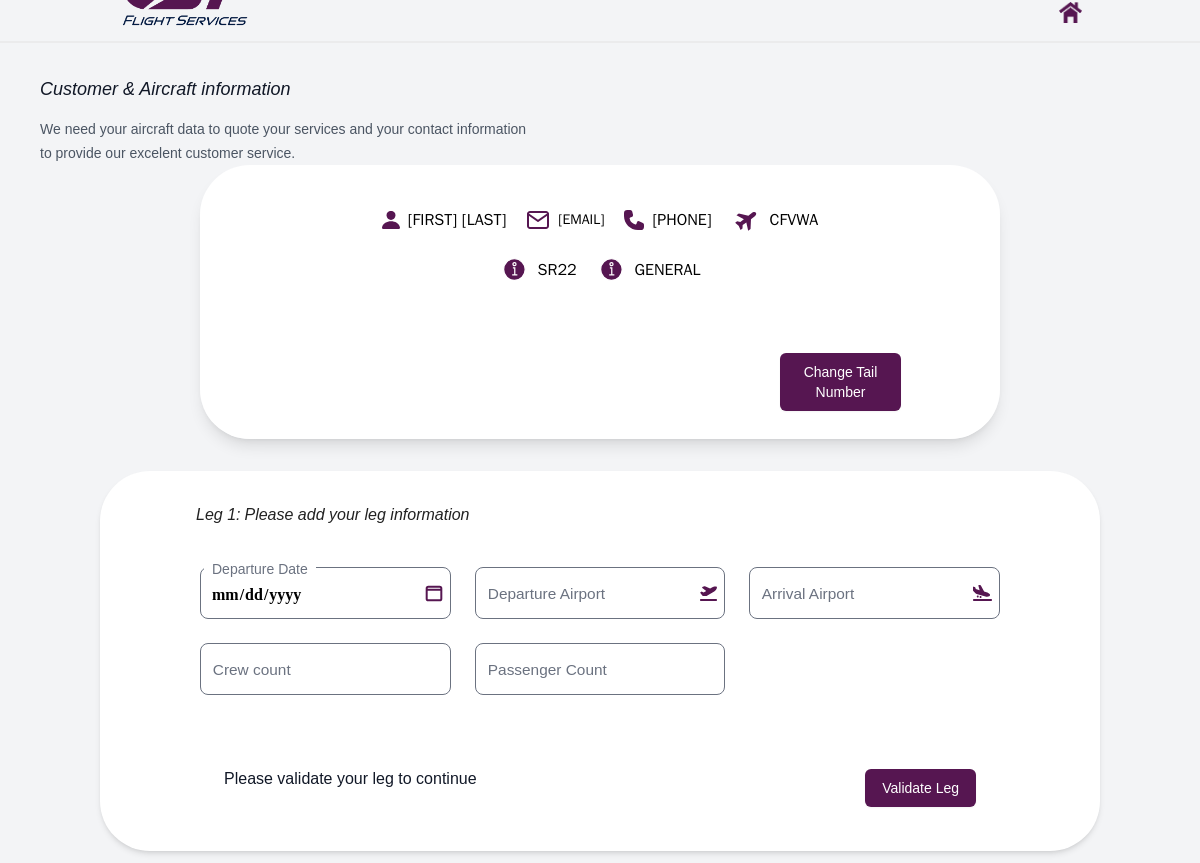 click on "Departure Airport" at bounding box center [546, 593] 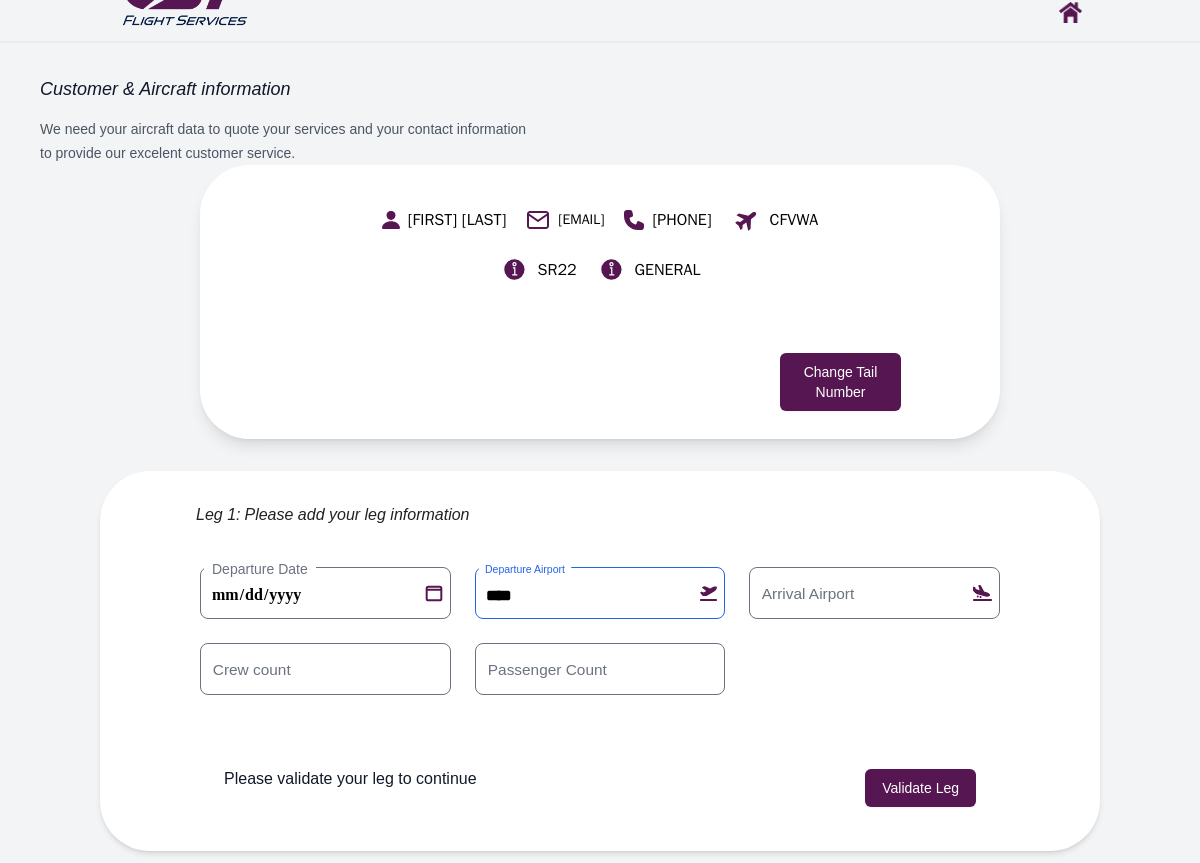 type on "****" 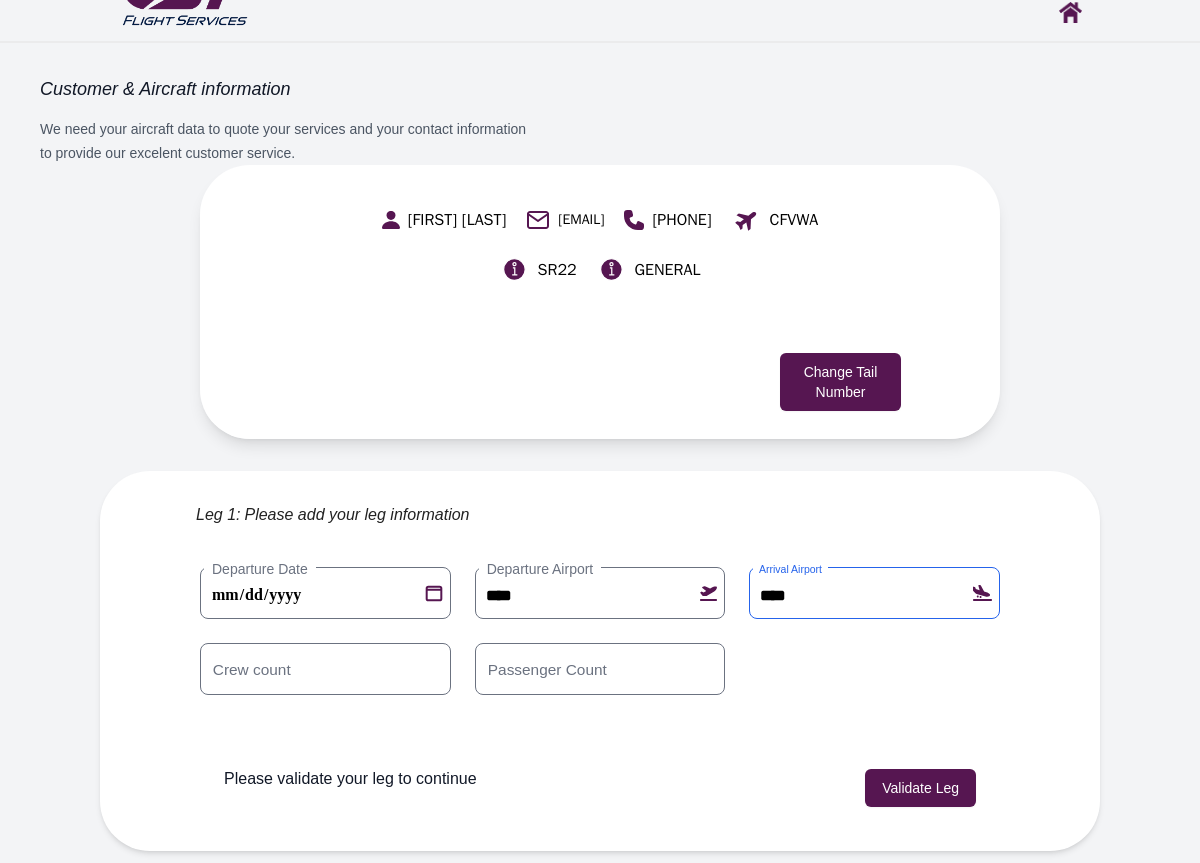 type on "****" 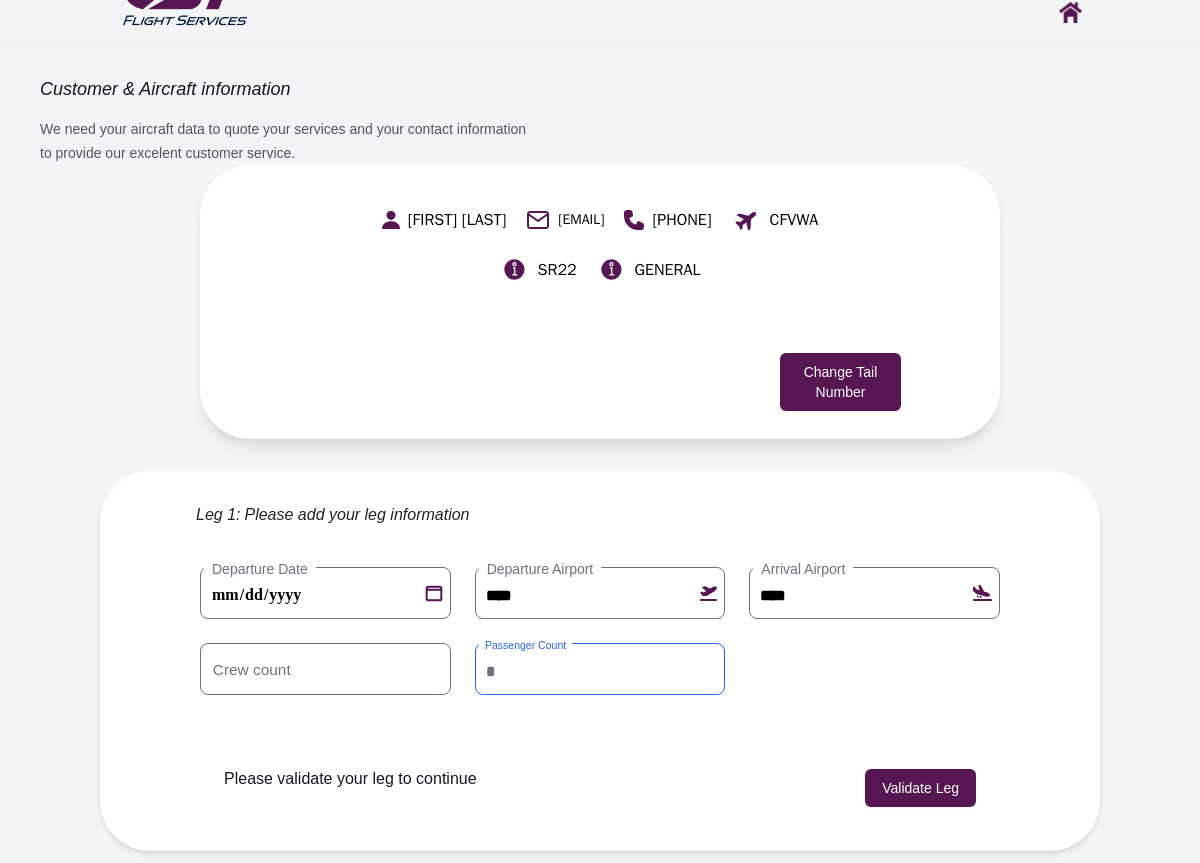 click on "*" at bounding box center (600, 669) 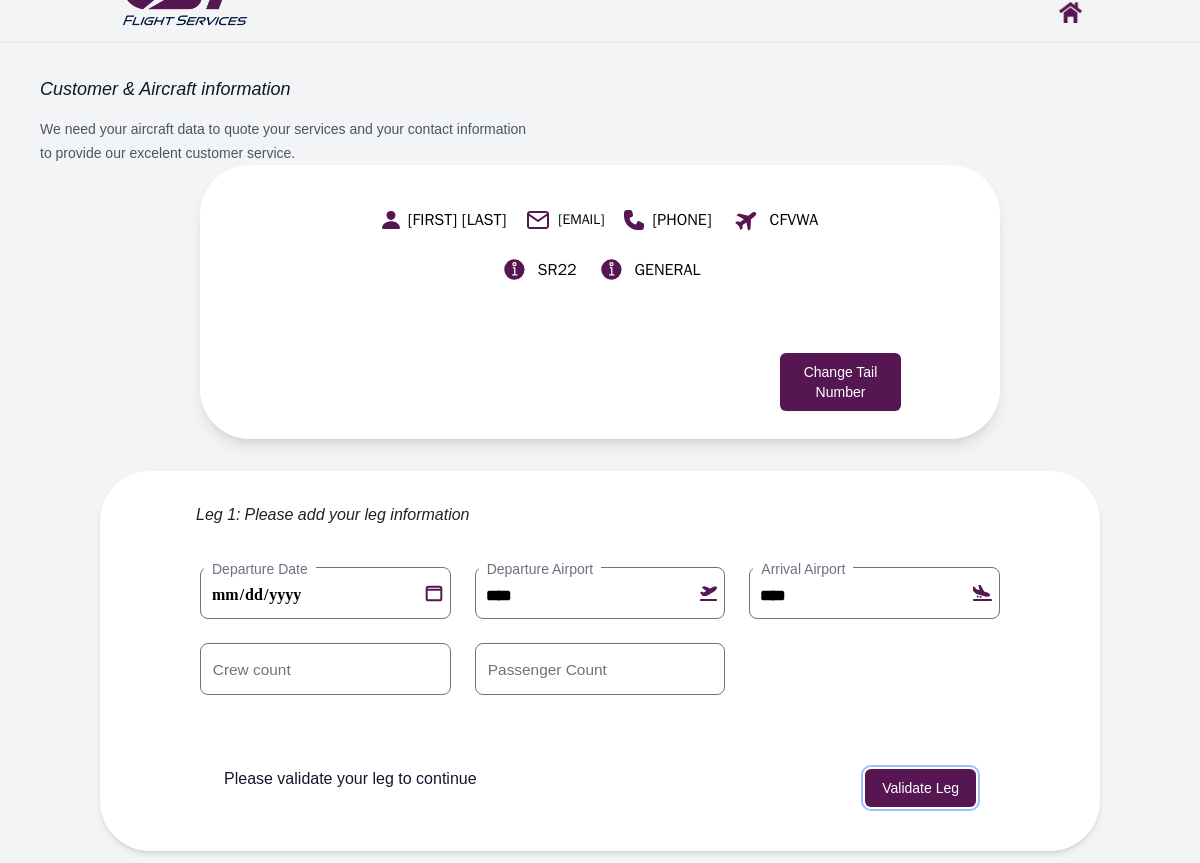 click on "Validate Leg" at bounding box center (920, 788) 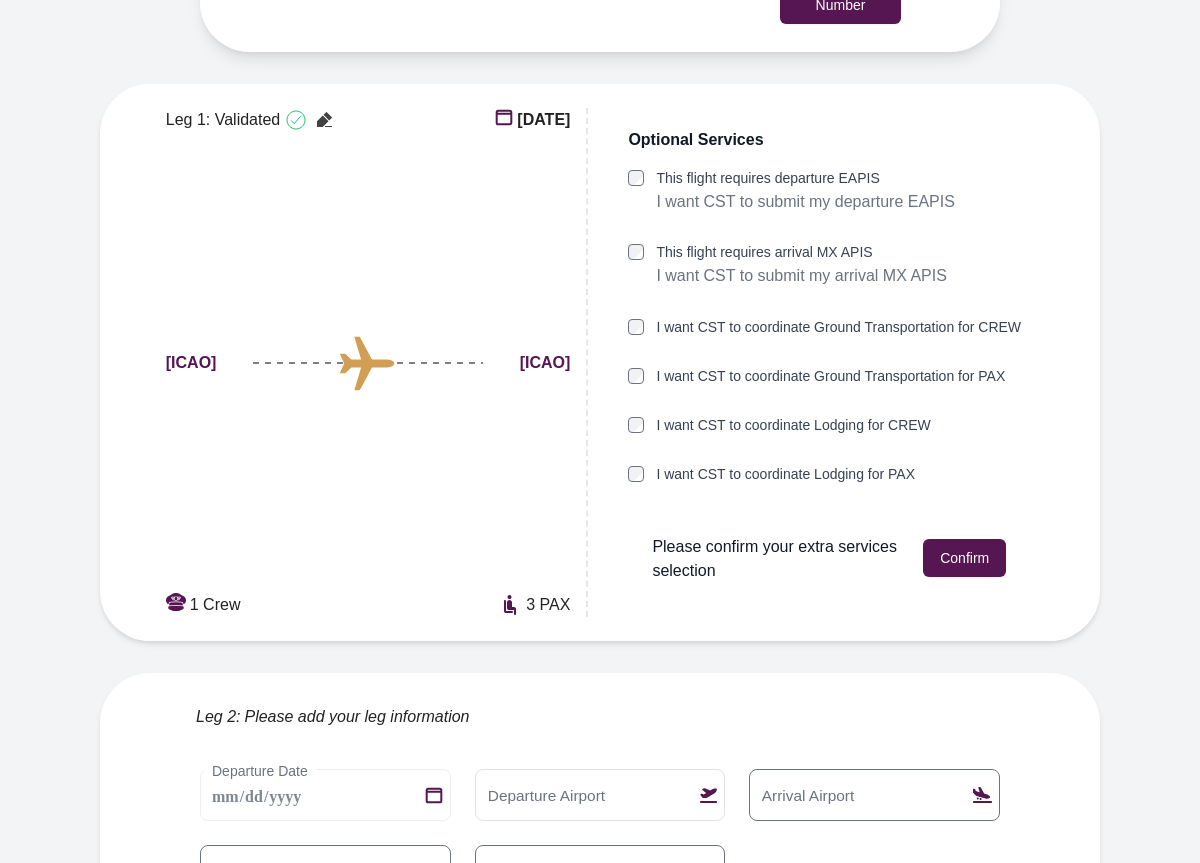 scroll, scrollTop: 460, scrollLeft: 0, axis: vertical 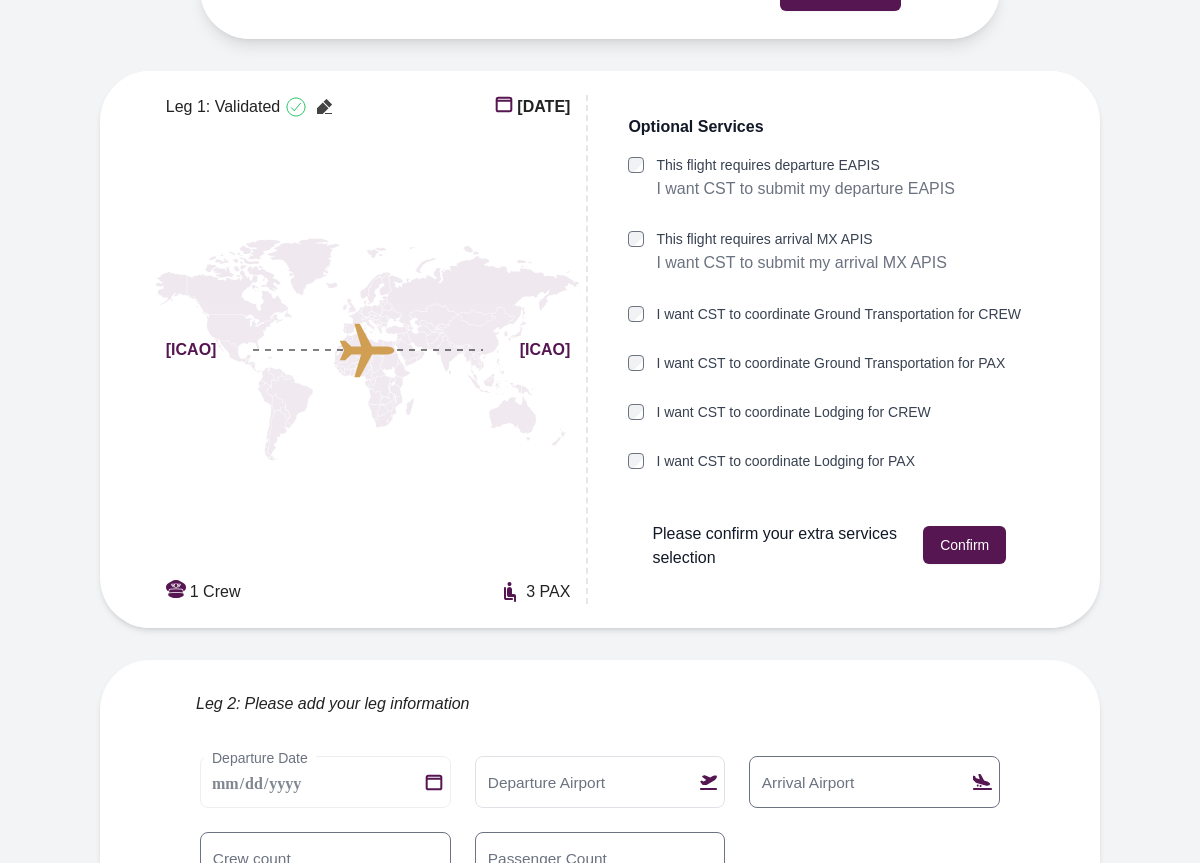 click at bounding box center [636, 239] 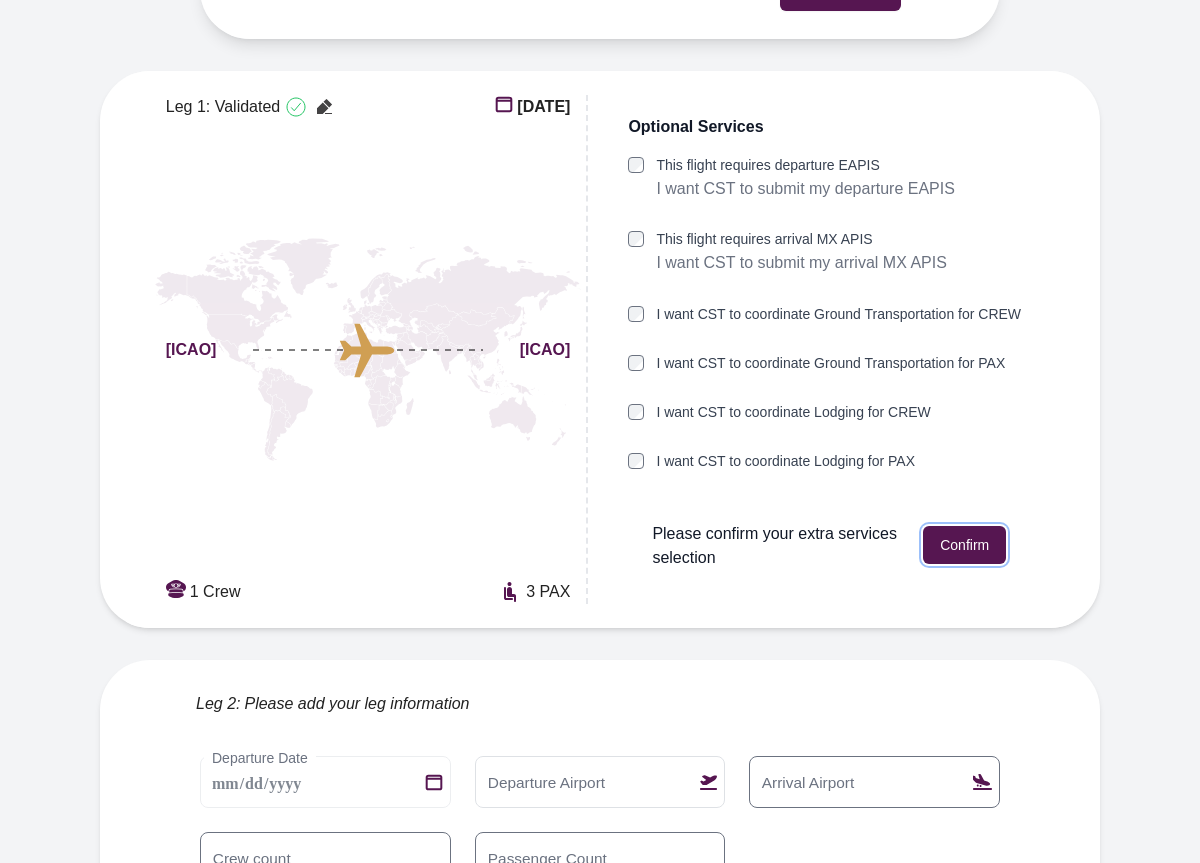 click on "Confirm" at bounding box center (964, 545) 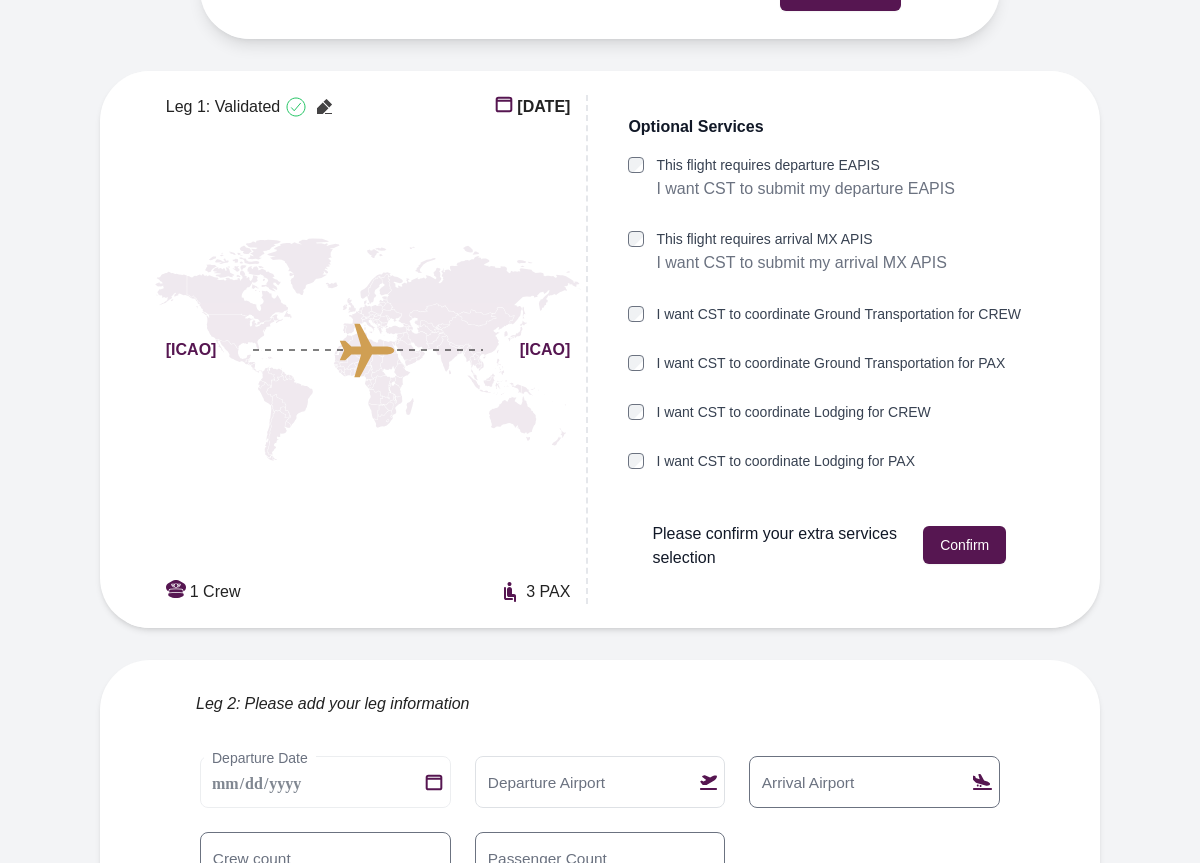type on "****" 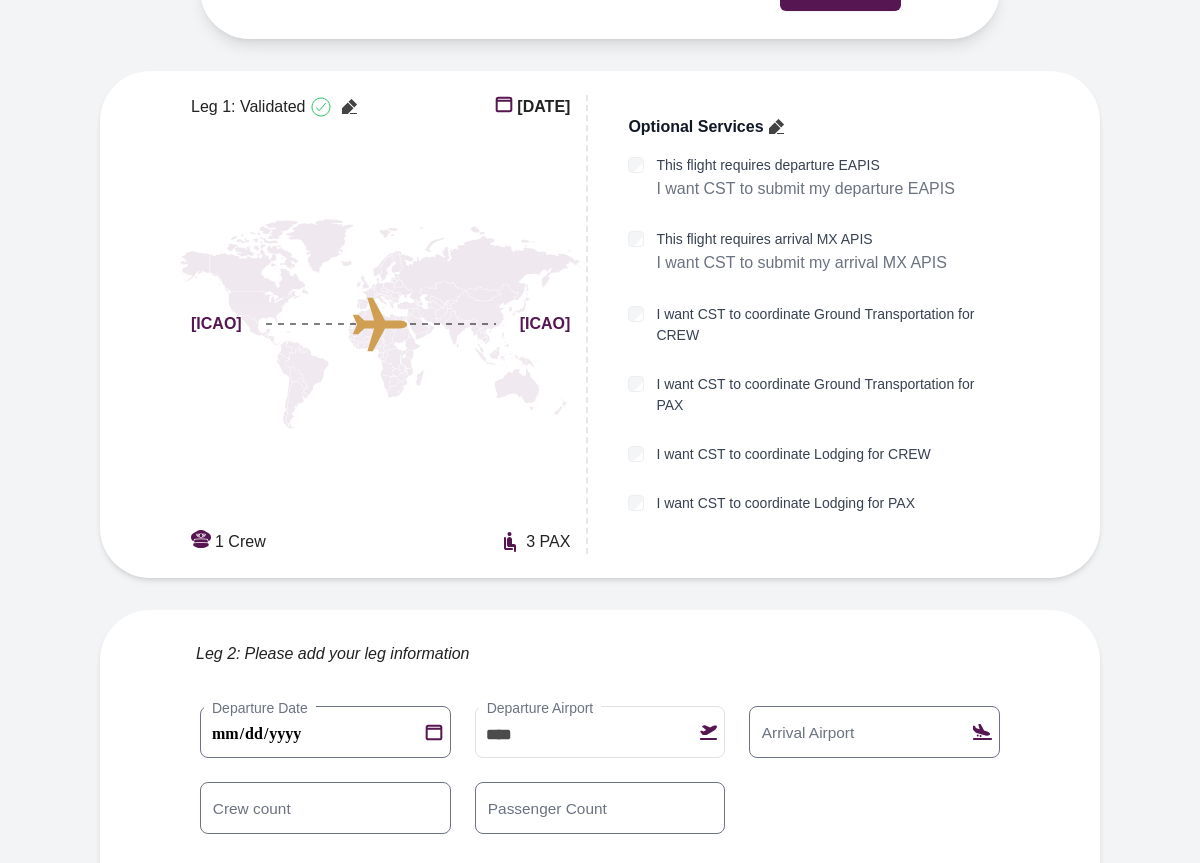 scroll, scrollTop: 581, scrollLeft: 0, axis: vertical 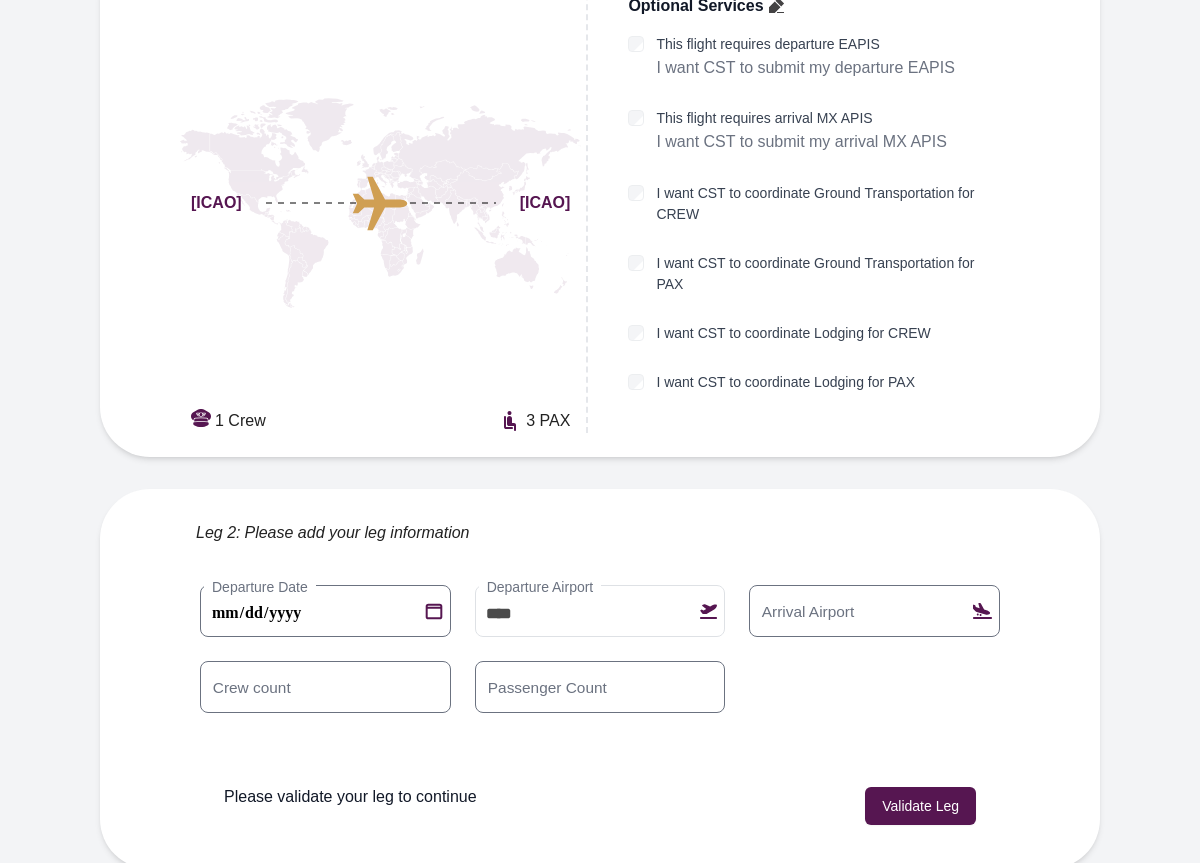 click on "Arrival Airport" at bounding box center [808, 611] 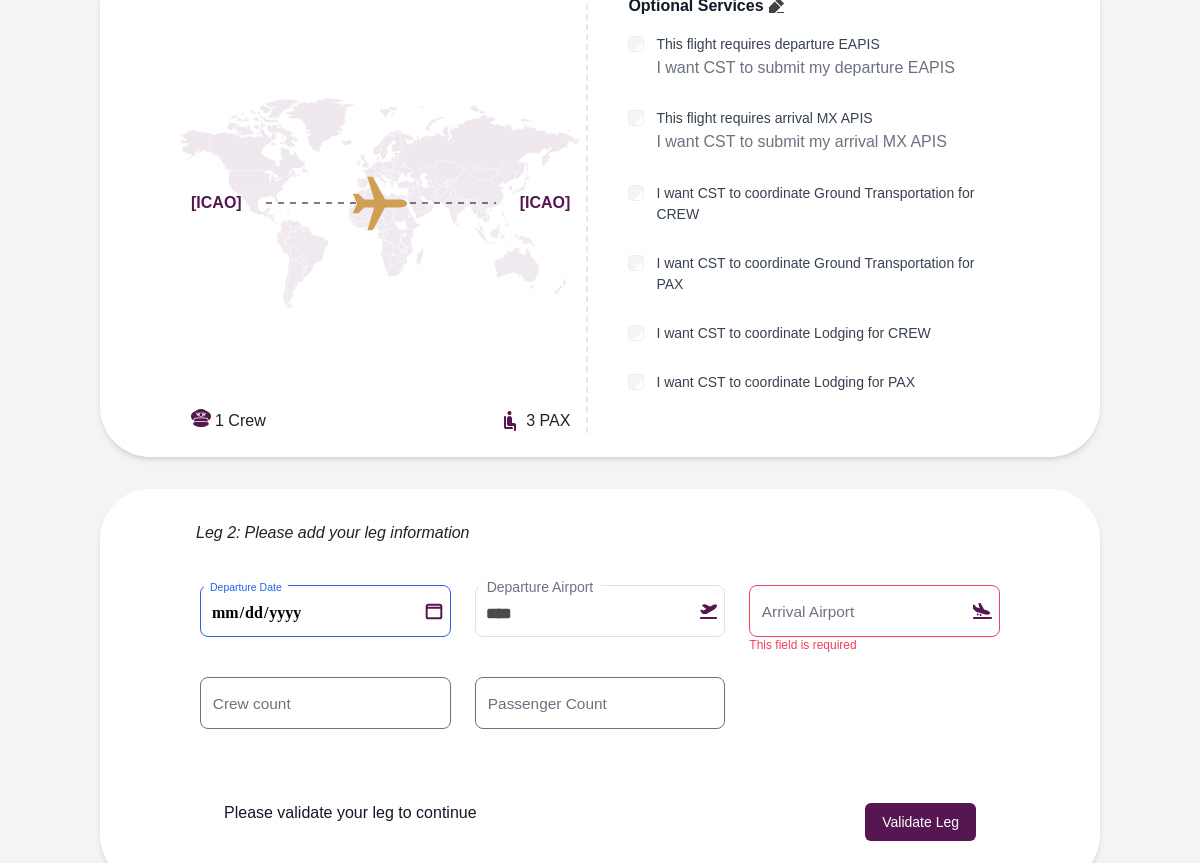 click on "**********" at bounding box center [325, 611] 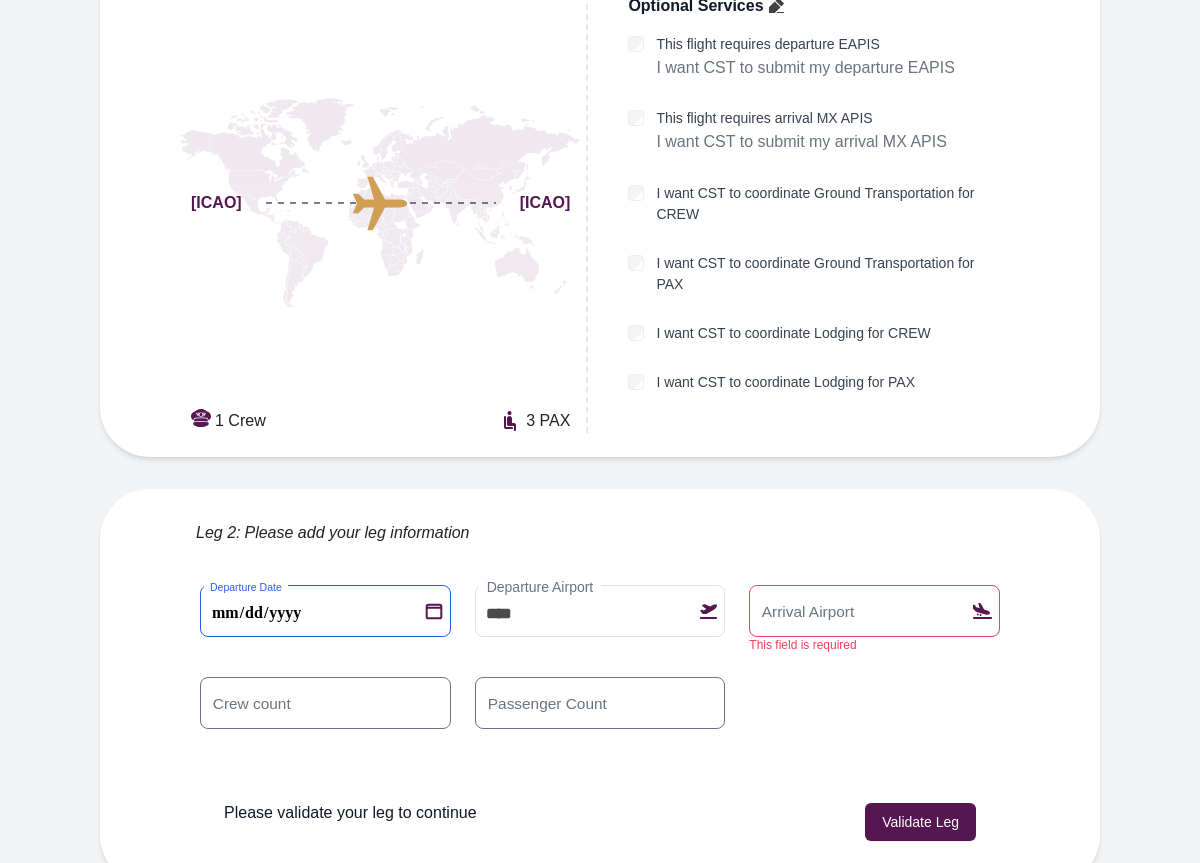 type on "**********" 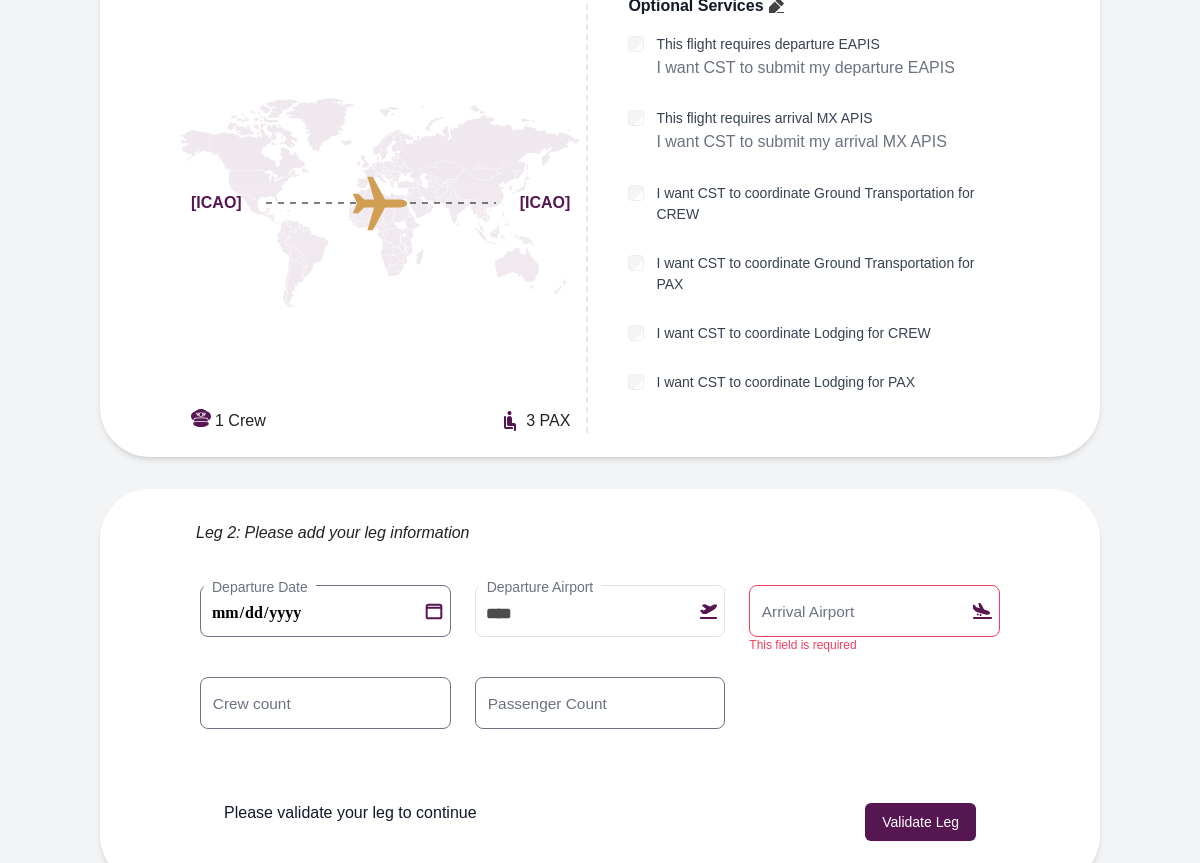 click on "Arrival Airport" at bounding box center [808, 611] 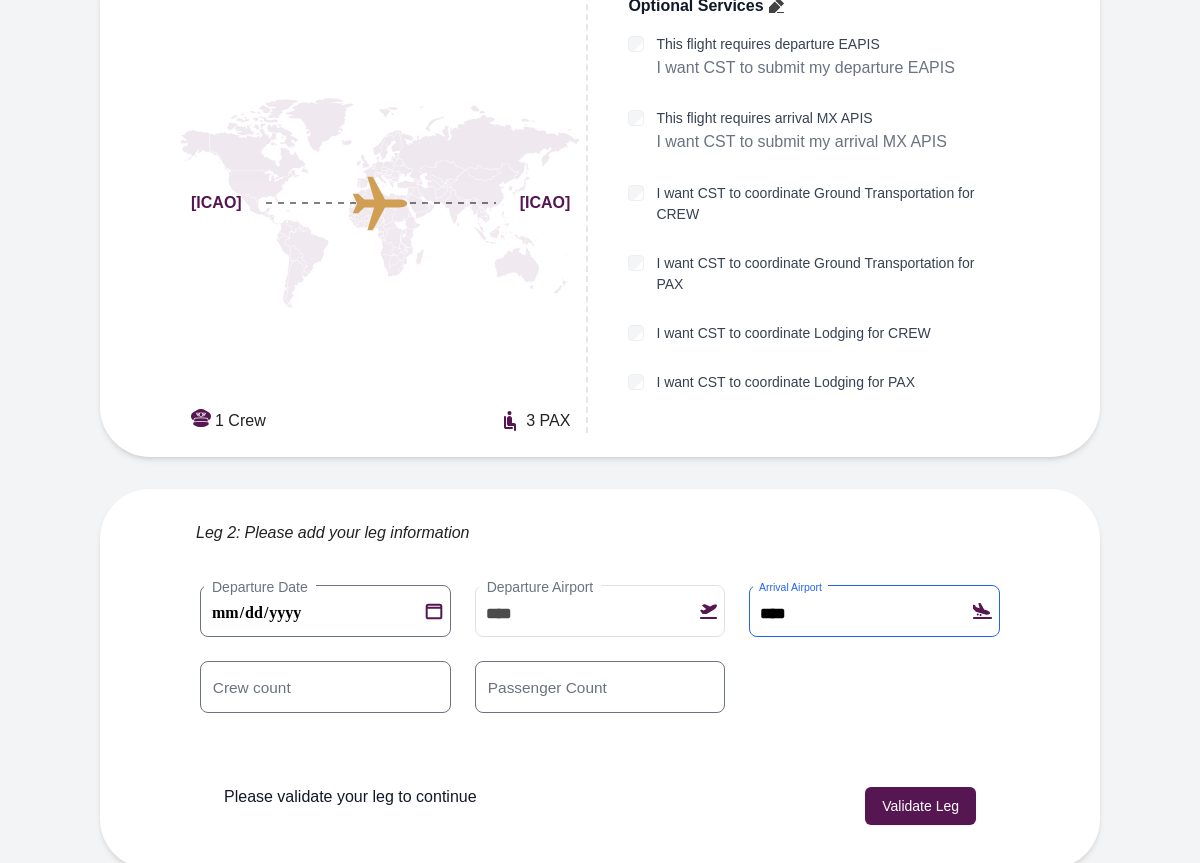 type on "****" 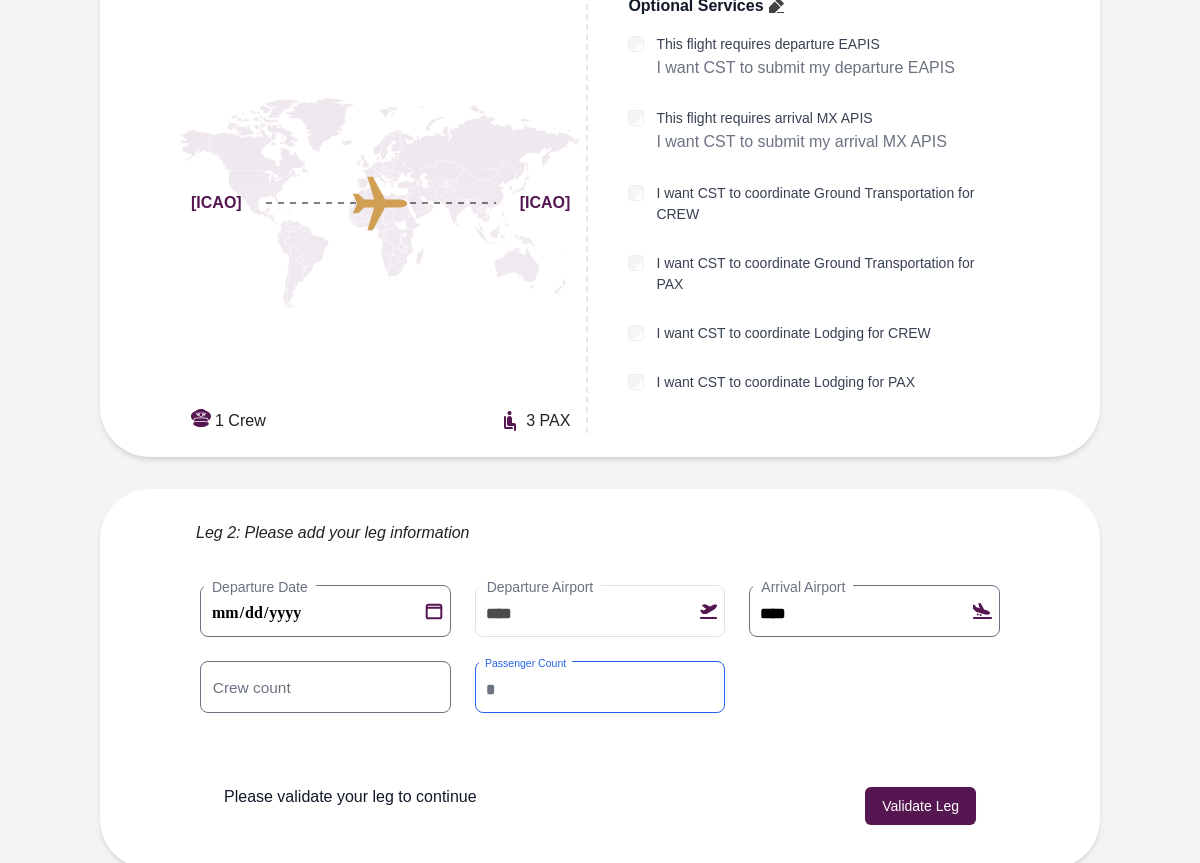 click on "*" at bounding box center (600, 687) 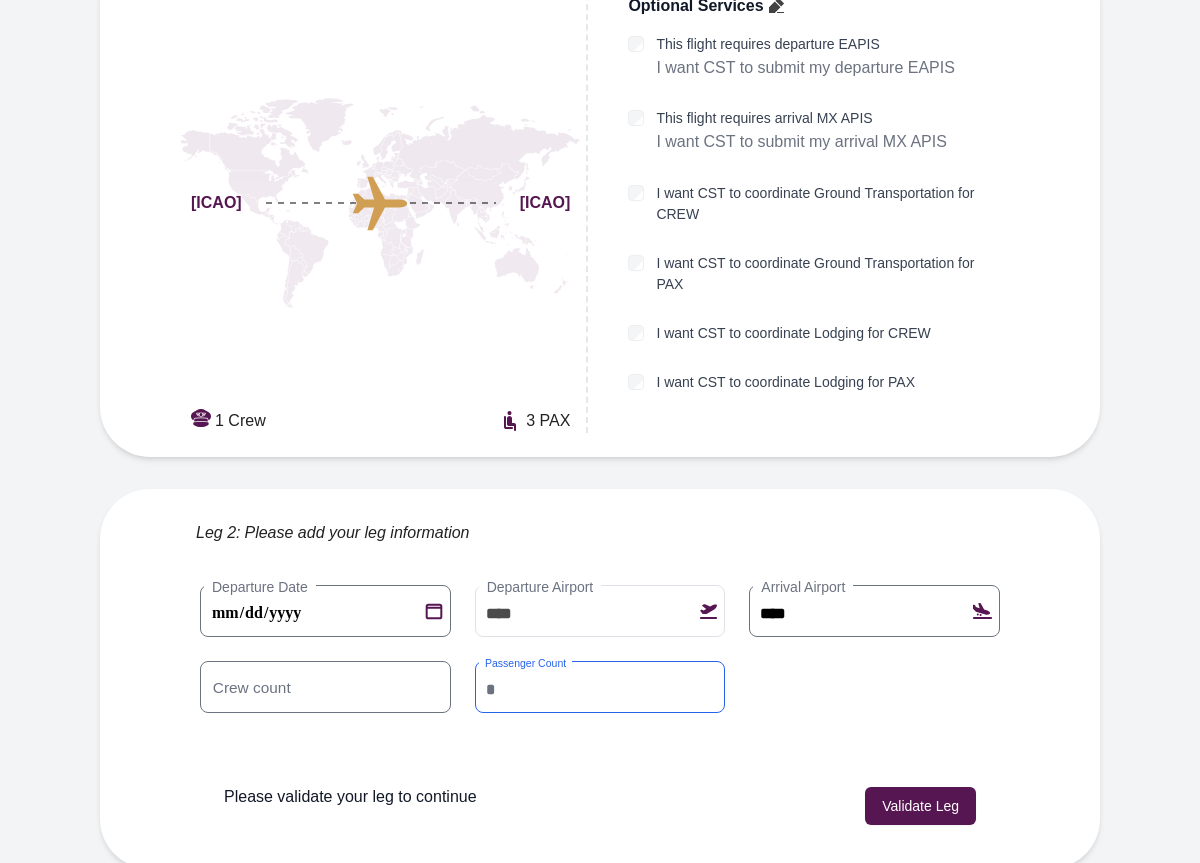 type on "*" 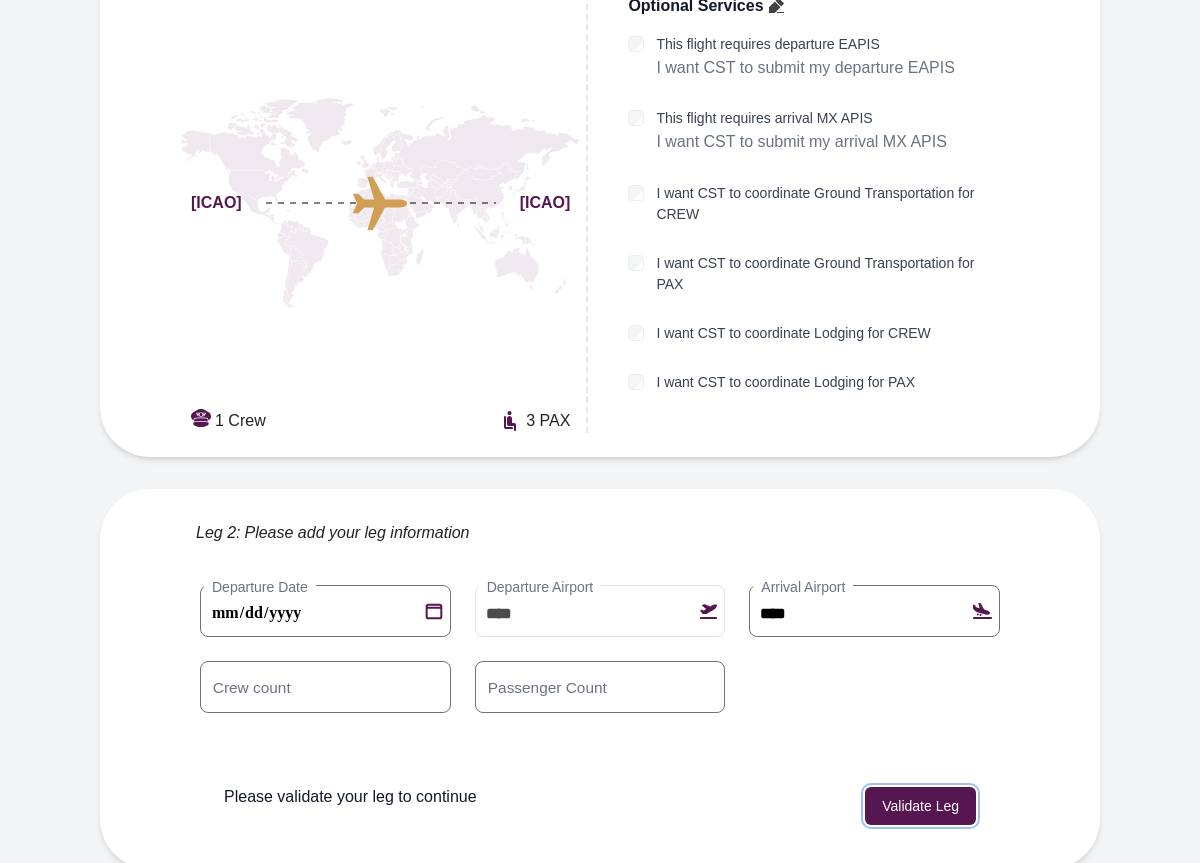 click on "Validate Leg" at bounding box center [920, 806] 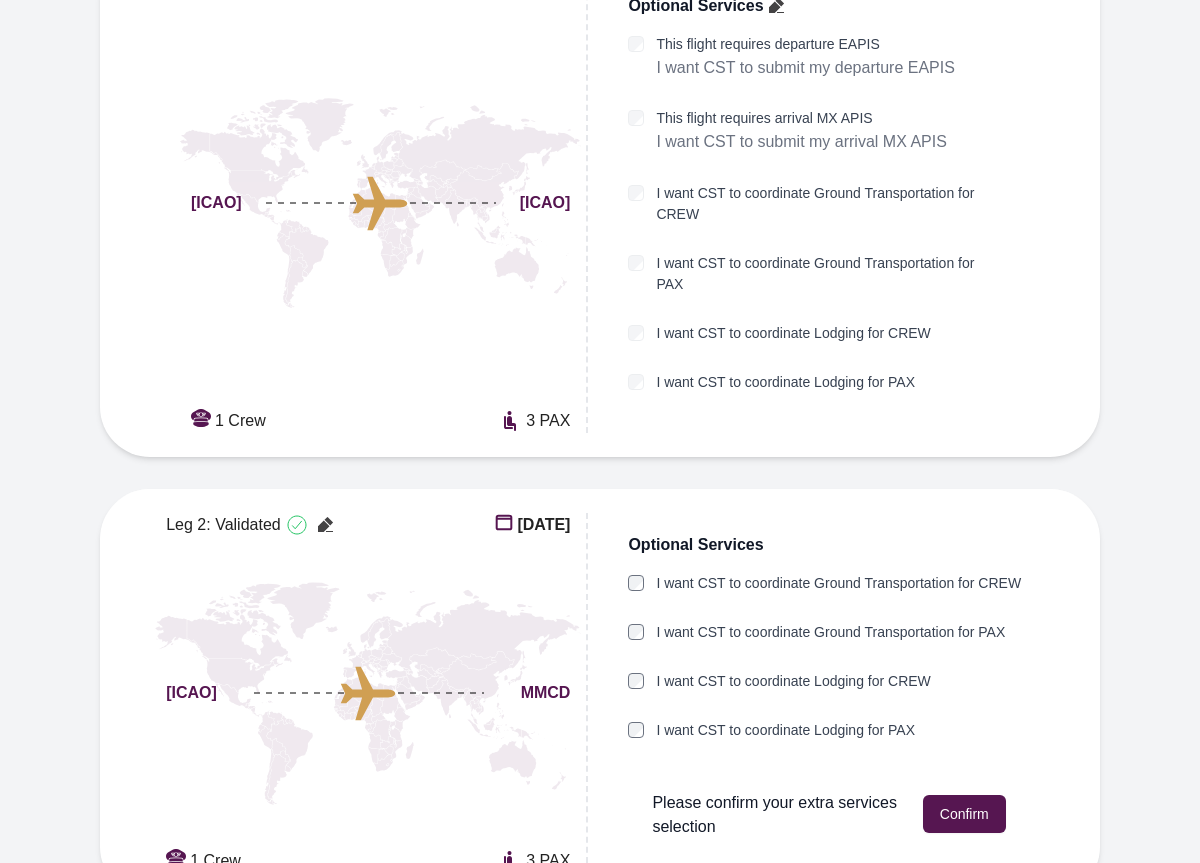 scroll, scrollTop: 609, scrollLeft: 0, axis: vertical 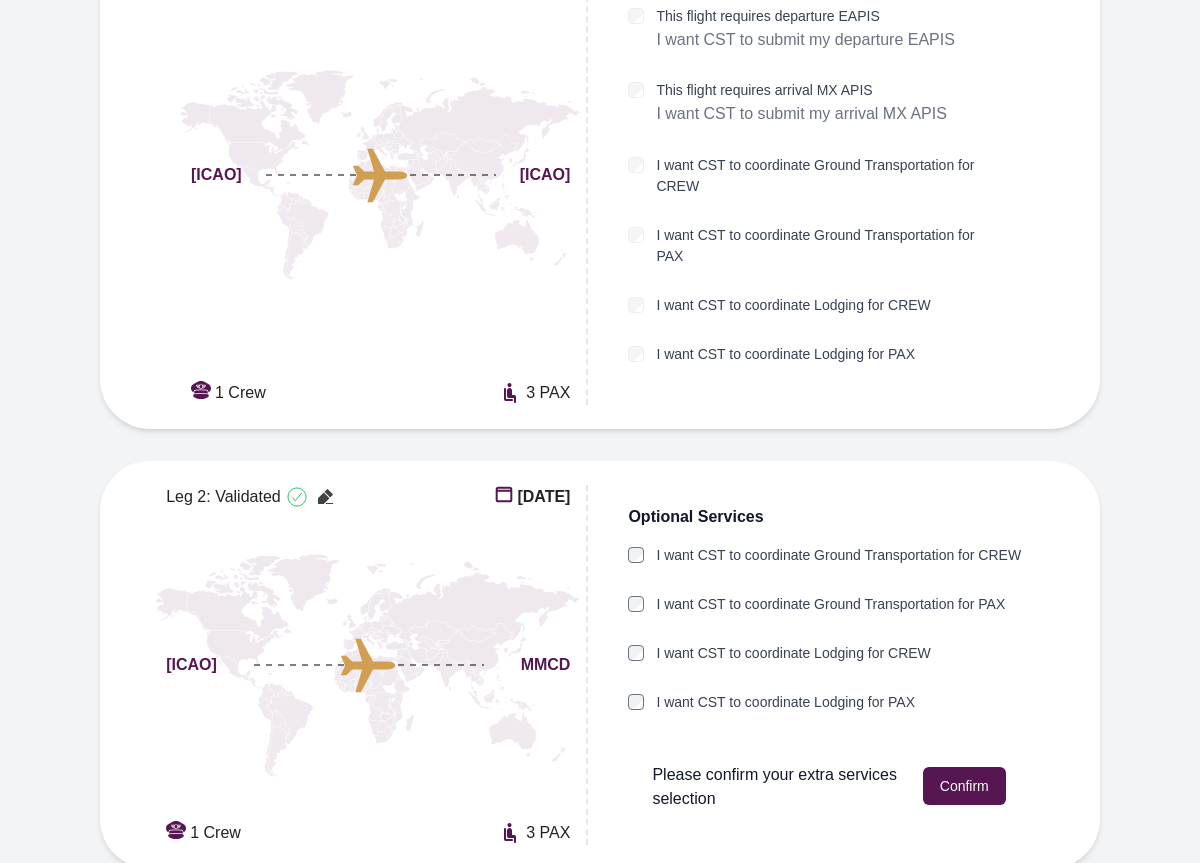 click on "I want CST to coordinate Ground Transportation for CREW" at bounding box center (838, 555) 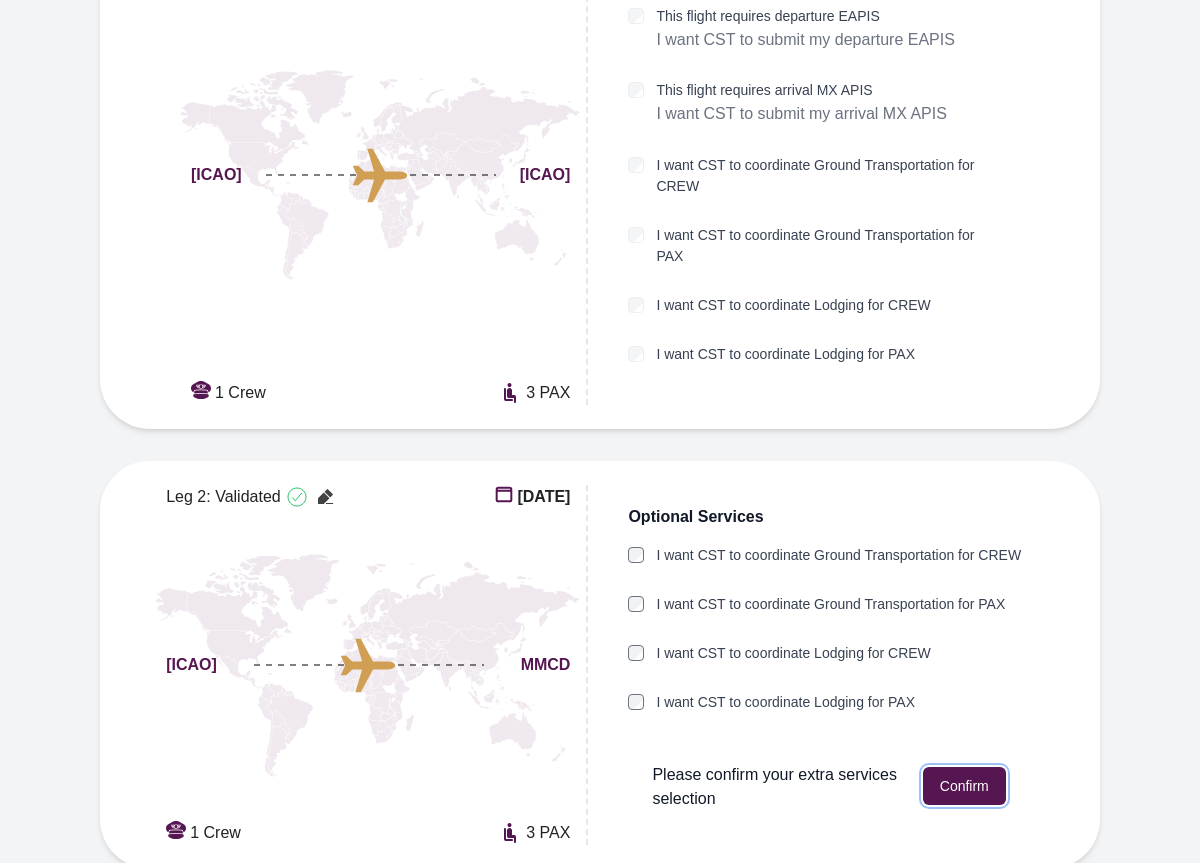 click on "Confirm" at bounding box center [964, 786] 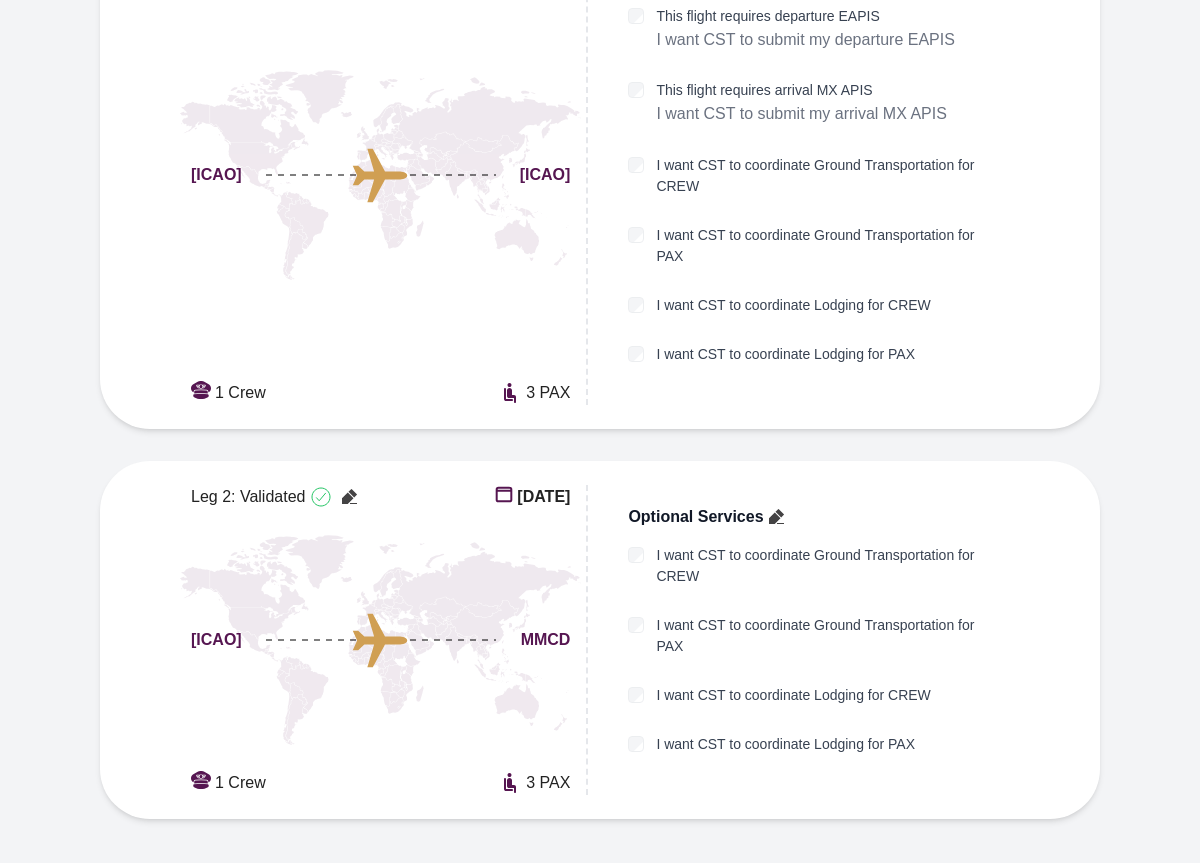 click 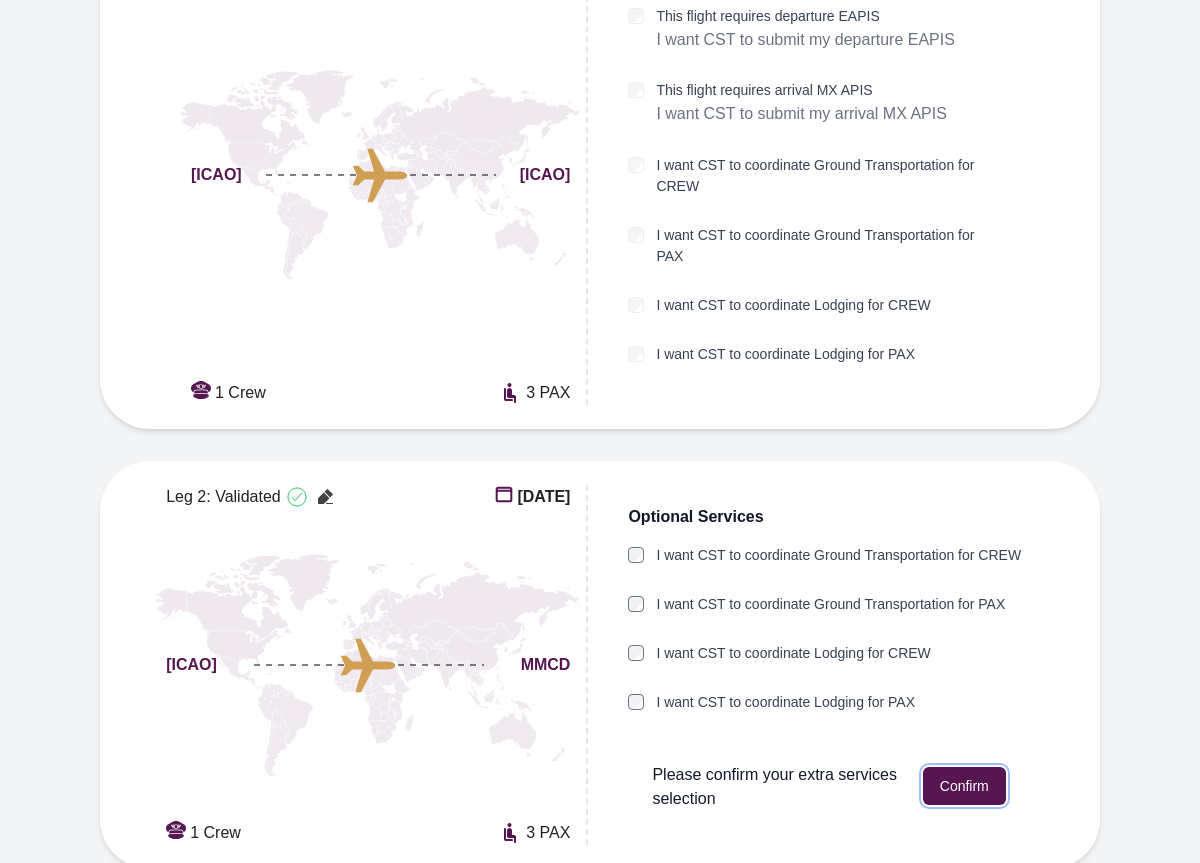 click on "Confirm" at bounding box center [964, 786] 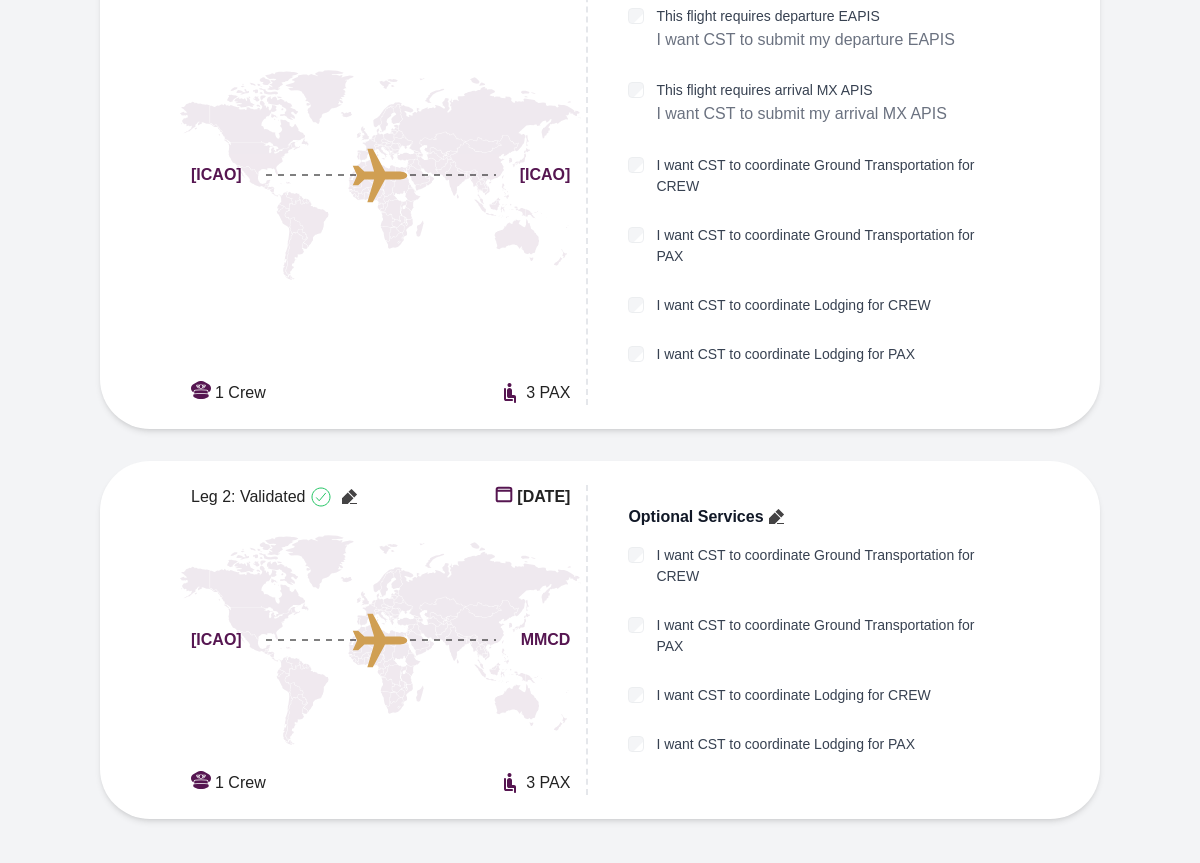 scroll, scrollTop: 693, scrollLeft: 0, axis: vertical 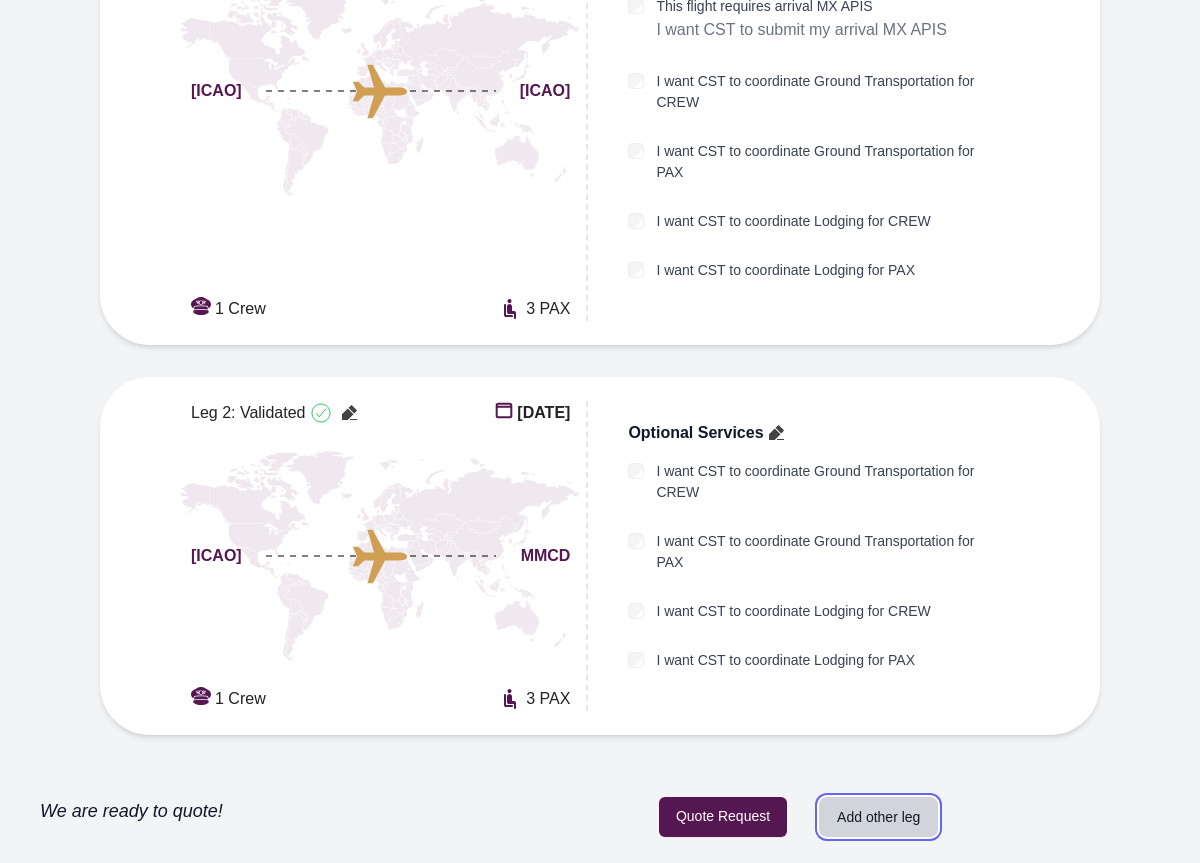 click on "Add other leg" at bounding box center [878, 817] 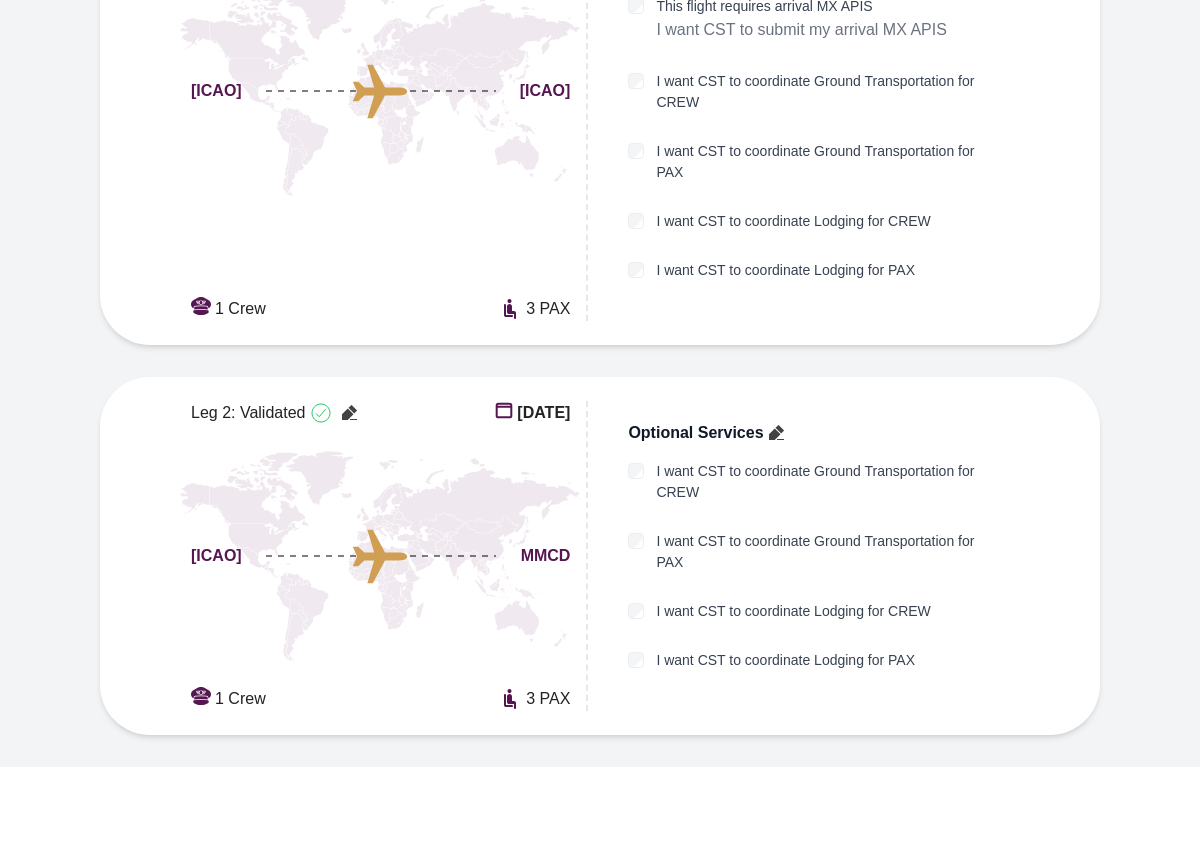 scroll, scrollTop: 971, scrollLeft: 0, axis: vertical 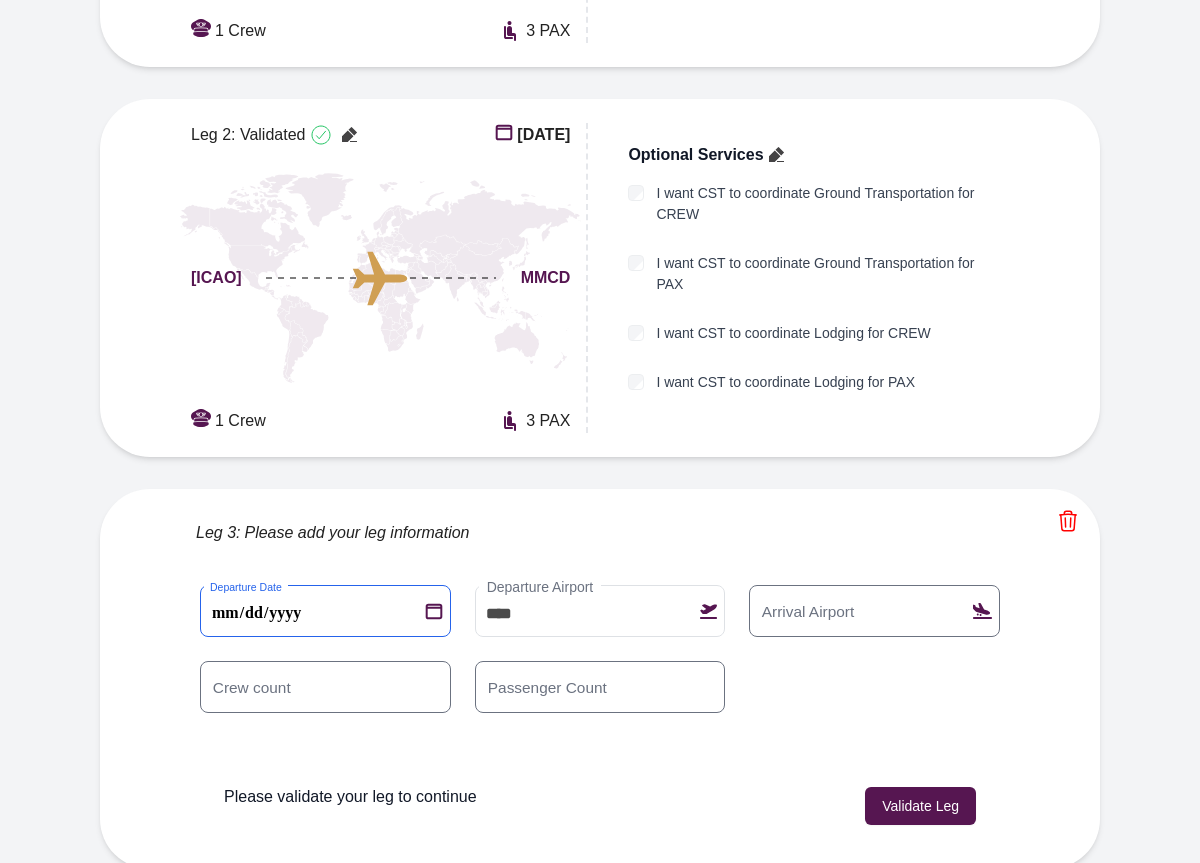 click on "**********" at bounding box center (325, 611) 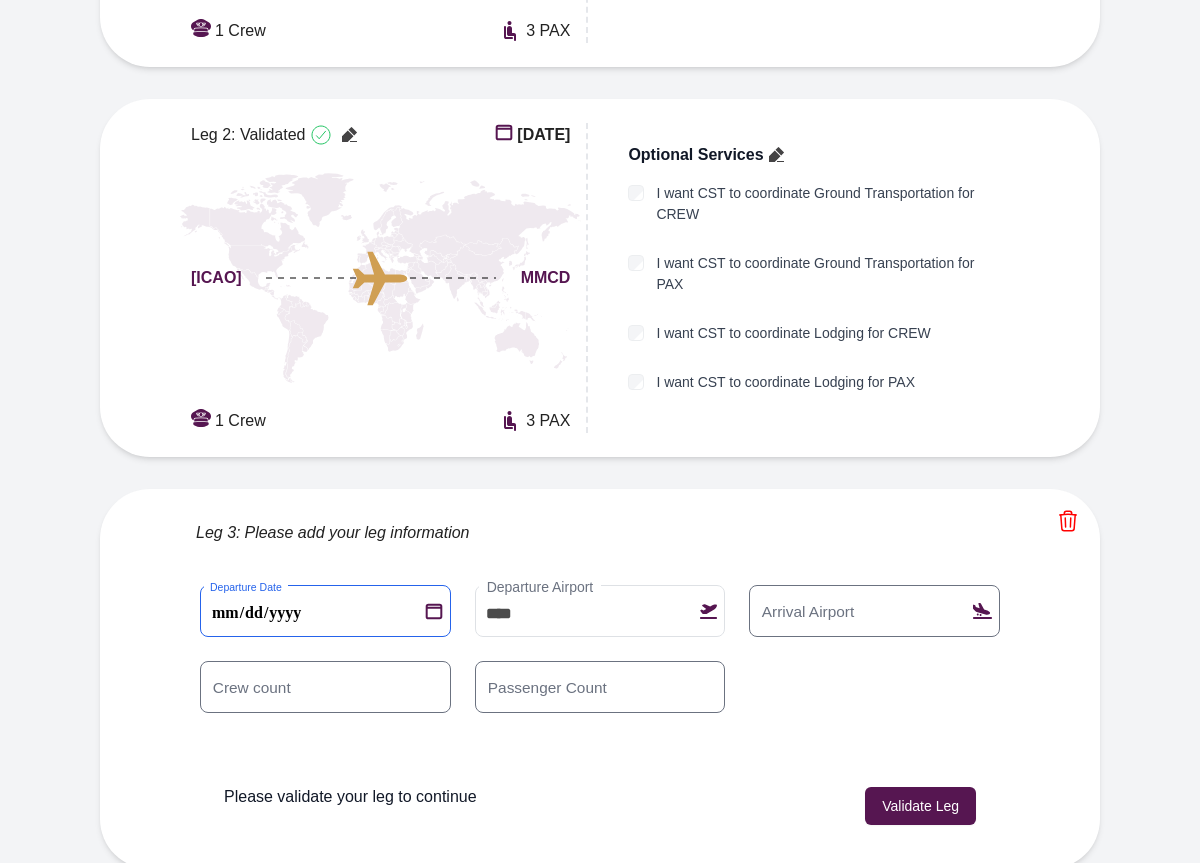 type on "**********" 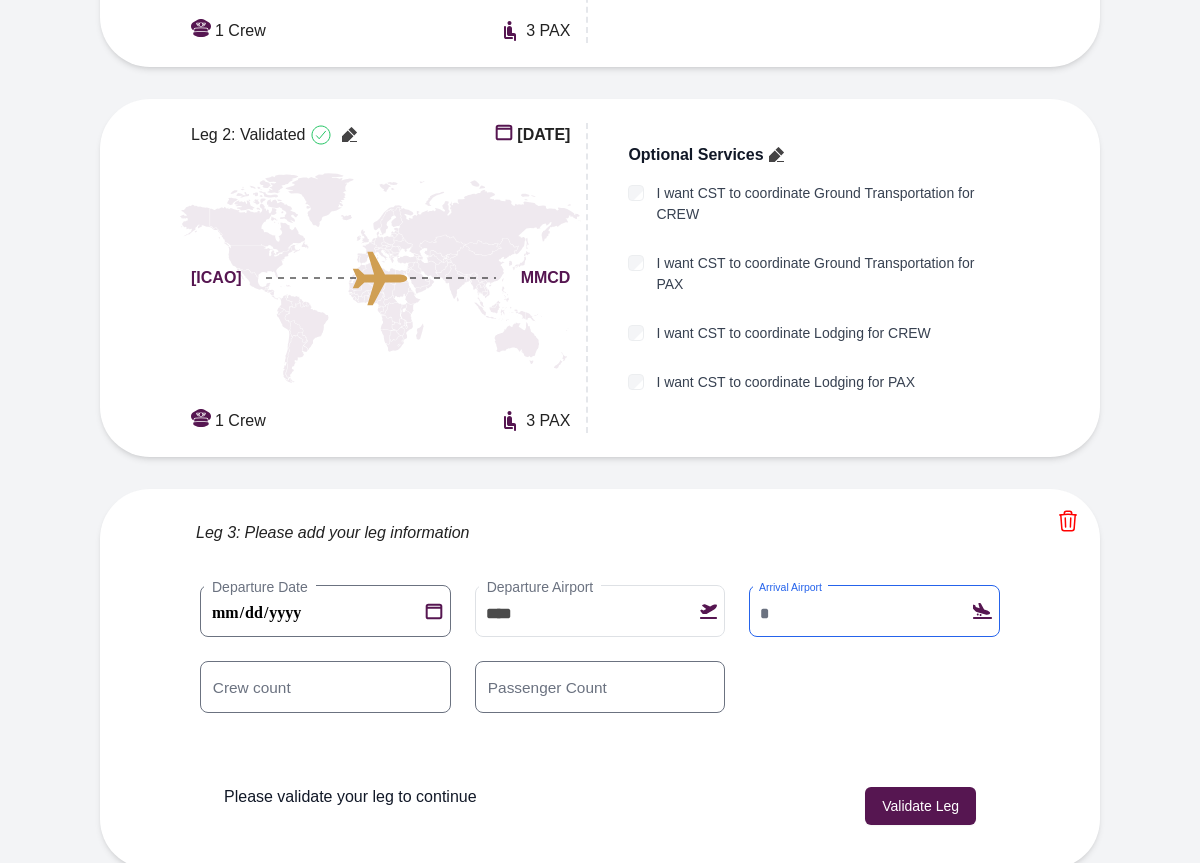 click on "Arrival Airport" at bounding box center [874, 611] 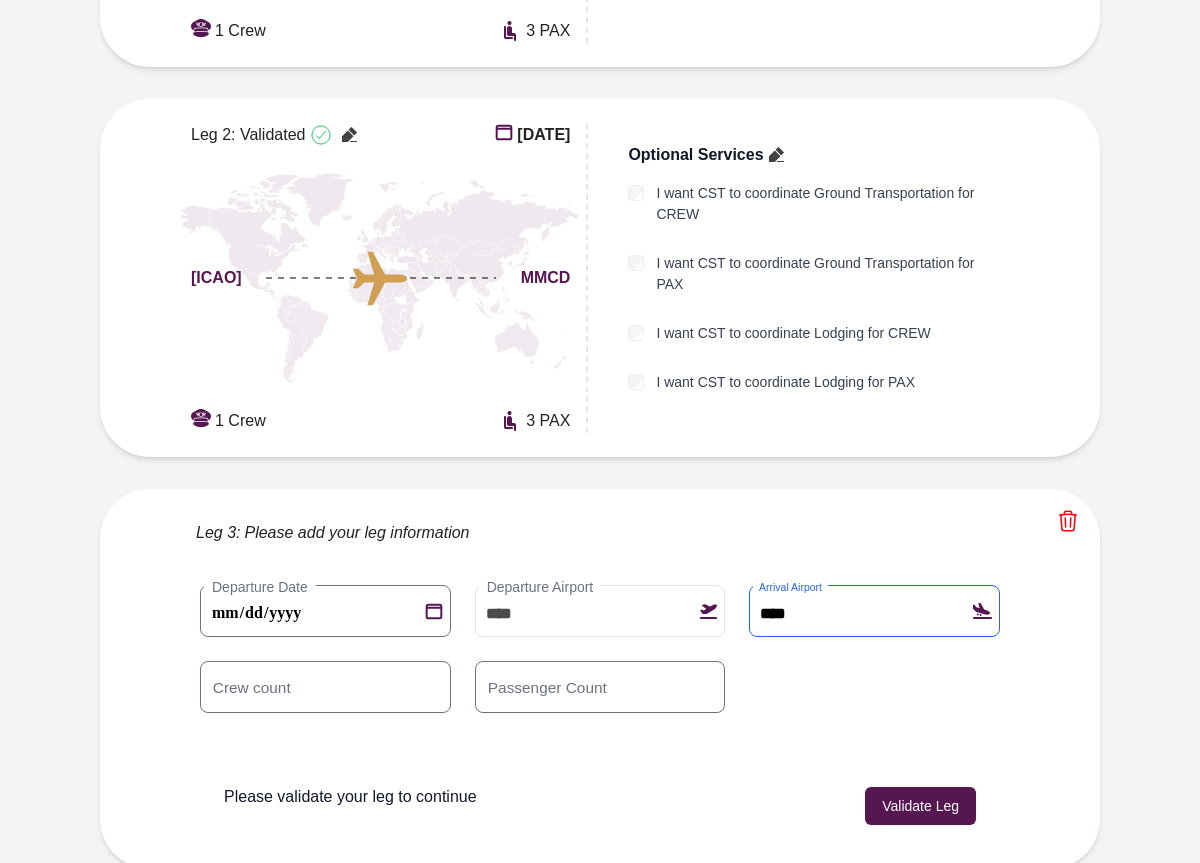 type on "****" 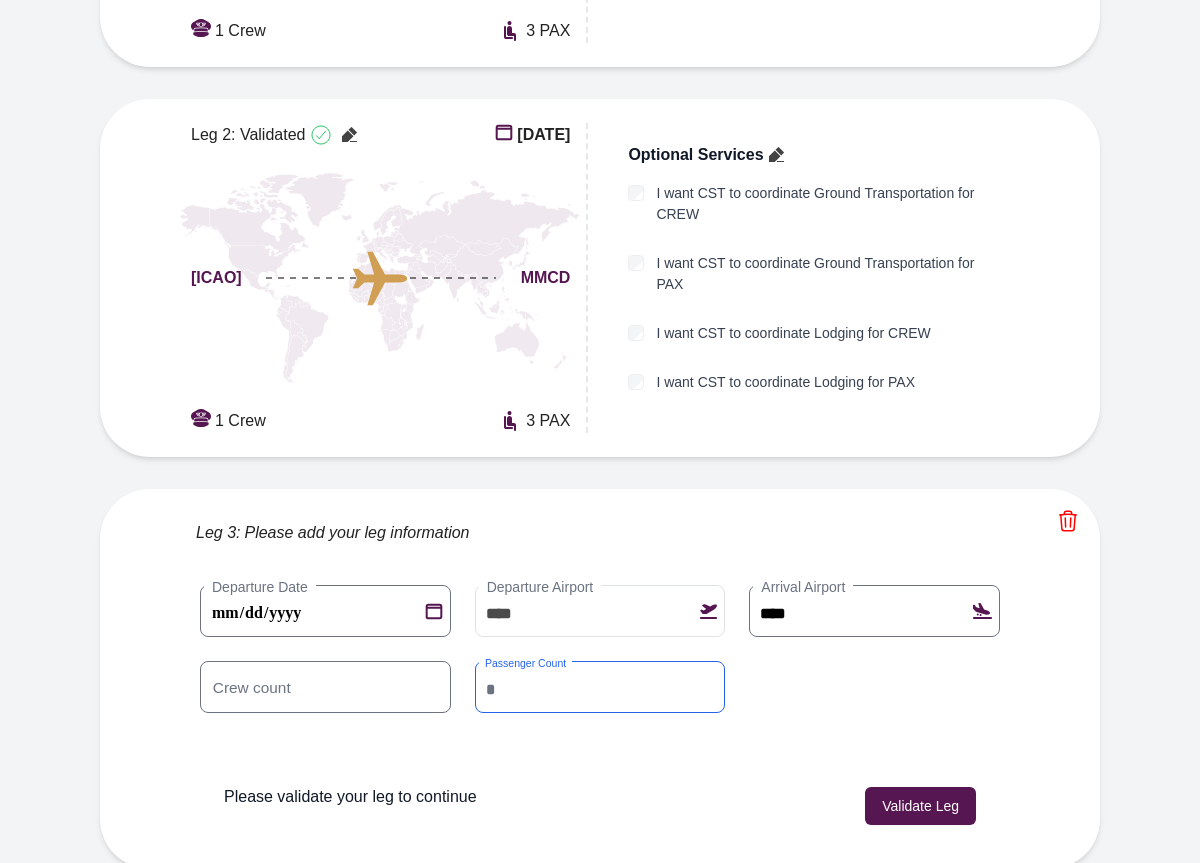 click on "*" at bounding box center [600, 687] 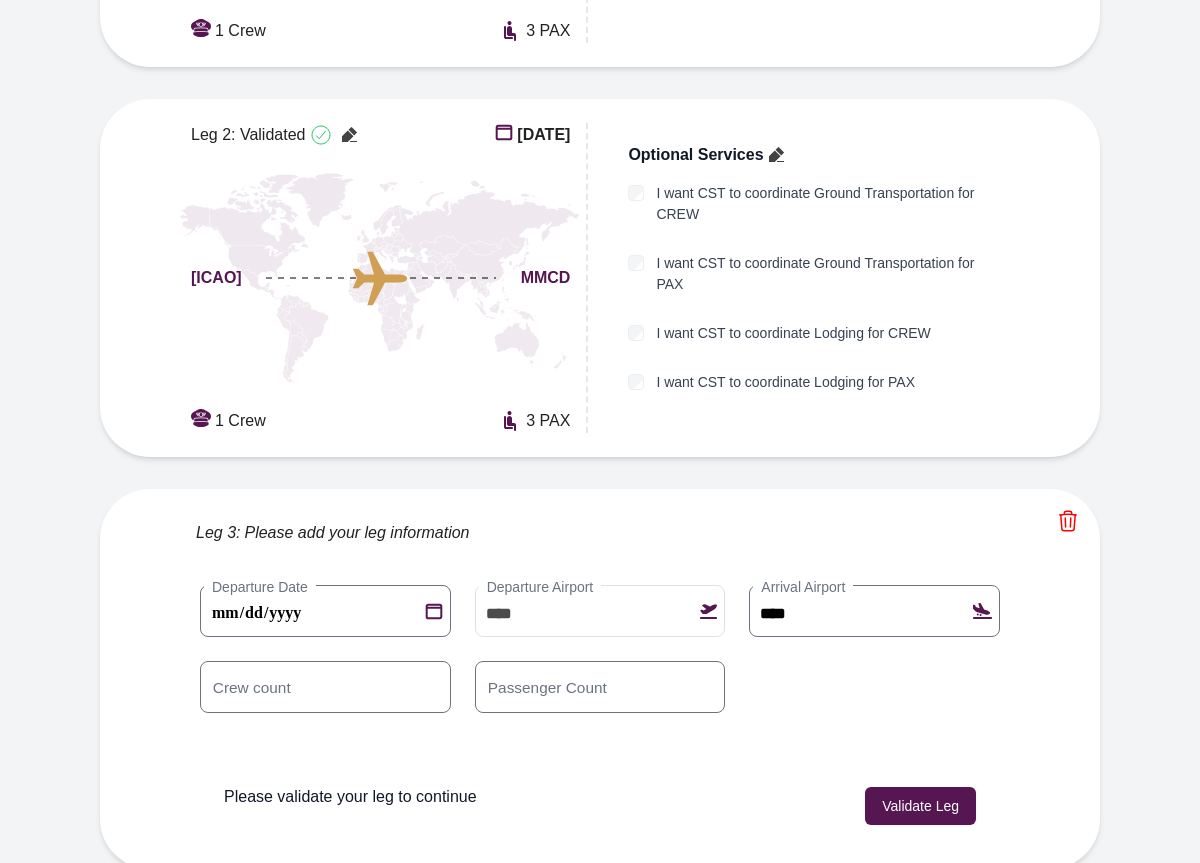 click on "**********" at bounding box center (600, 715) 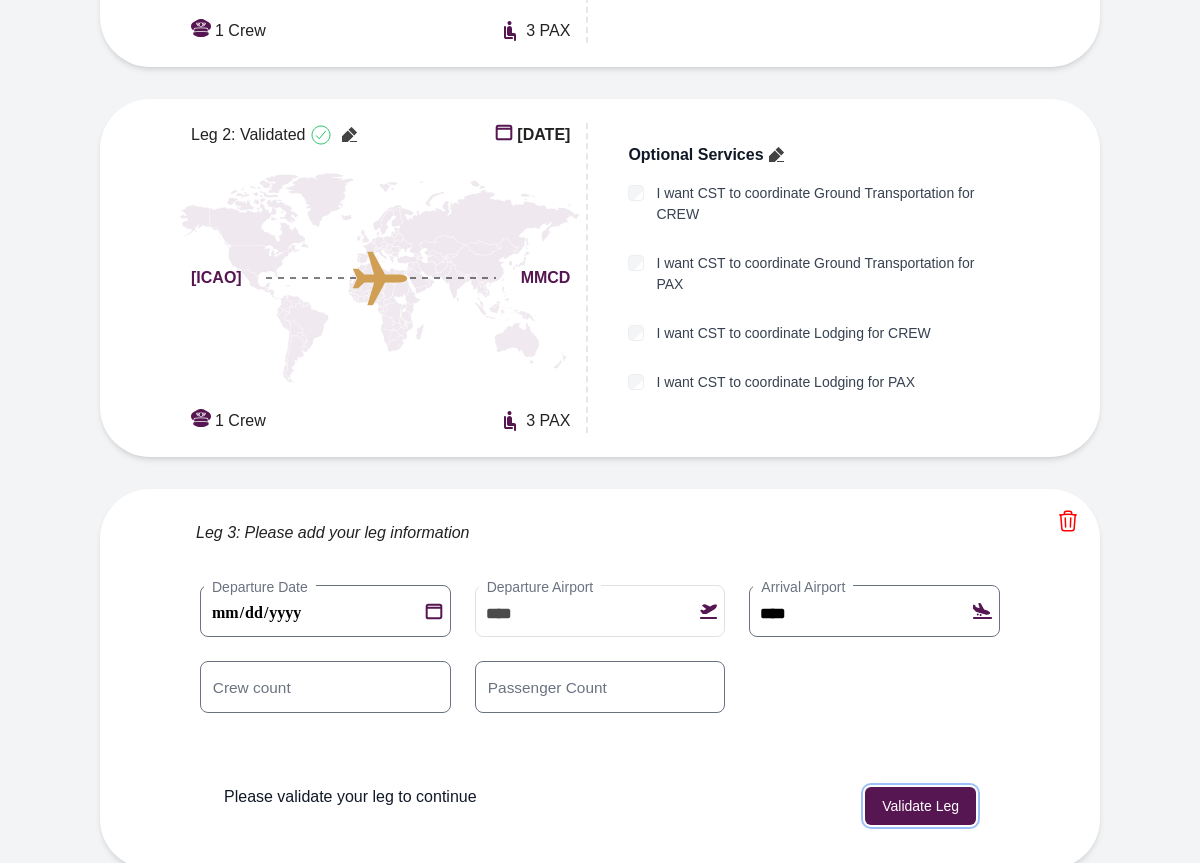click on "Validate Leg" at bounding box center (920, 806) 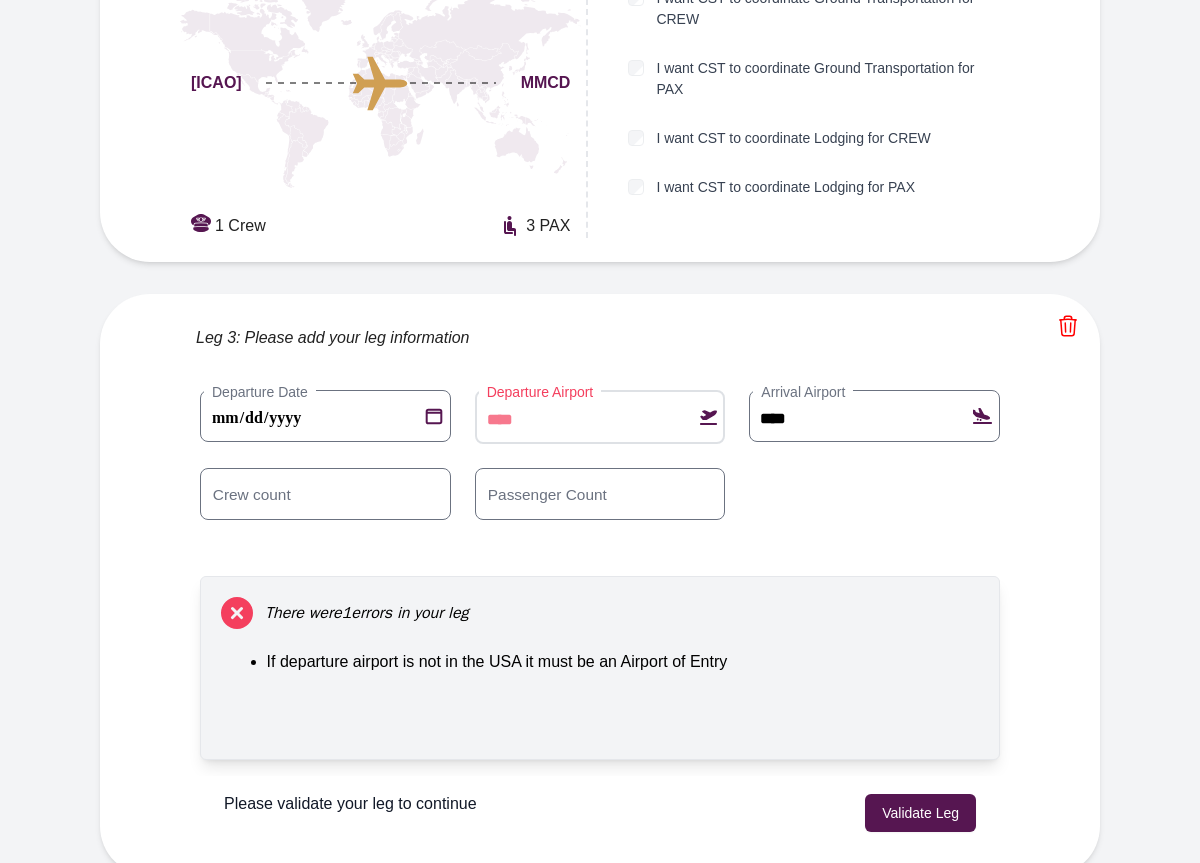 scroll, scrollTop: 1173, scrollLeft: 0, axis: vertical 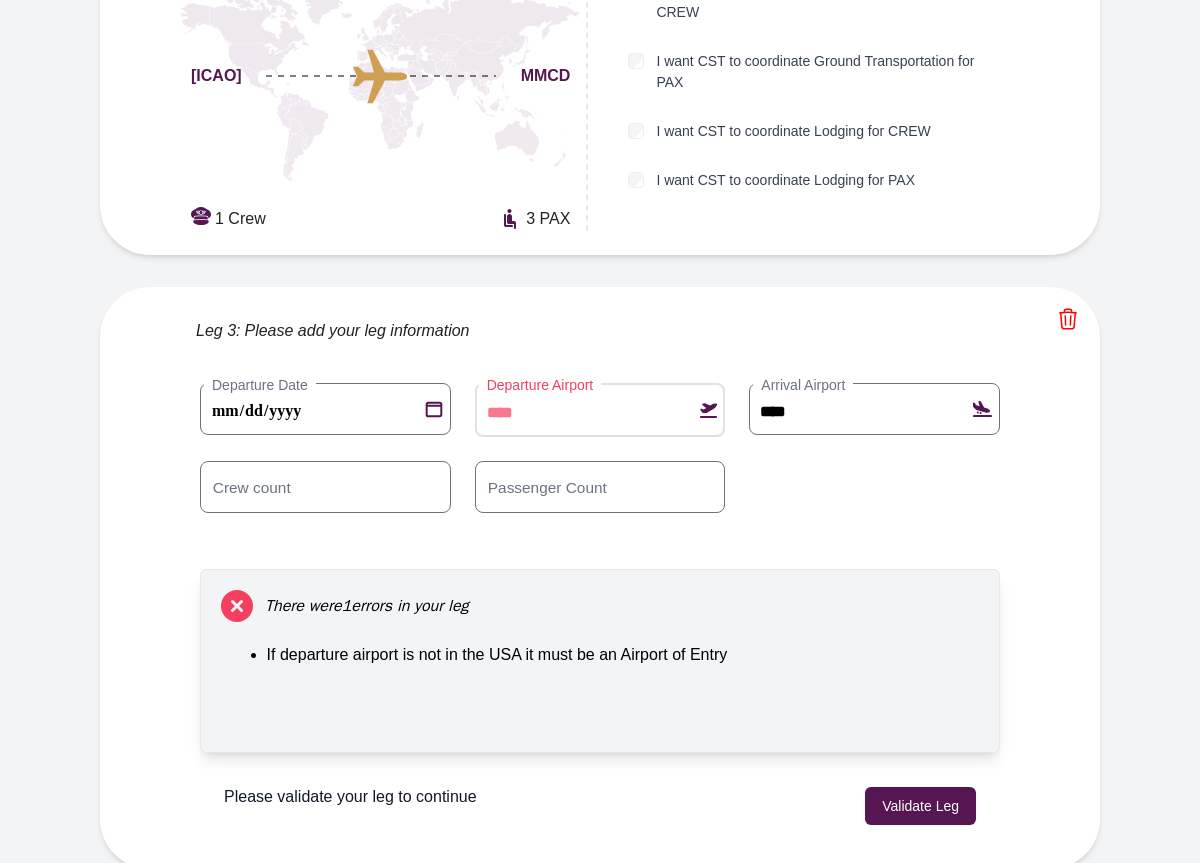 click on "**********" at bounding box center (600, 460) 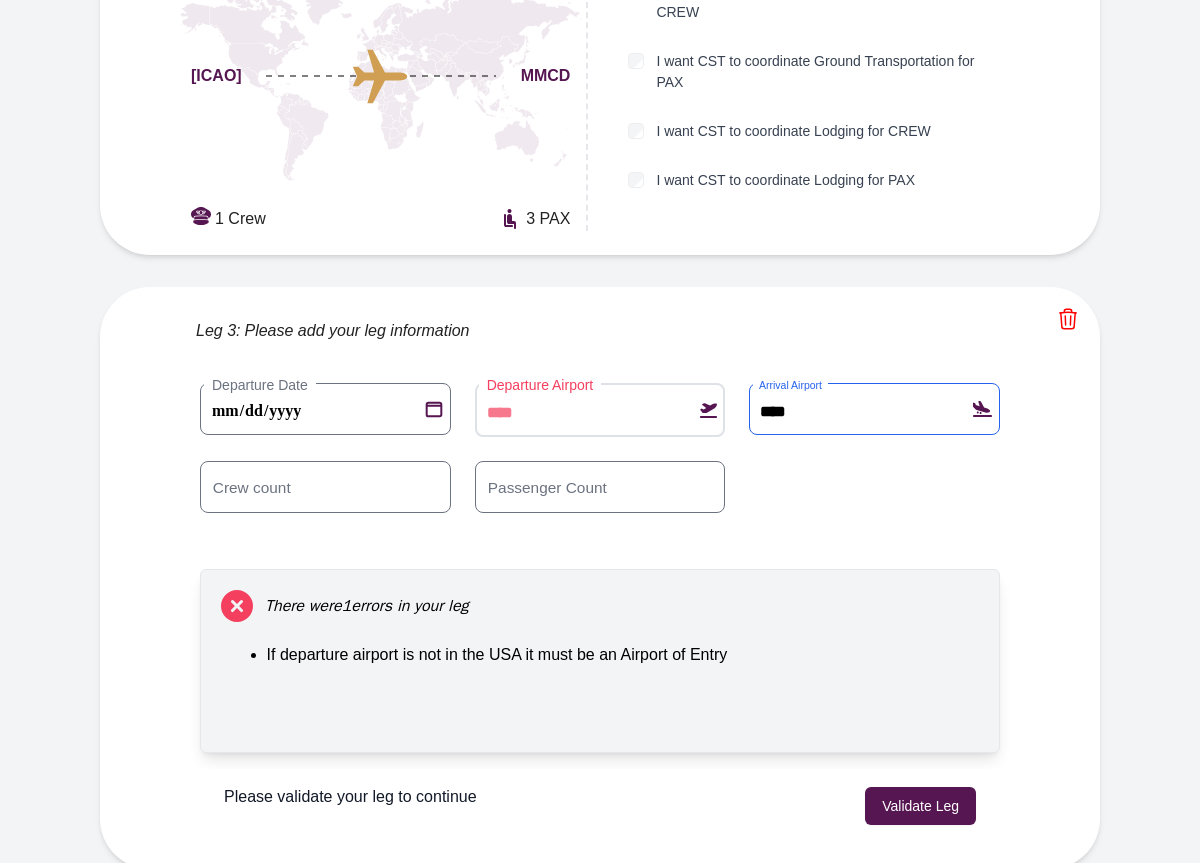 click on "****" at bounding box center [874, 409] 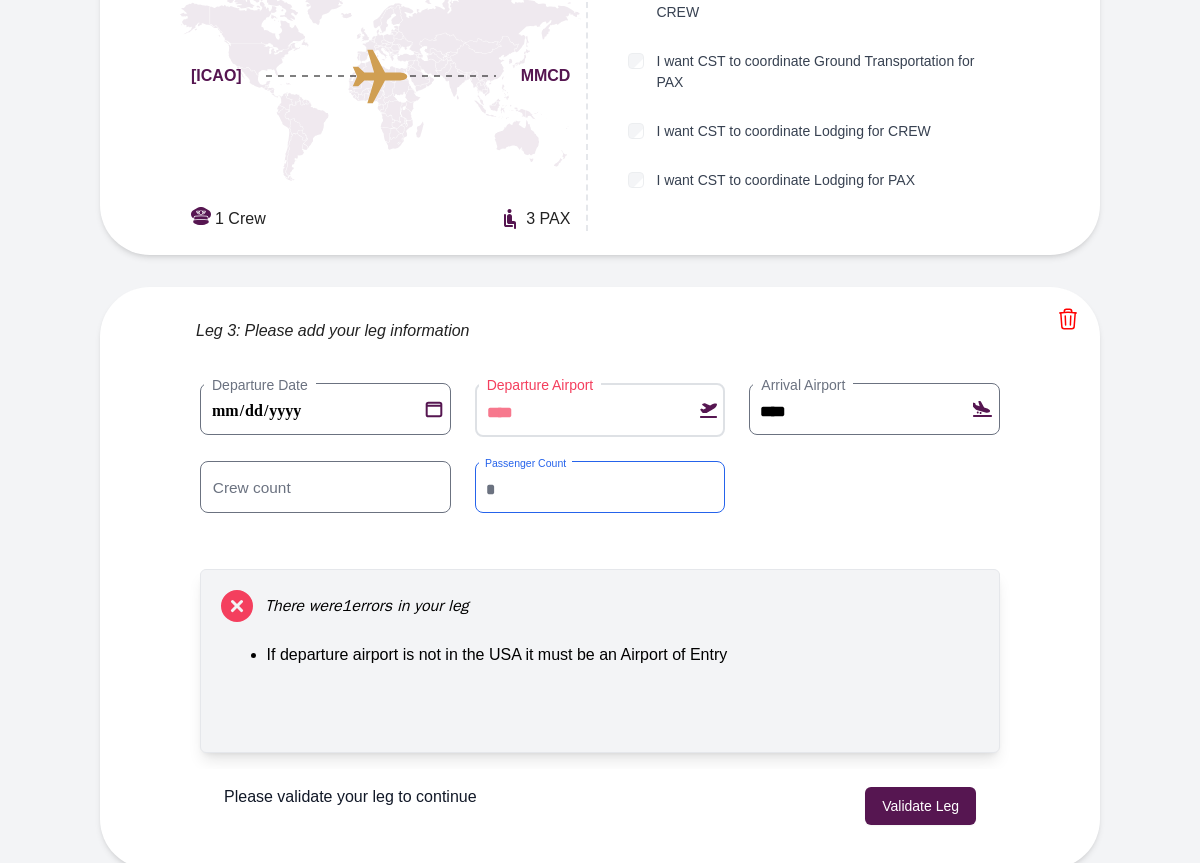 click on "**********" at bounding box center [600, 460] 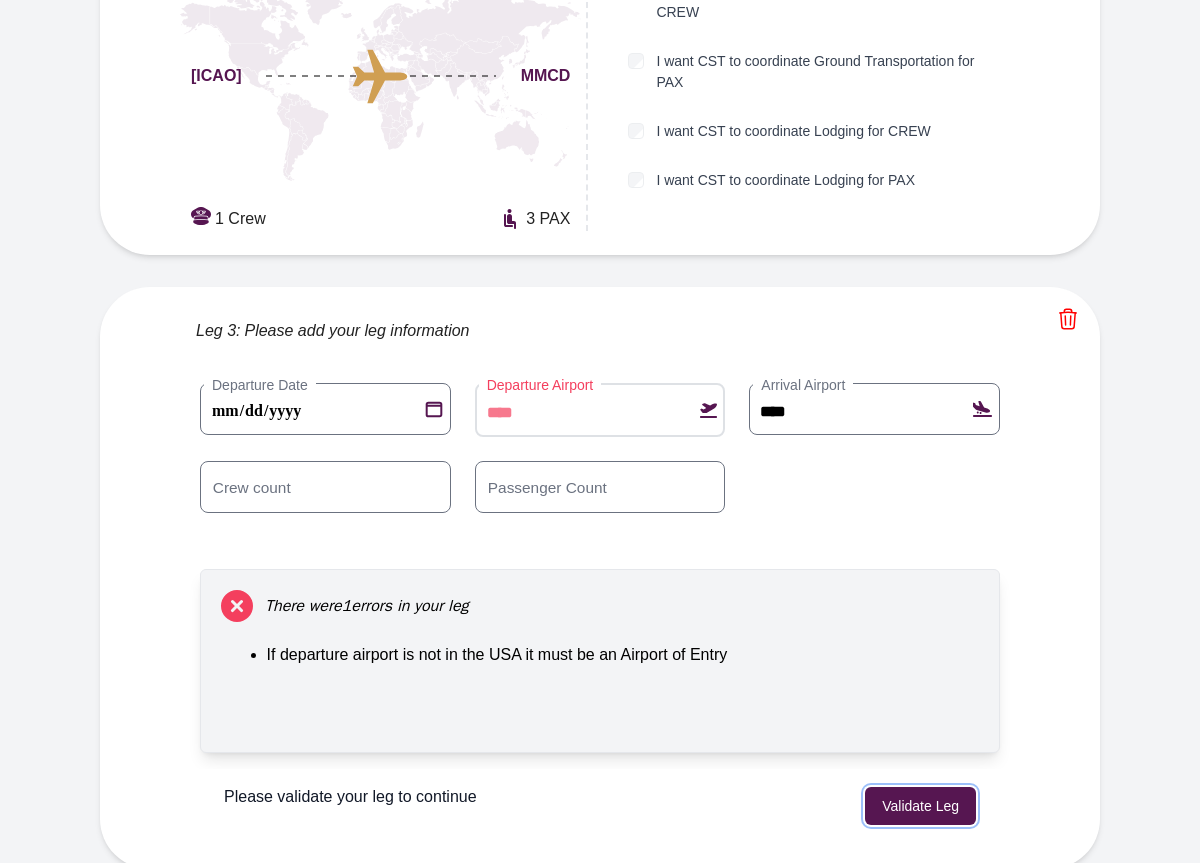 click on "Validate Leg" at bounding box center [920, 806] 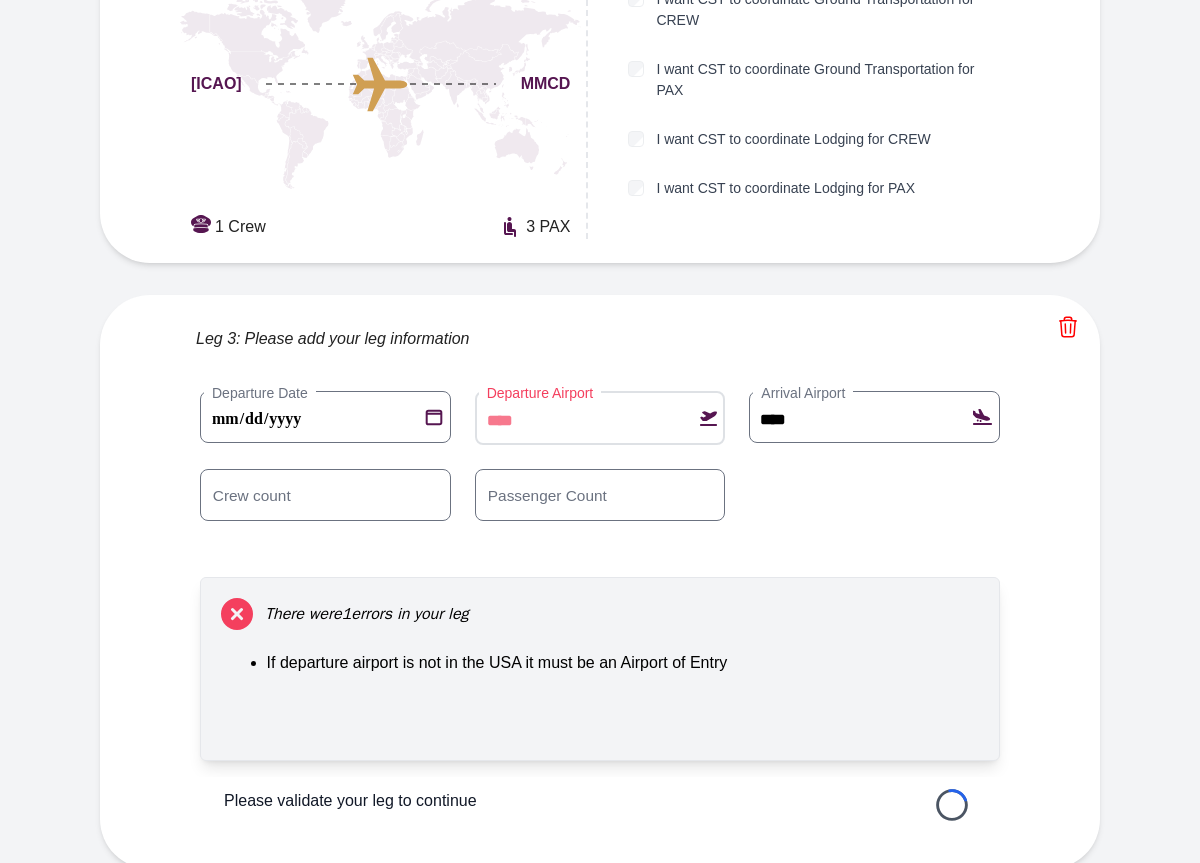 scroll, scrollTop: 999, scrollLeft: 0, axis: vertical 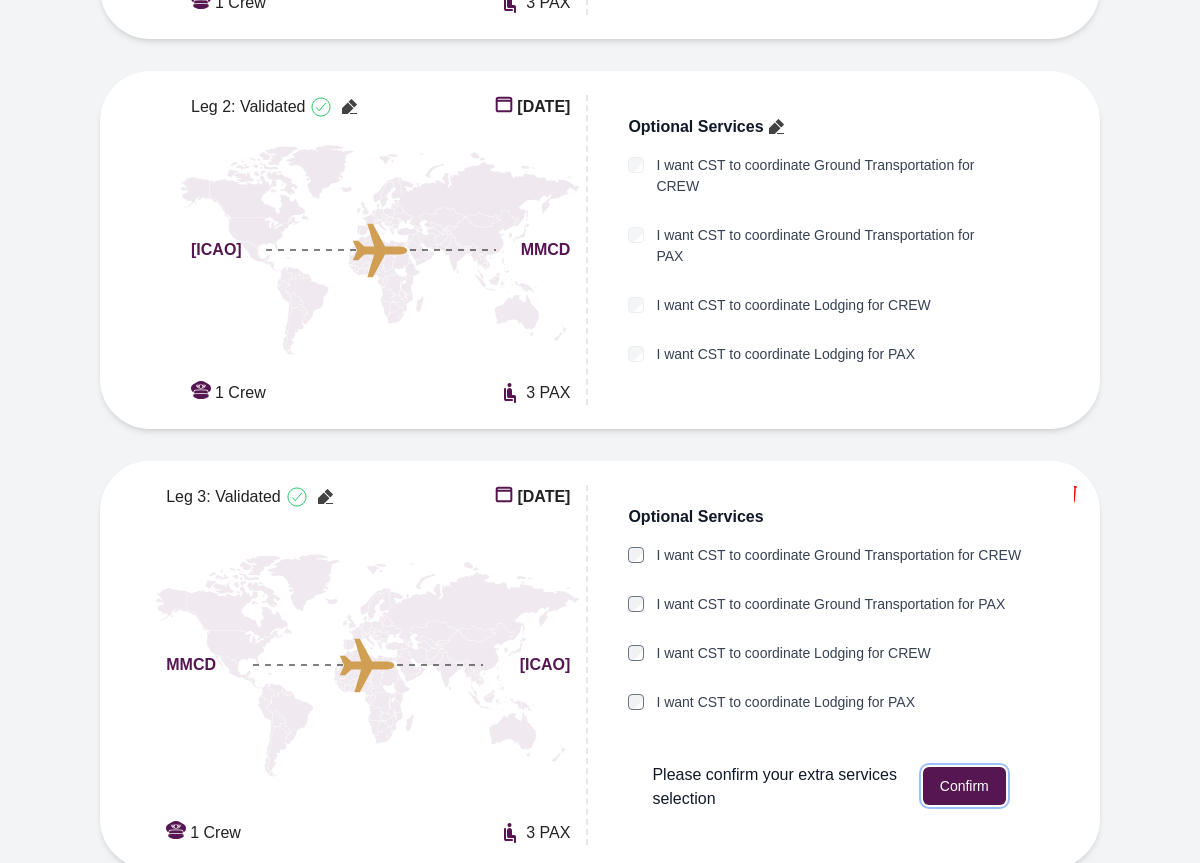 click on "Confirm" at bounding box center [964, 786] 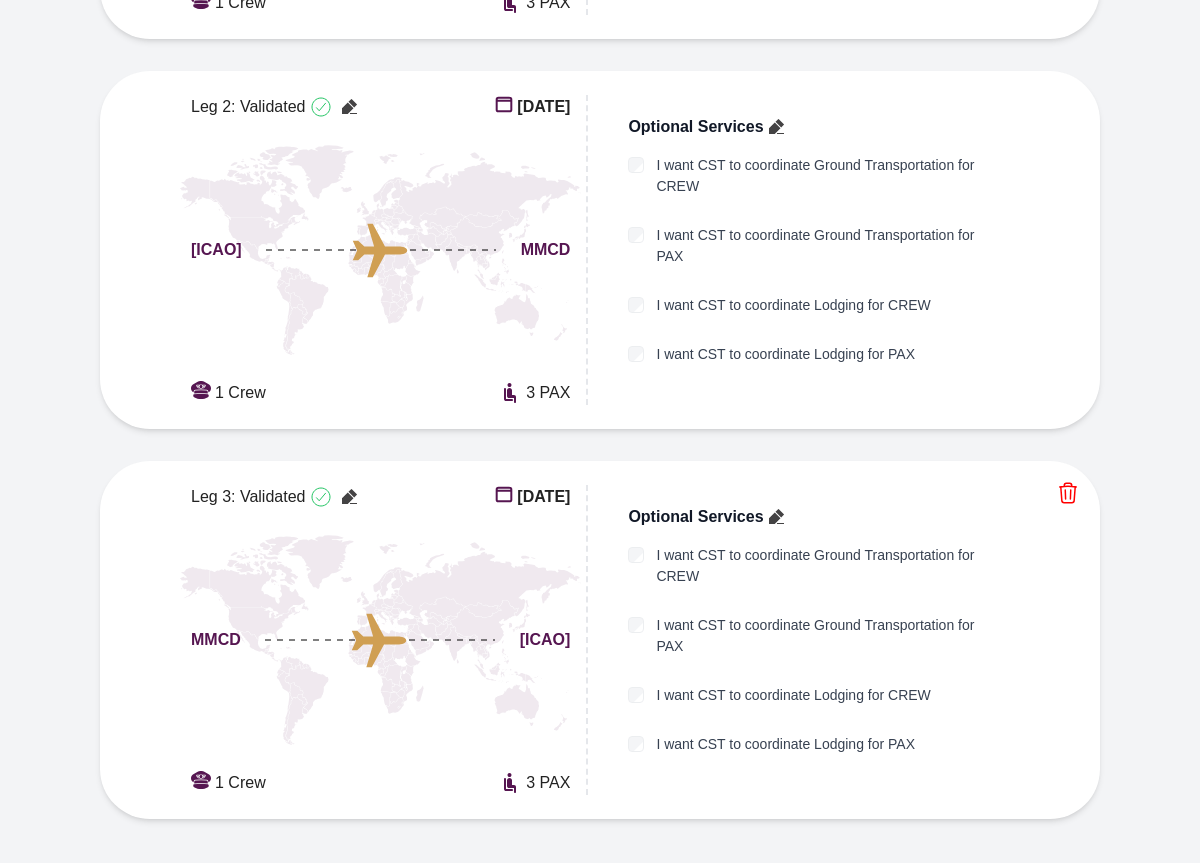 scroll, scrollTop: 1083, scrollLeft: 0, axis: vertical 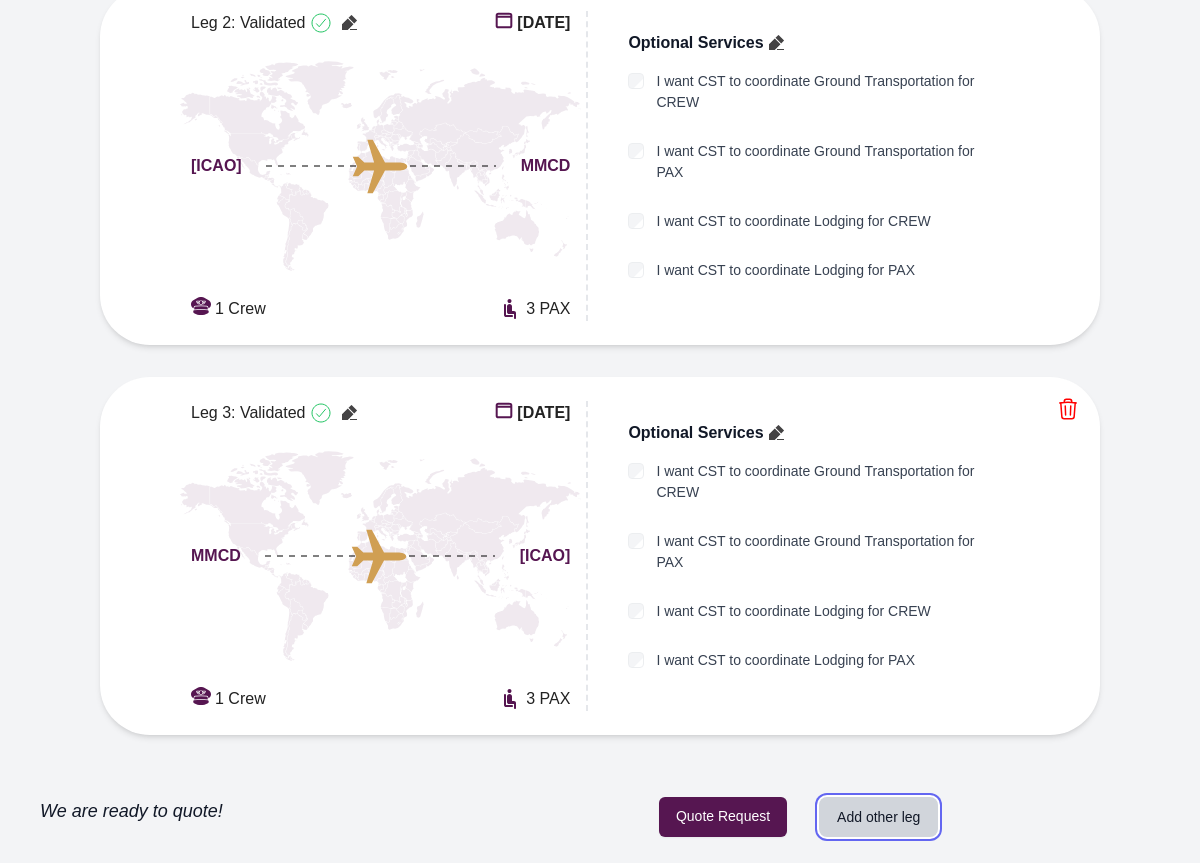 click on "Add other leg" at bounding box center [878, 817] 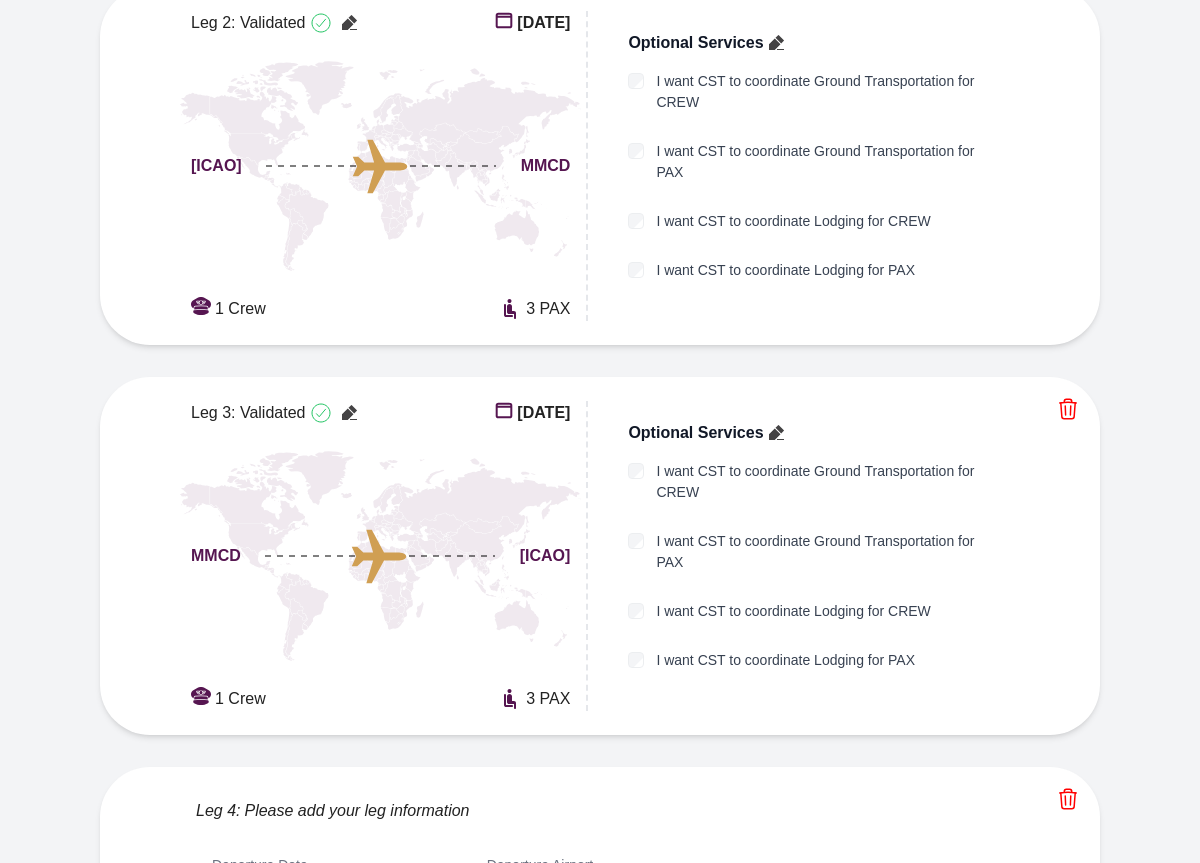 scroll, scrollTop: 1361, scrollLeft: 0, axis: vertical 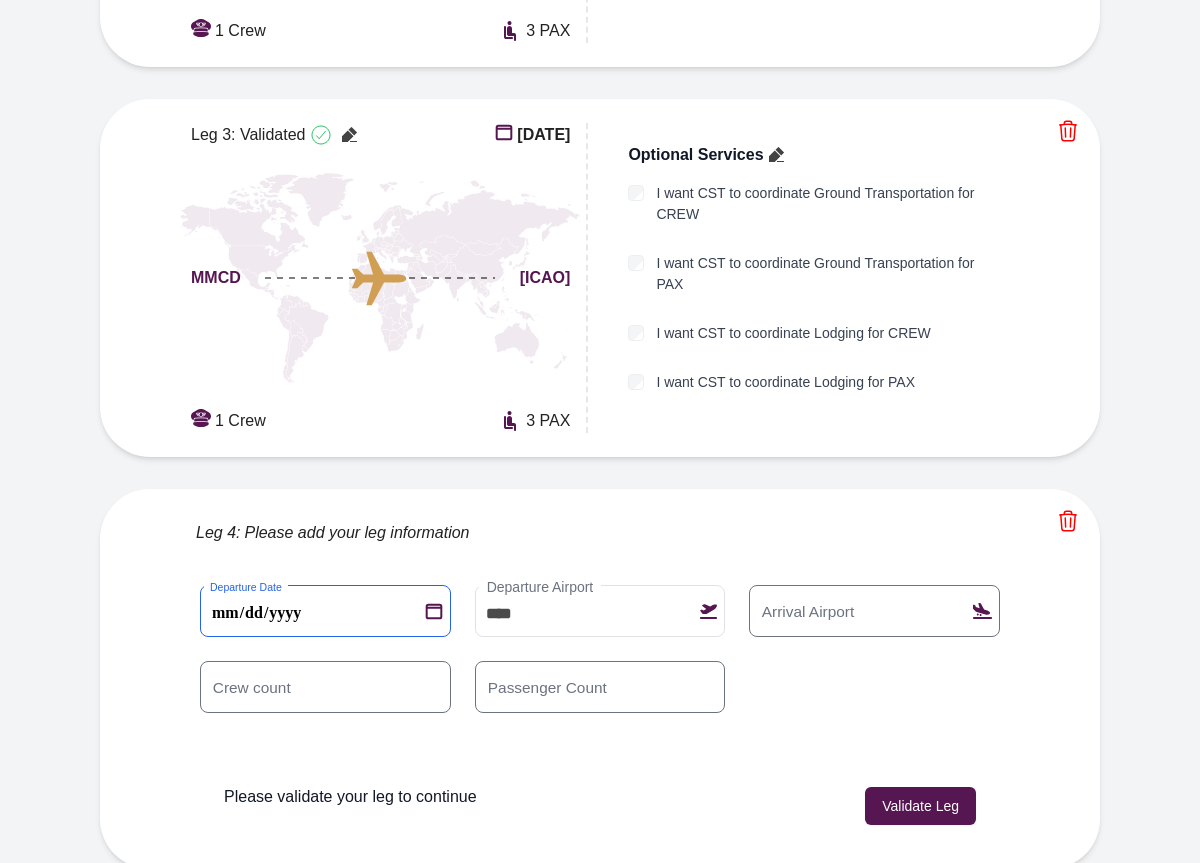 click on "**********" at bounding box center [325, 611] 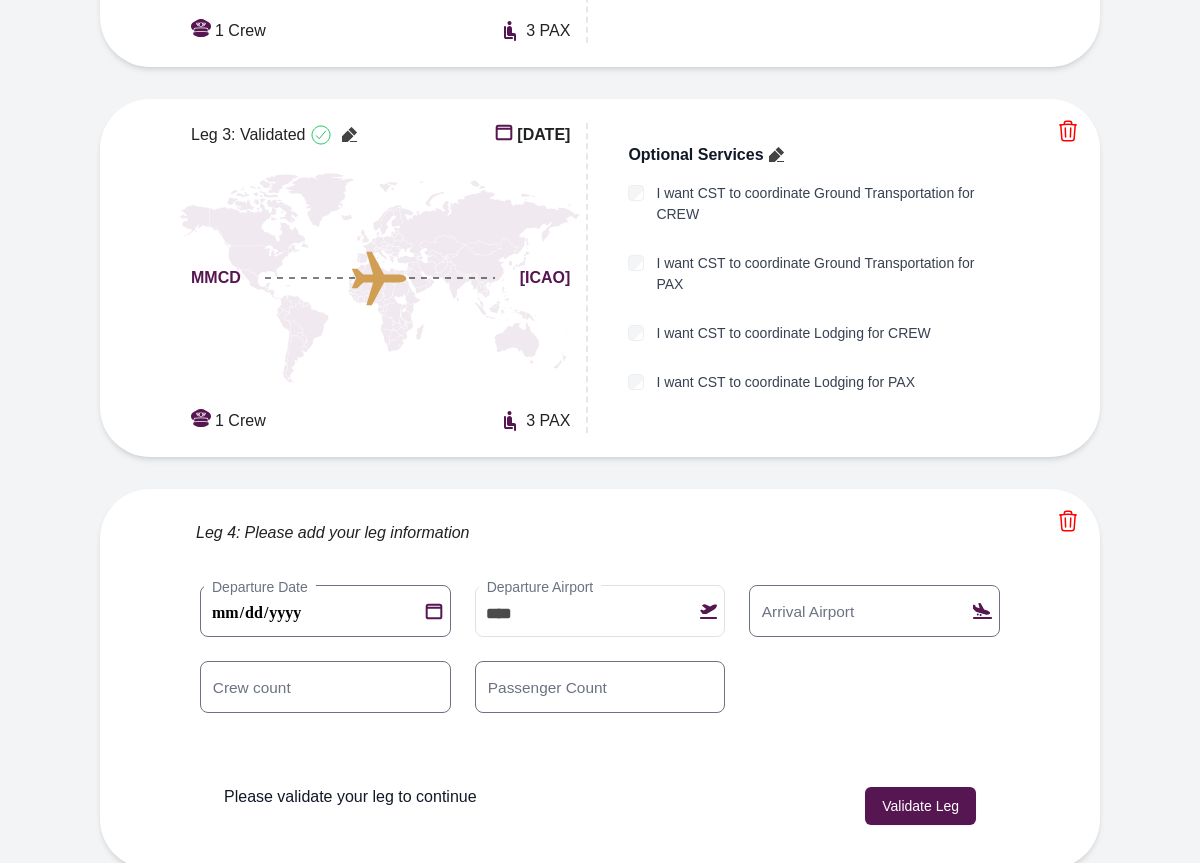 type on "**********" 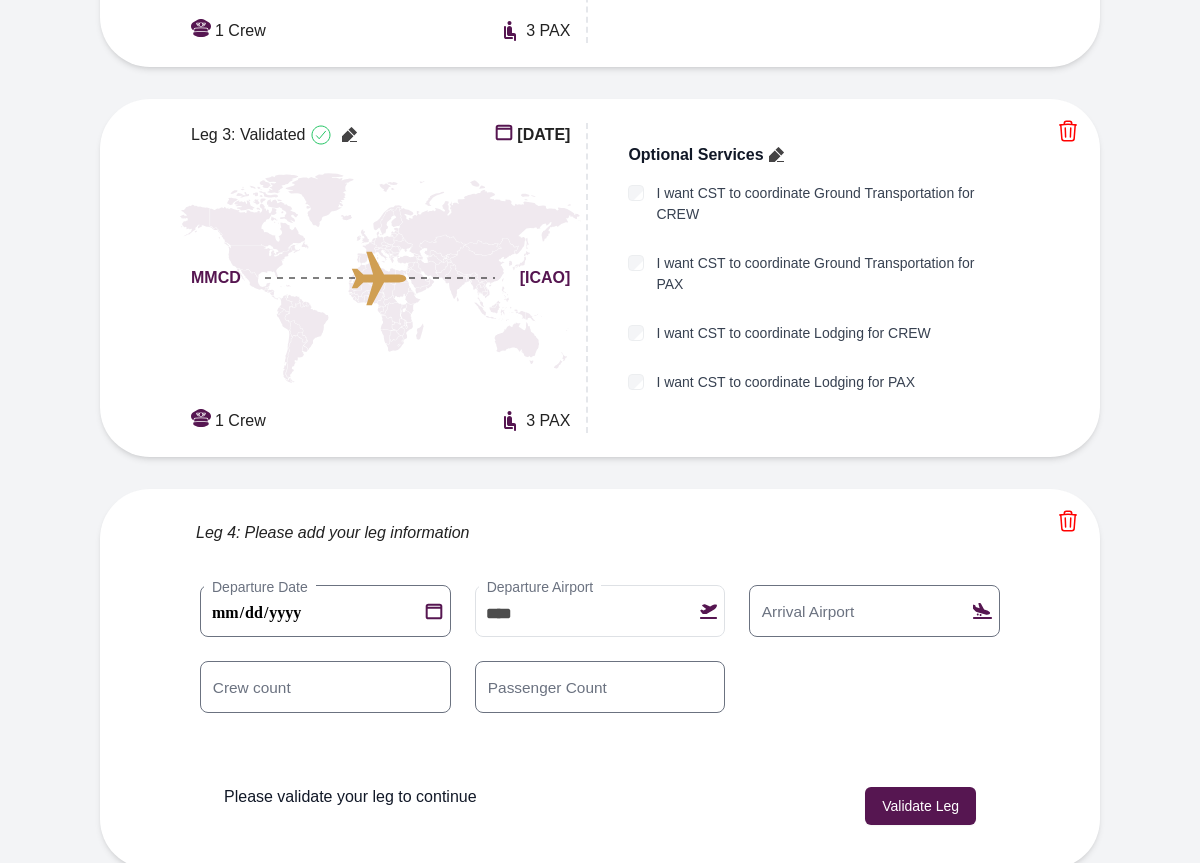 click 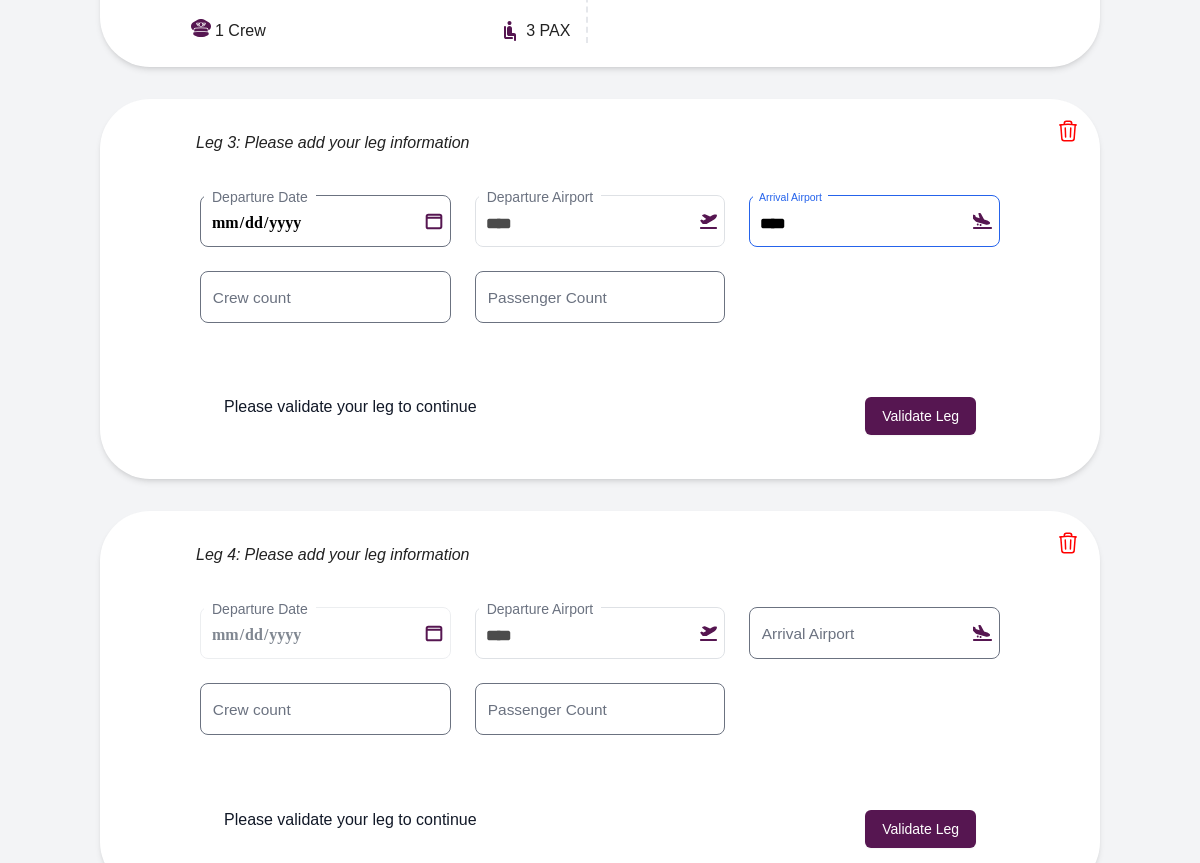 click on "****" at bounding box center [874, 221] 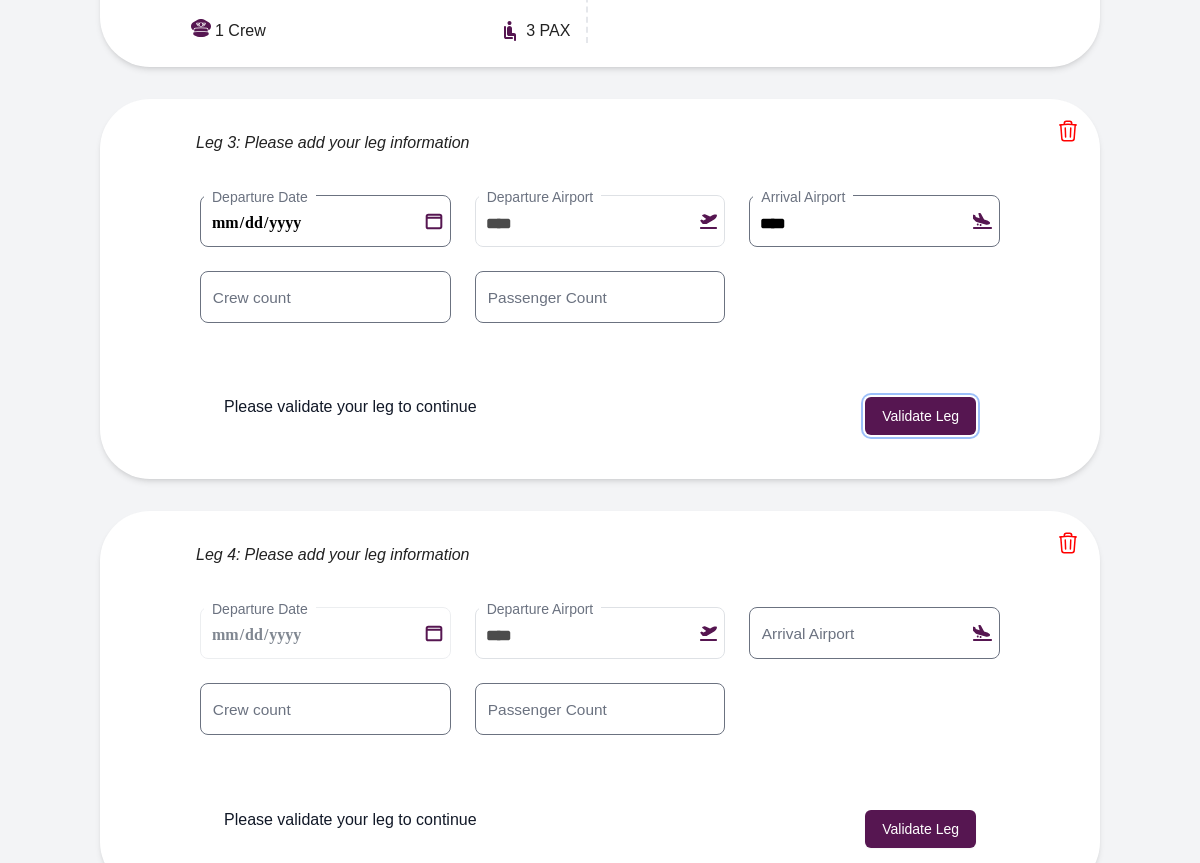 click on "Validate Leg" at bounding box center (920, 416) 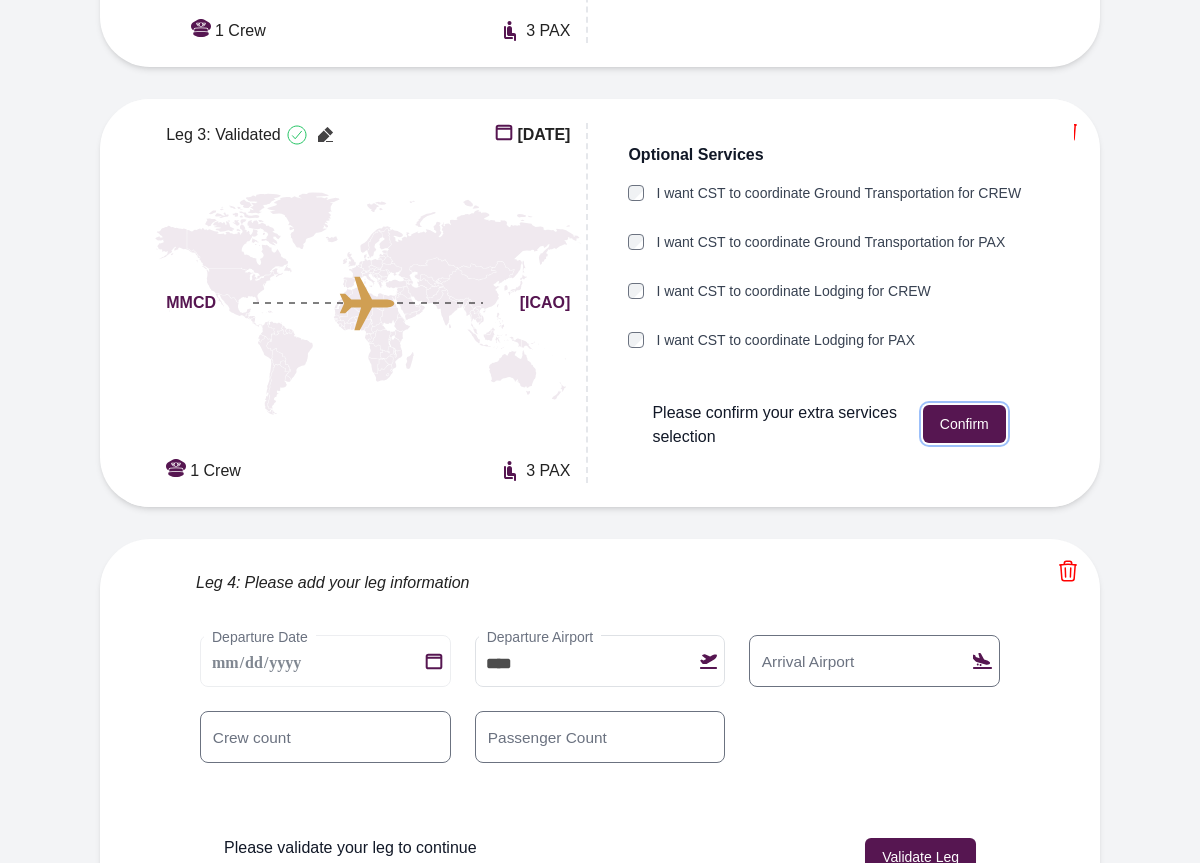 click on "Confirm" at bounding box center [964, 424] 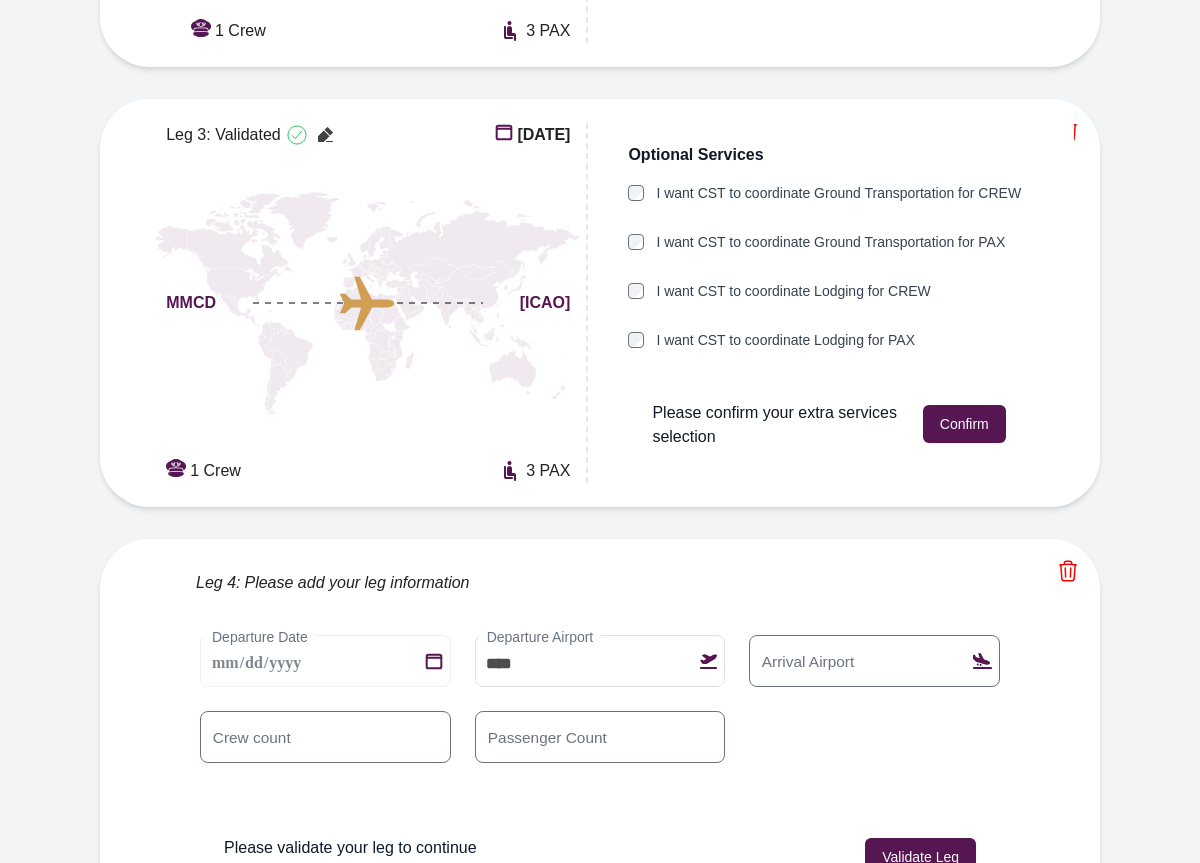type on "****" 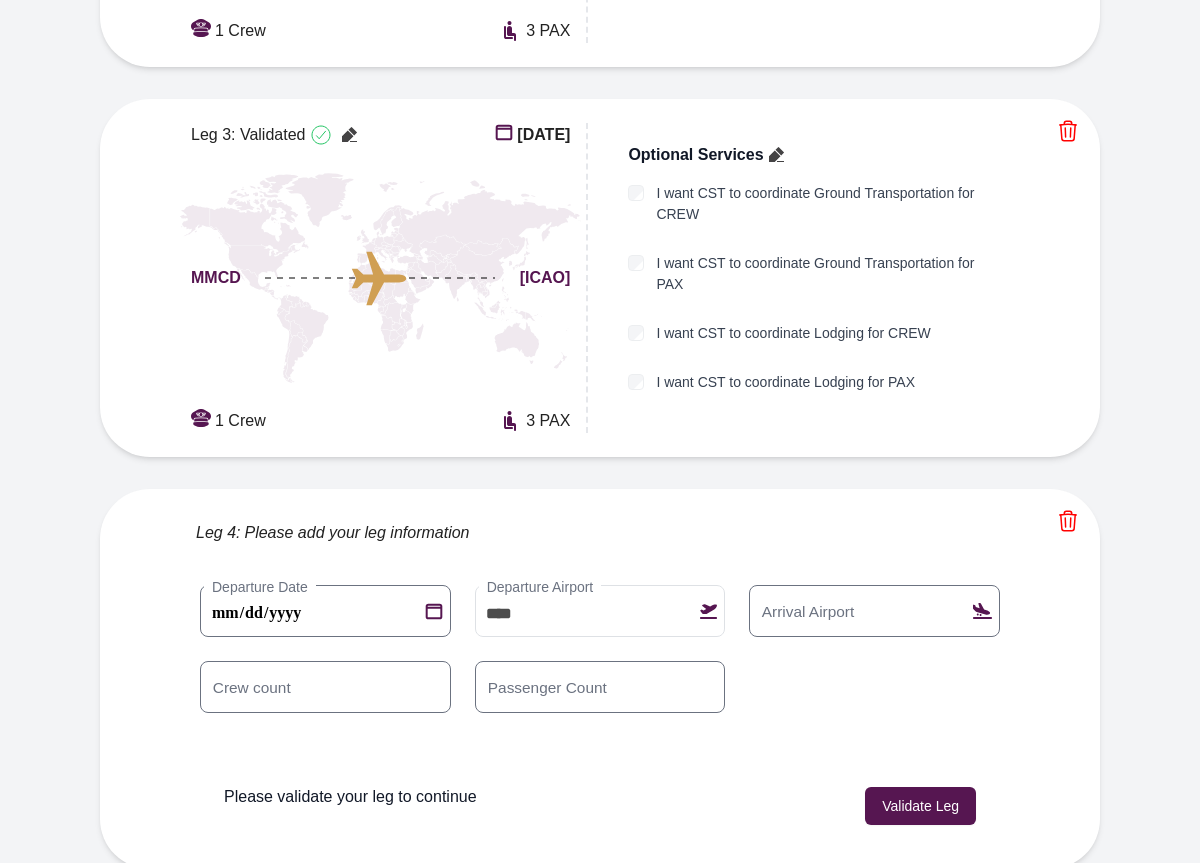 click on "Arrival Airport" at bounding box center (808, 611) 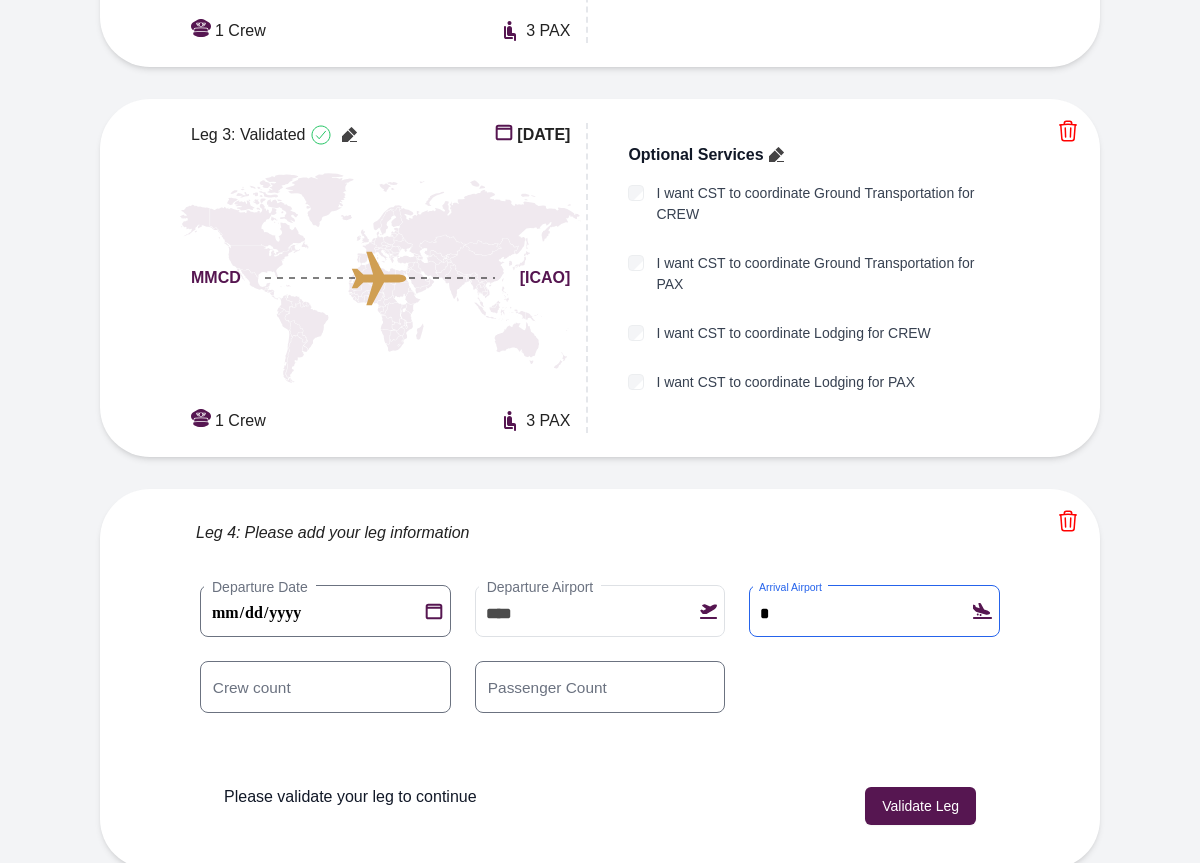 type on "****" 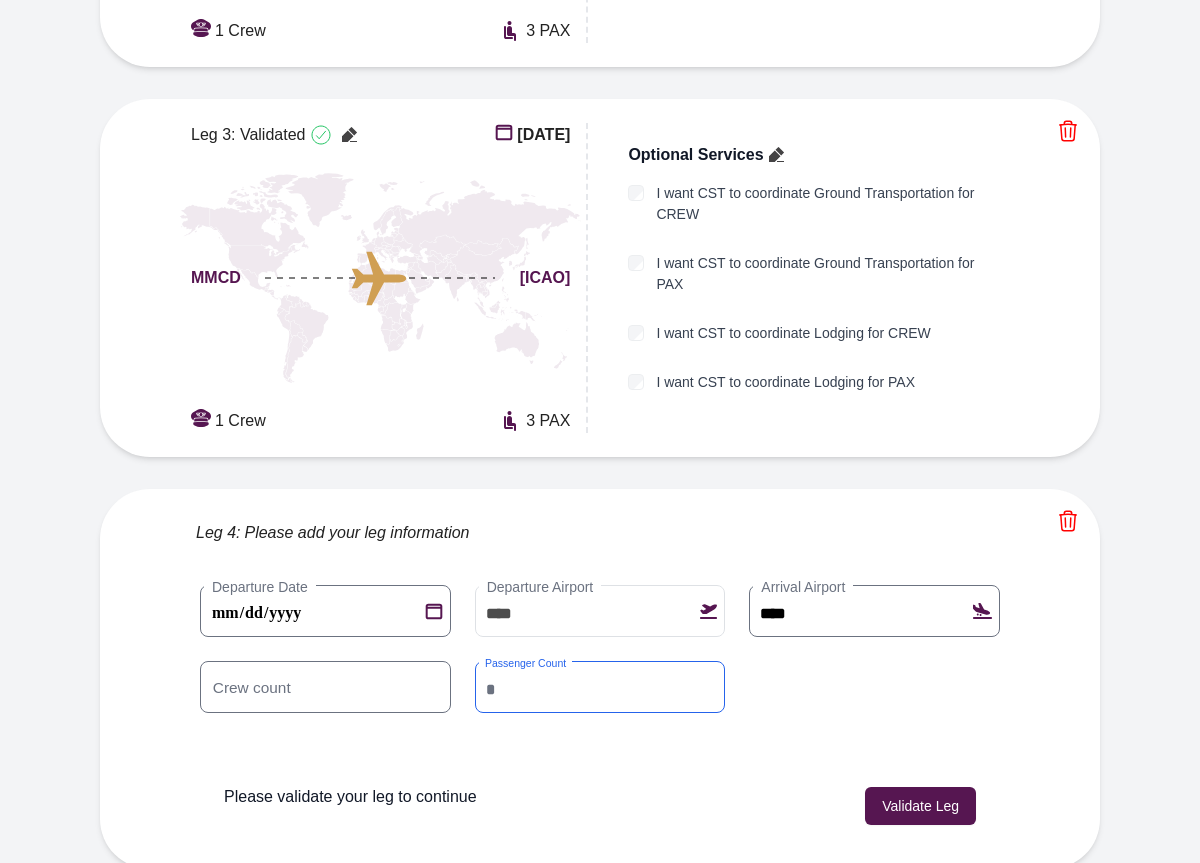 click on "*" at bounding box center (600, 687) 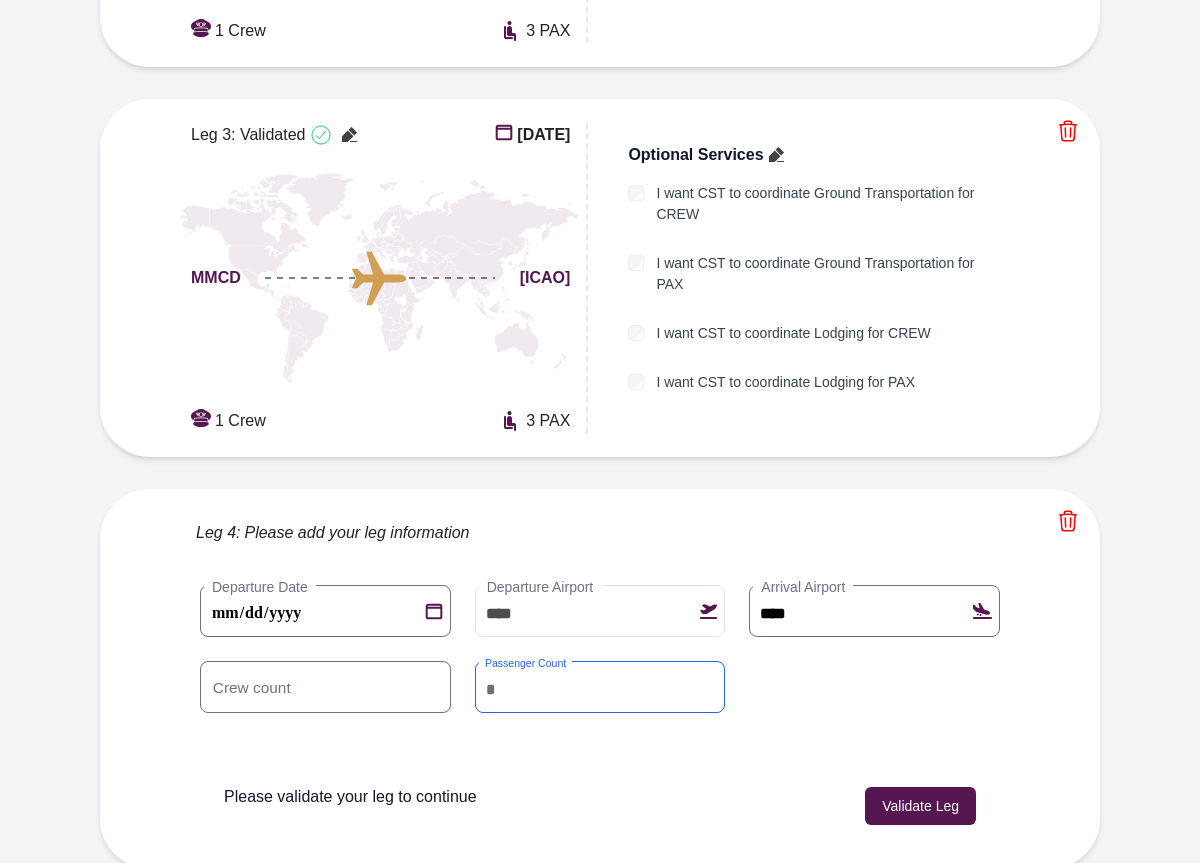 type on "*" 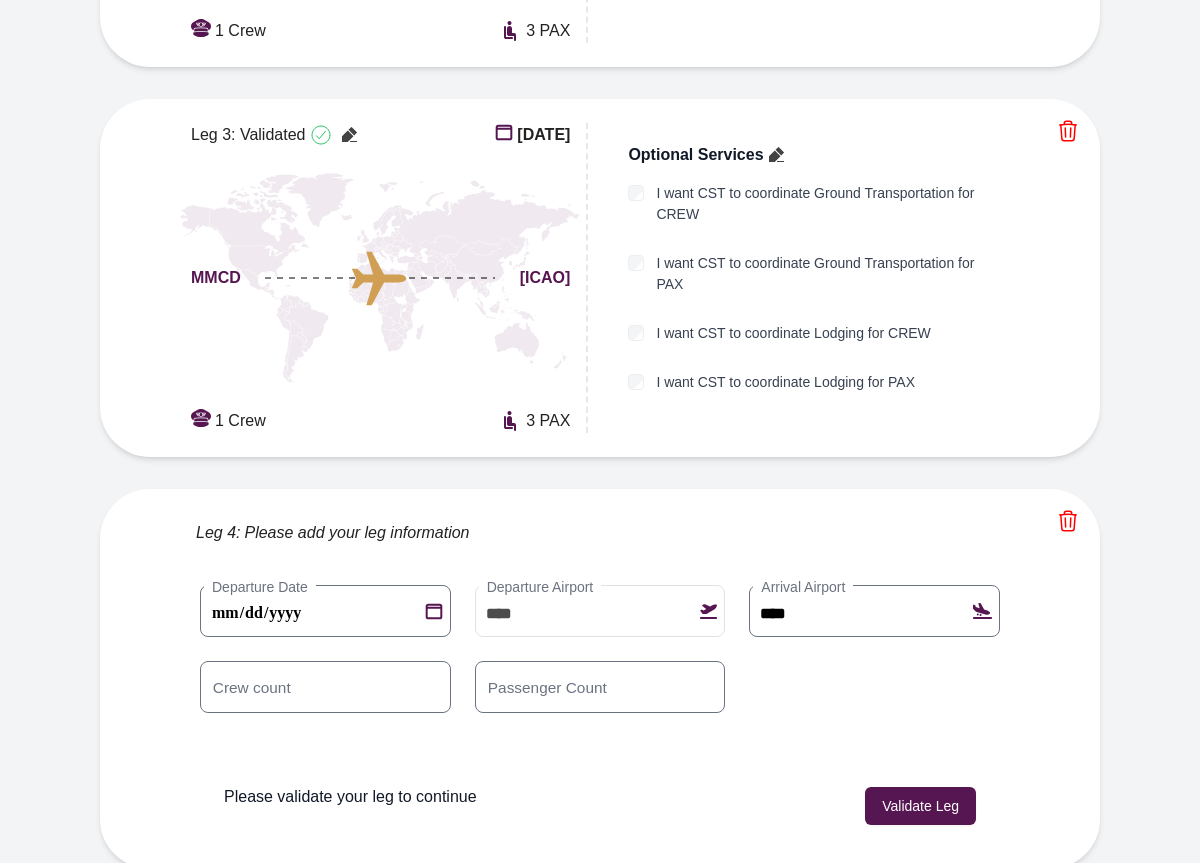 click on "**********" at bounding box center [600, 715] 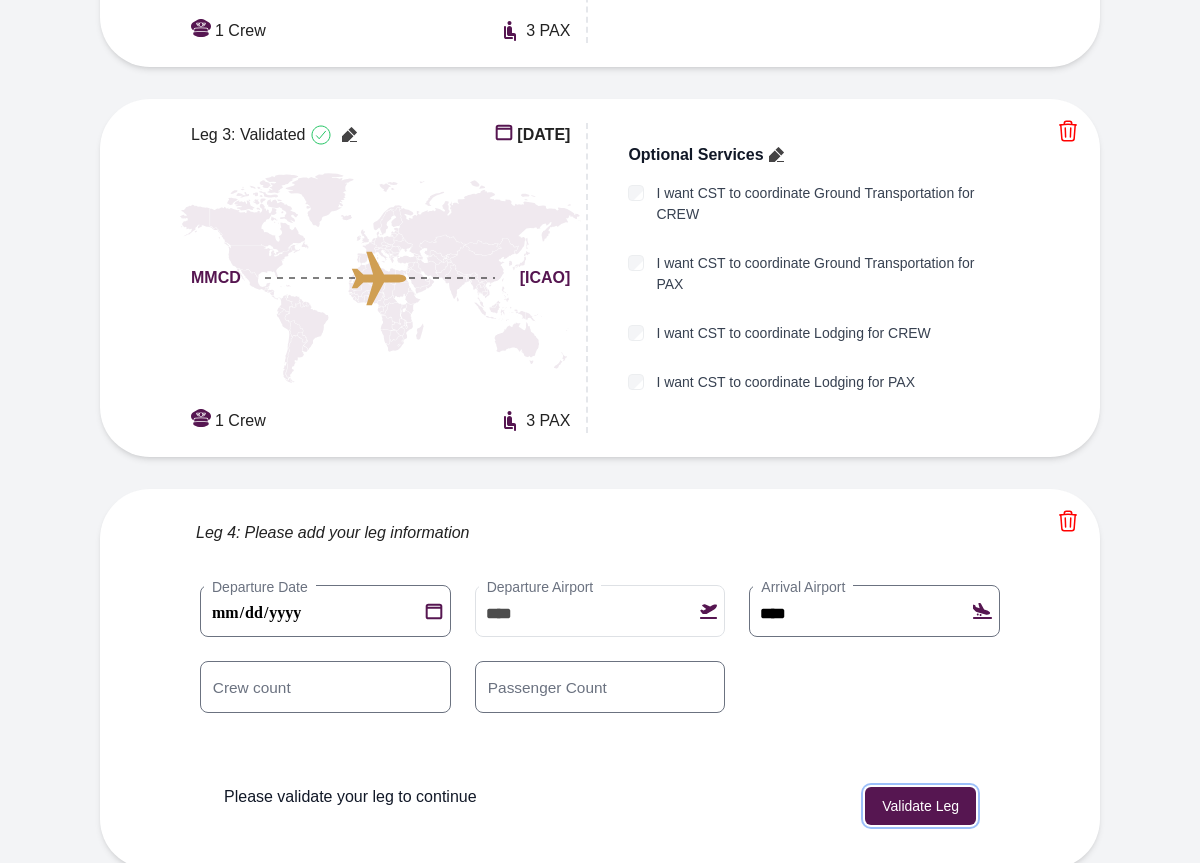 click on "Validate Leg" at bounding box center [920, 806] 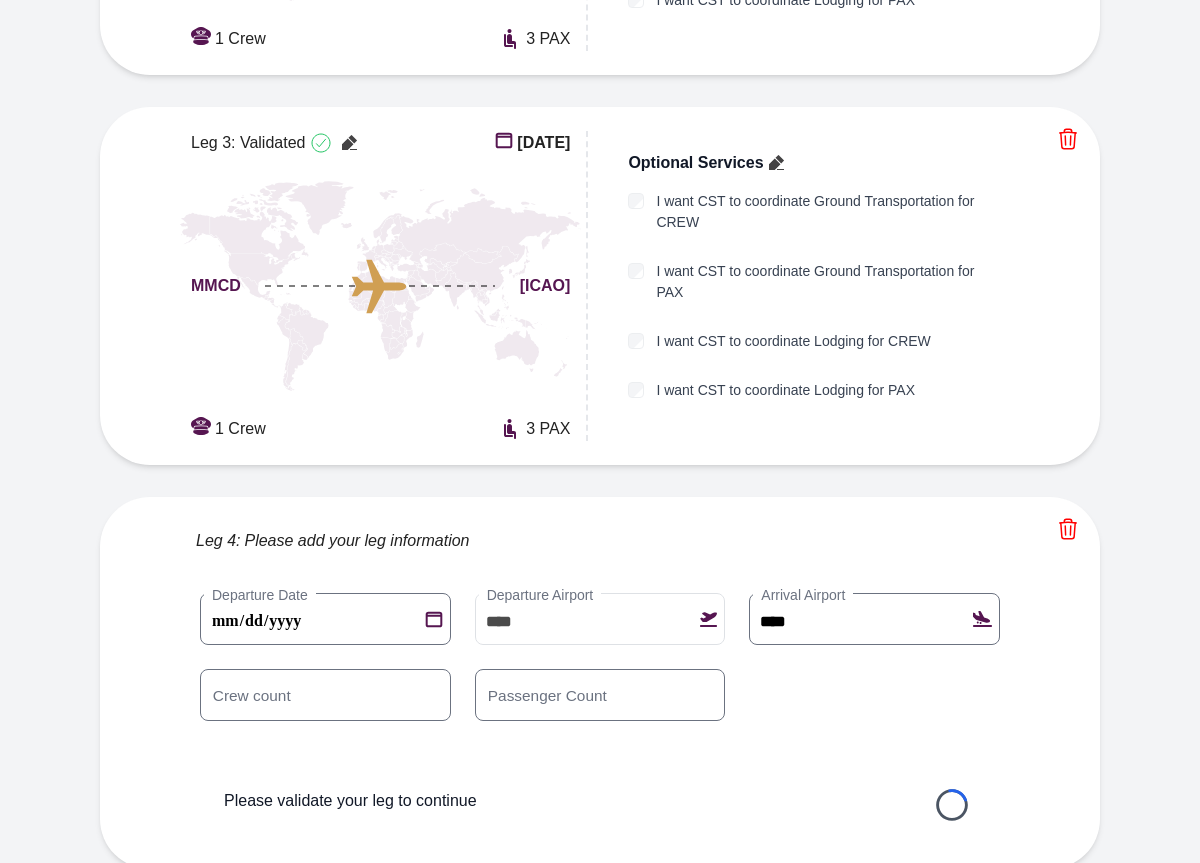 scroll, scrollTop: 1342, scrollLeft: 0, axis: vertical 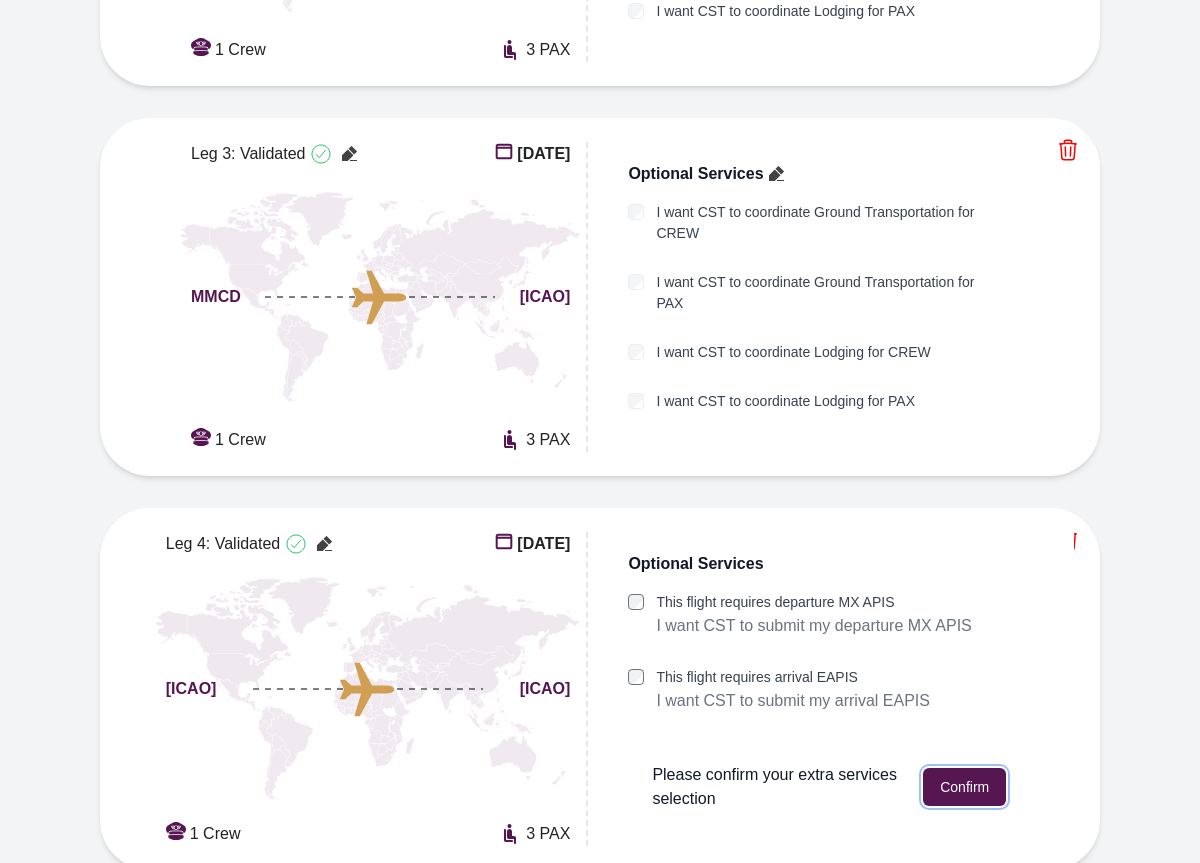 click on "Confirm" at bounding box center (964, 787) 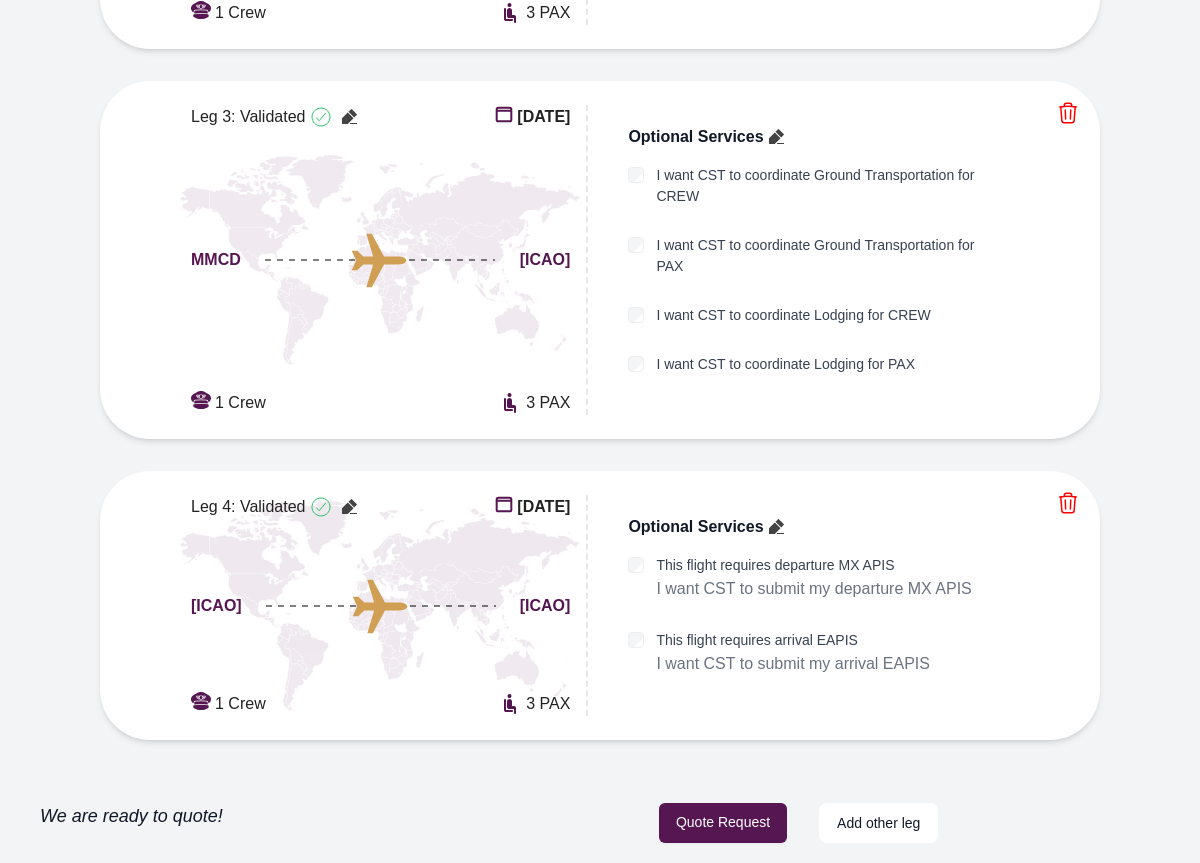 scroll, scrollTop: 1384, scrollLeft: 0, axis: vertical 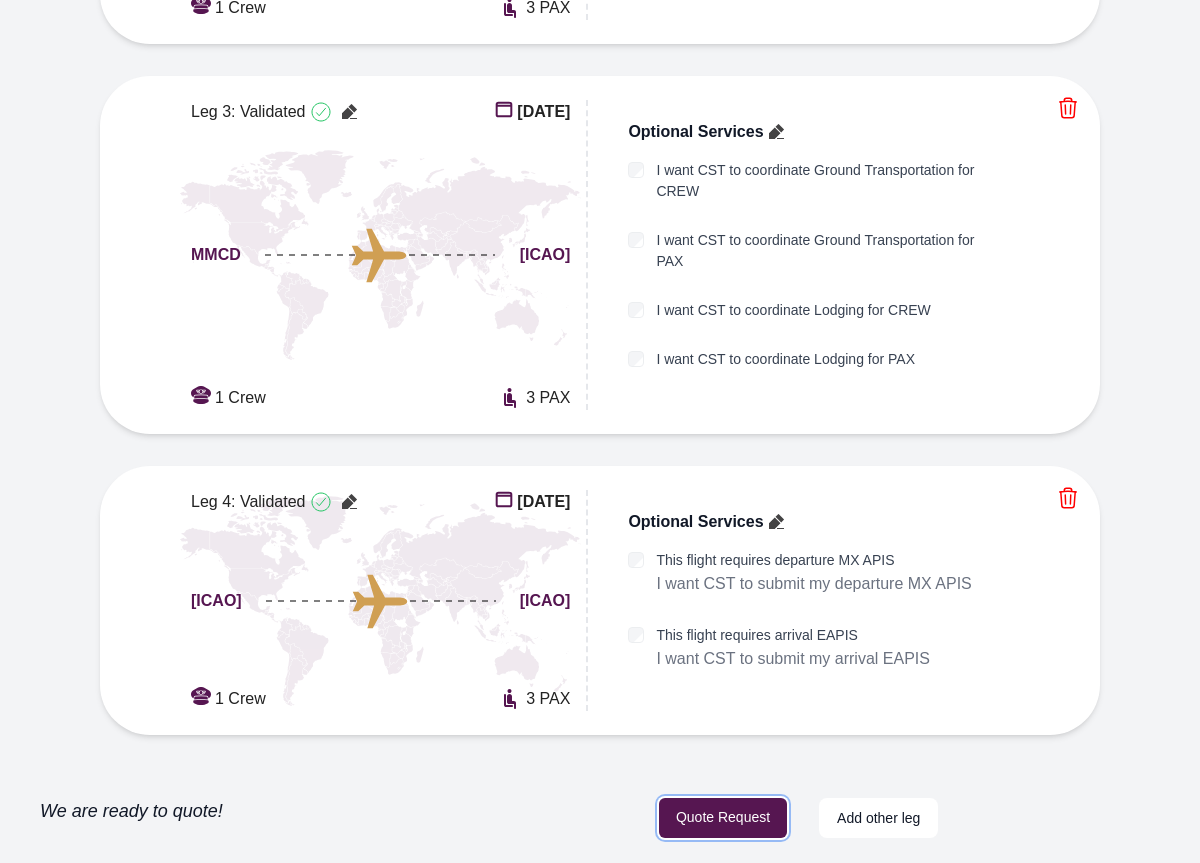 click on "Quote Request" at bounding box center (723, 818) 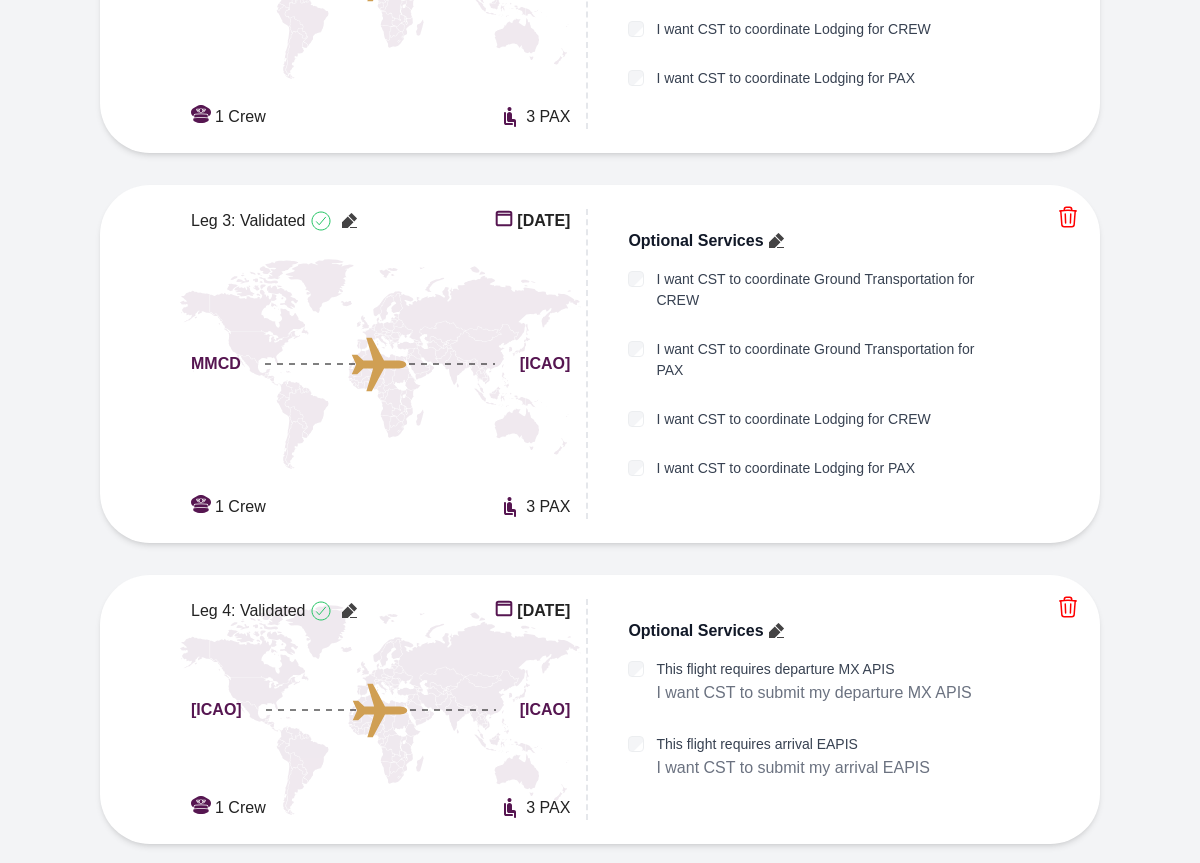 scroll, scrollTop: 1384, scrollLeft: 0, axis: vertical 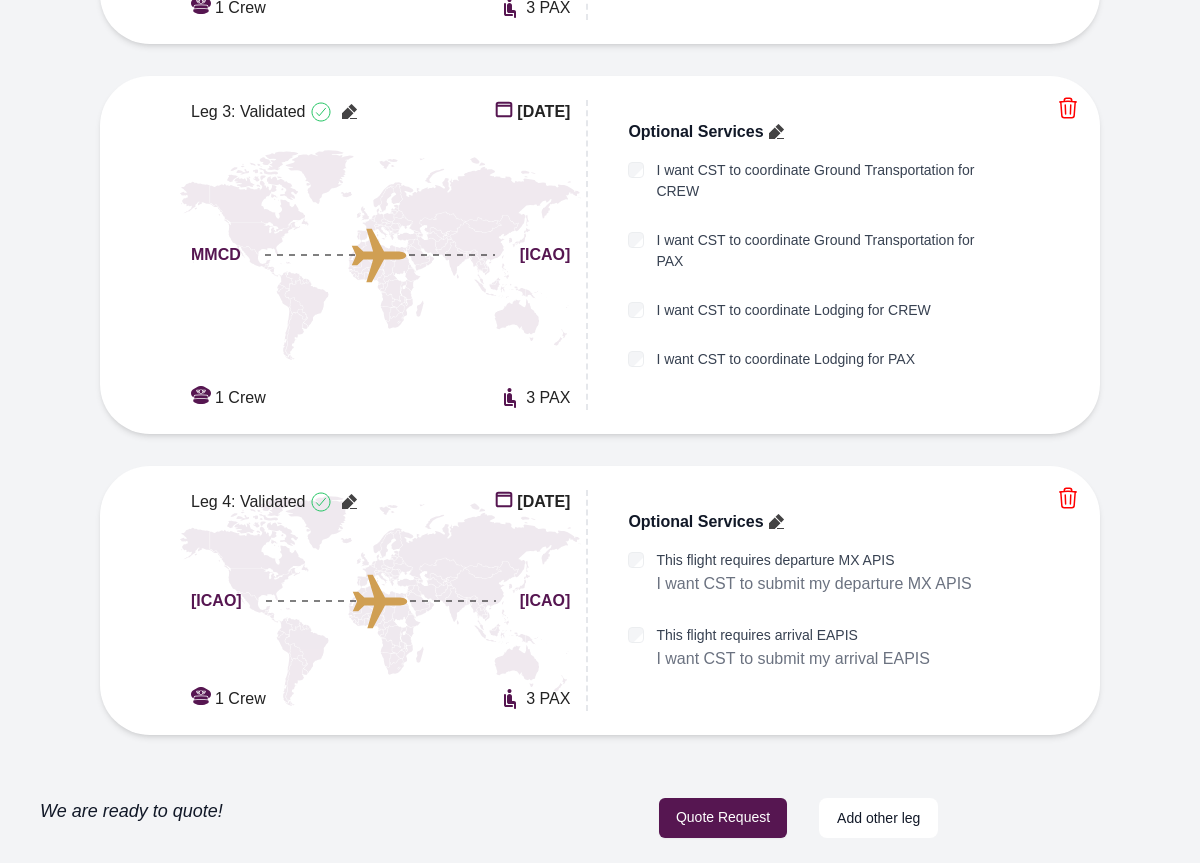 click on "**********" at bounding box center [600, -206] 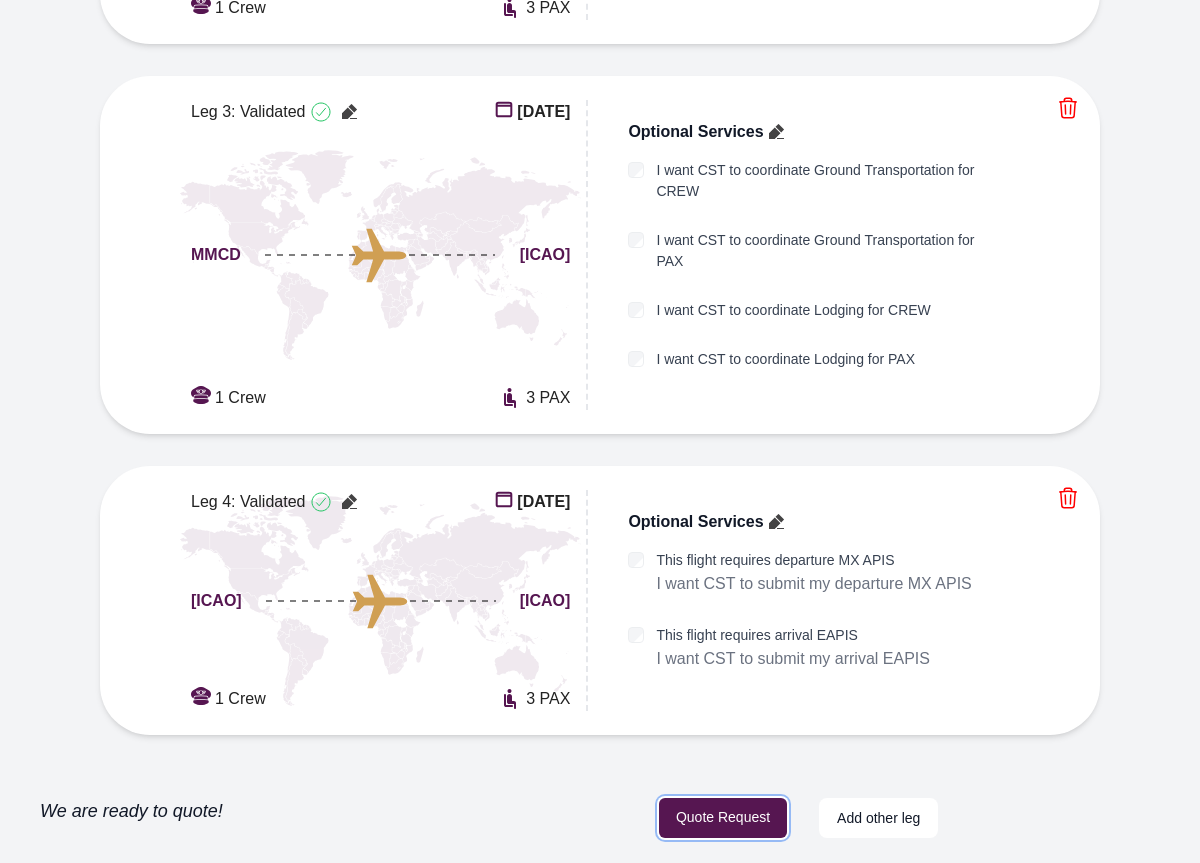 click on "Quote Request" at bounding box center [723, 818] 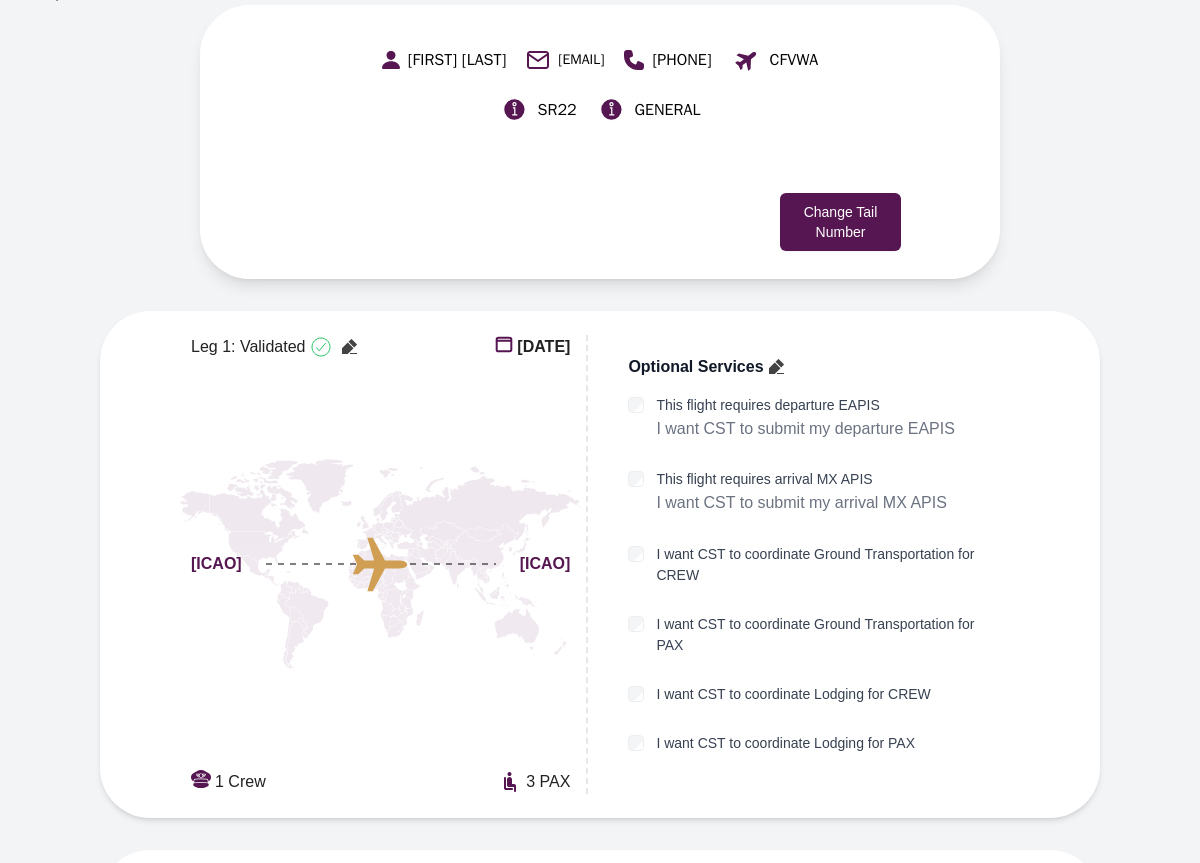 scroll, scrollTop: 0, scrollLeft: 0, axis: both 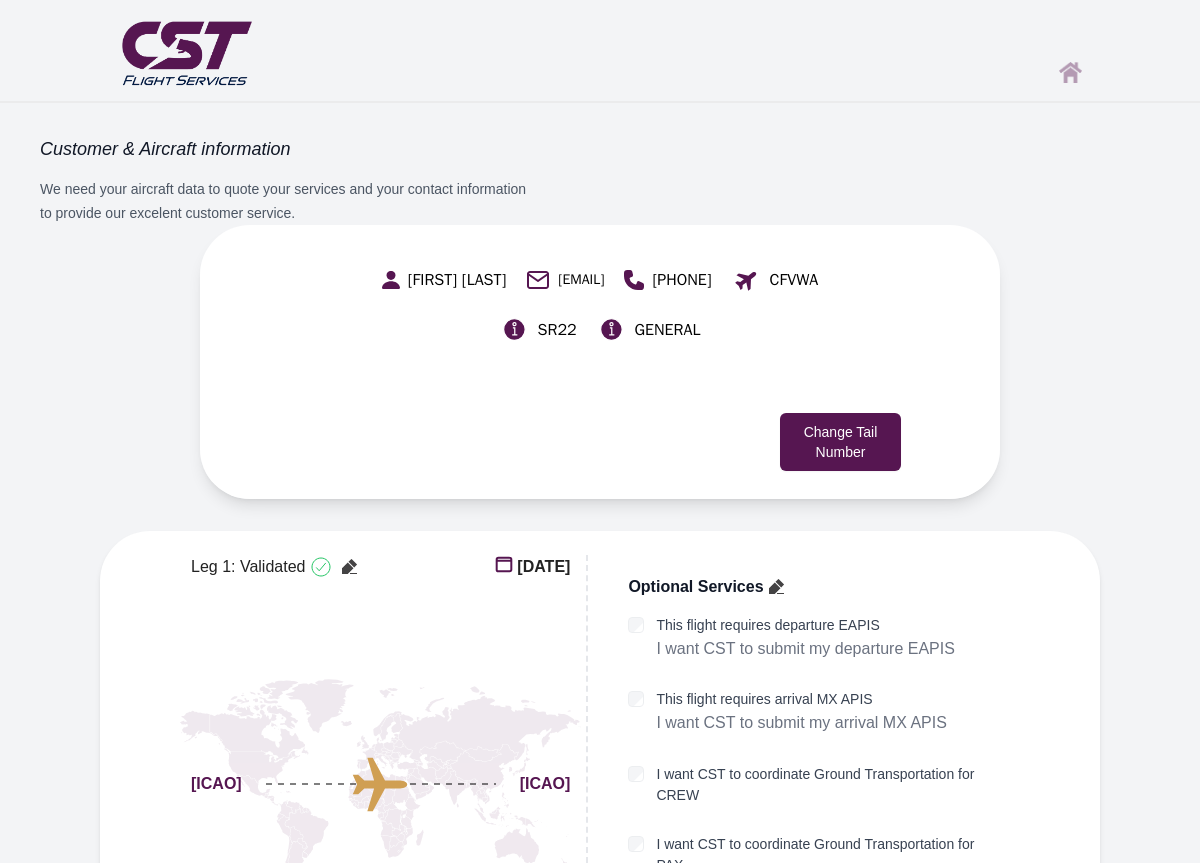 click at bounding box center [1070, 72] 